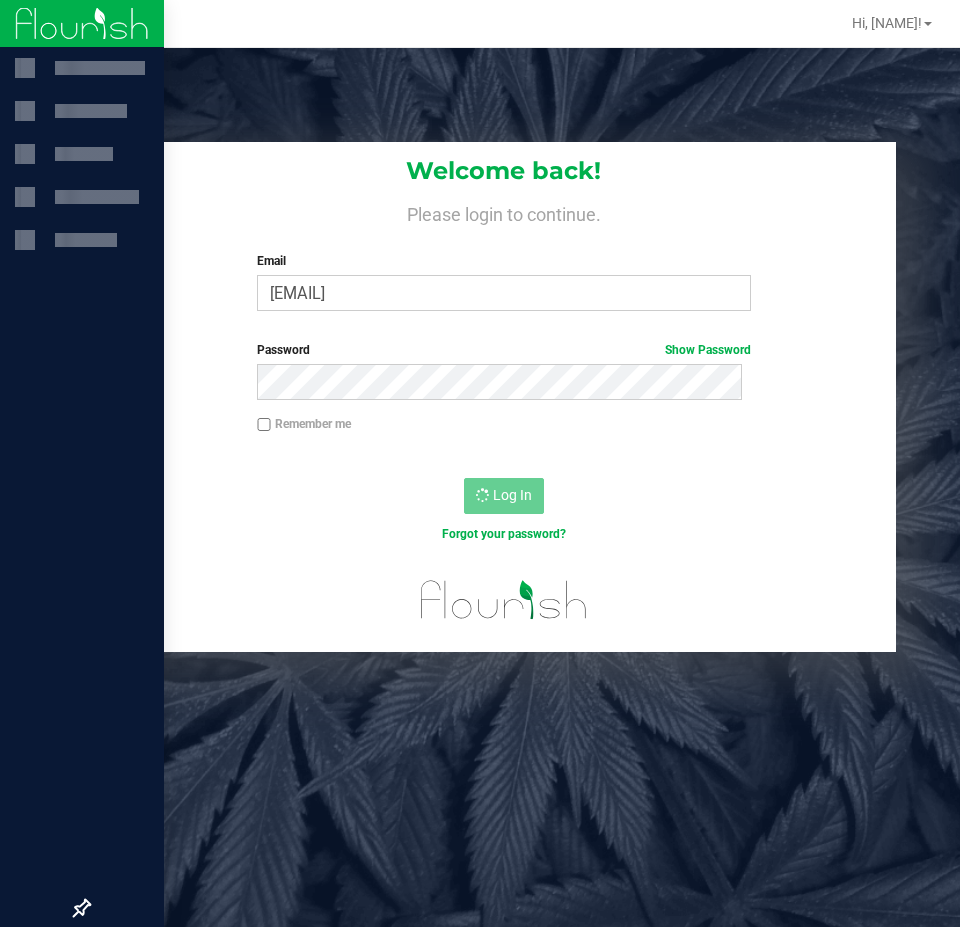 scroll, scrollTop: 0, scrollLeft: 0, axis: both 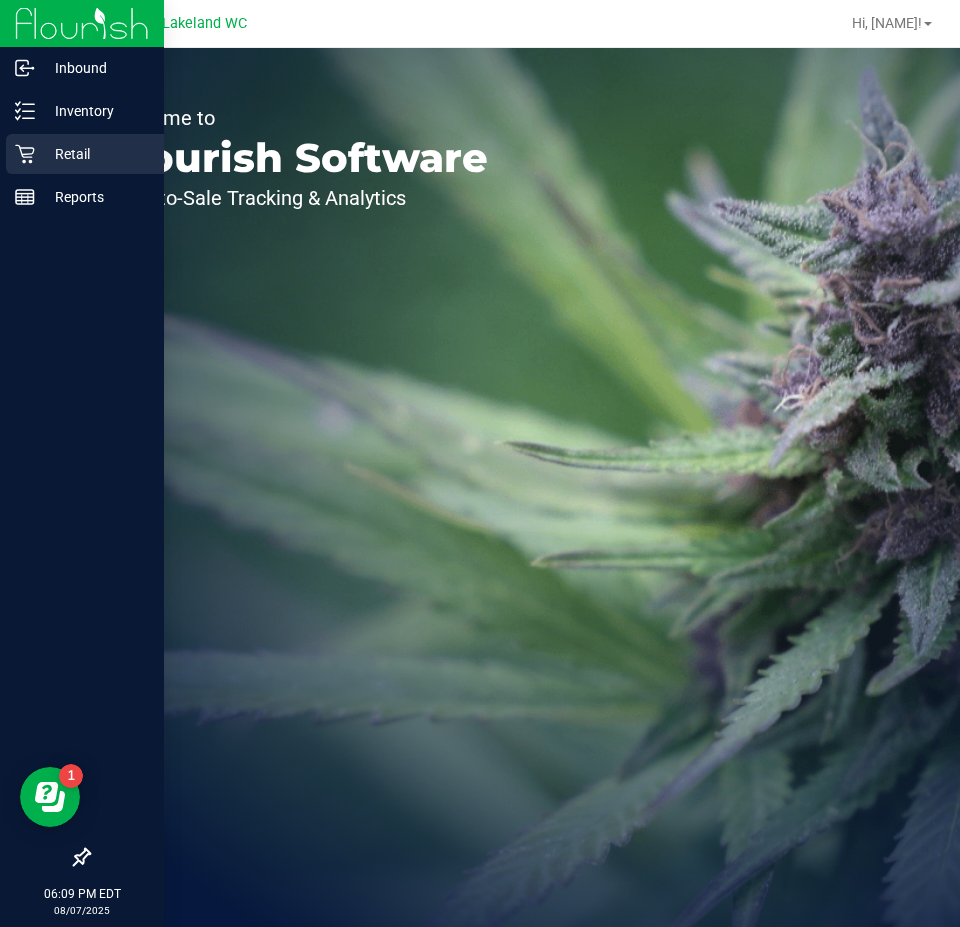 click on "Retail" at bounding box center (95, 154) 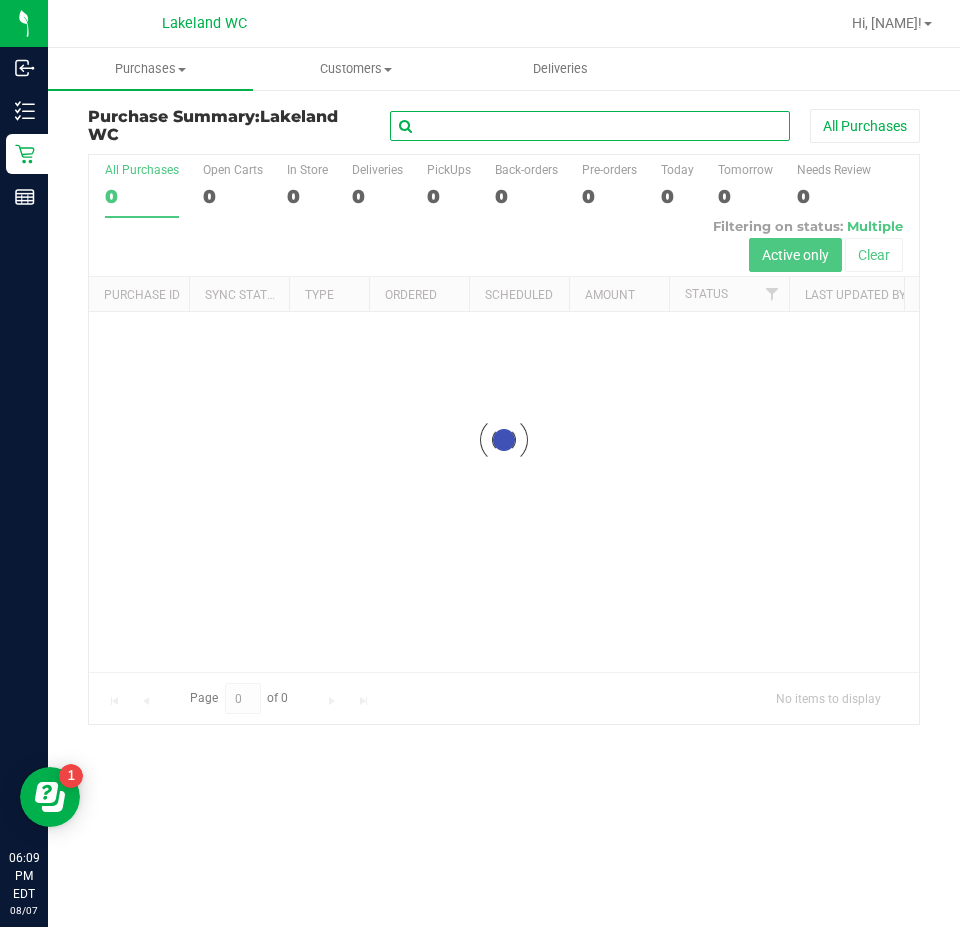click at bounding box center (590, 126) 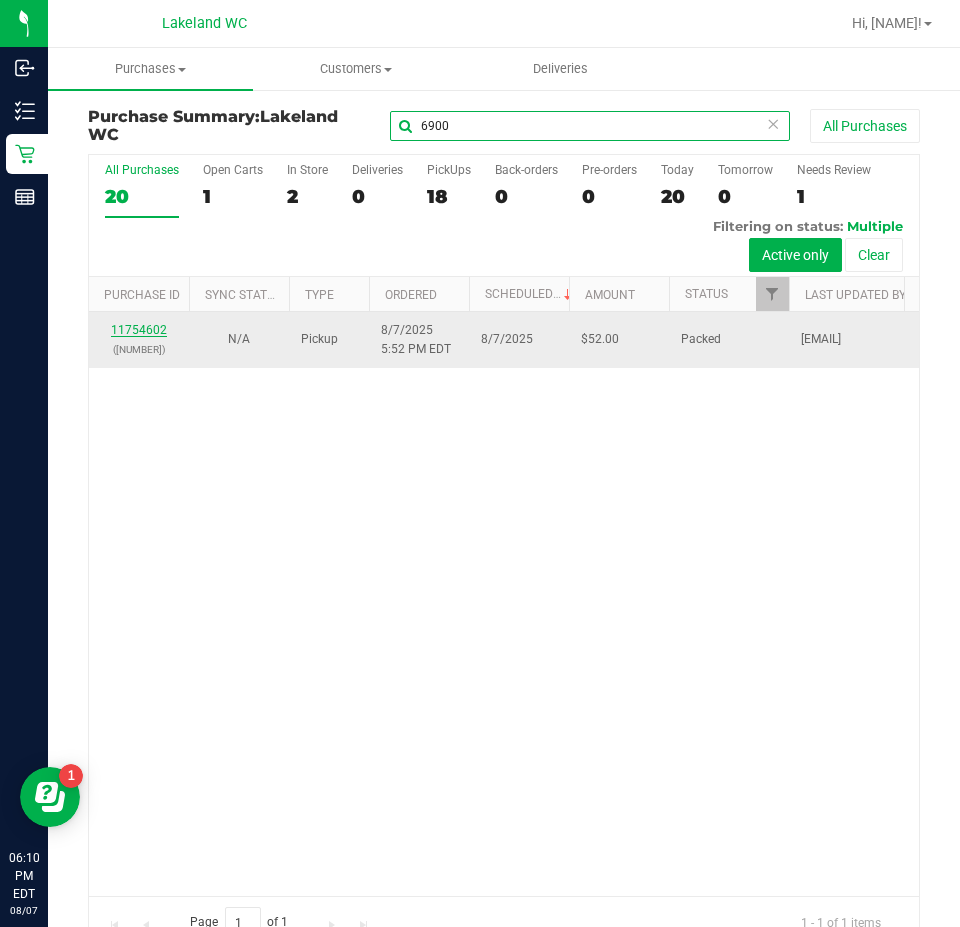 type on "6900" 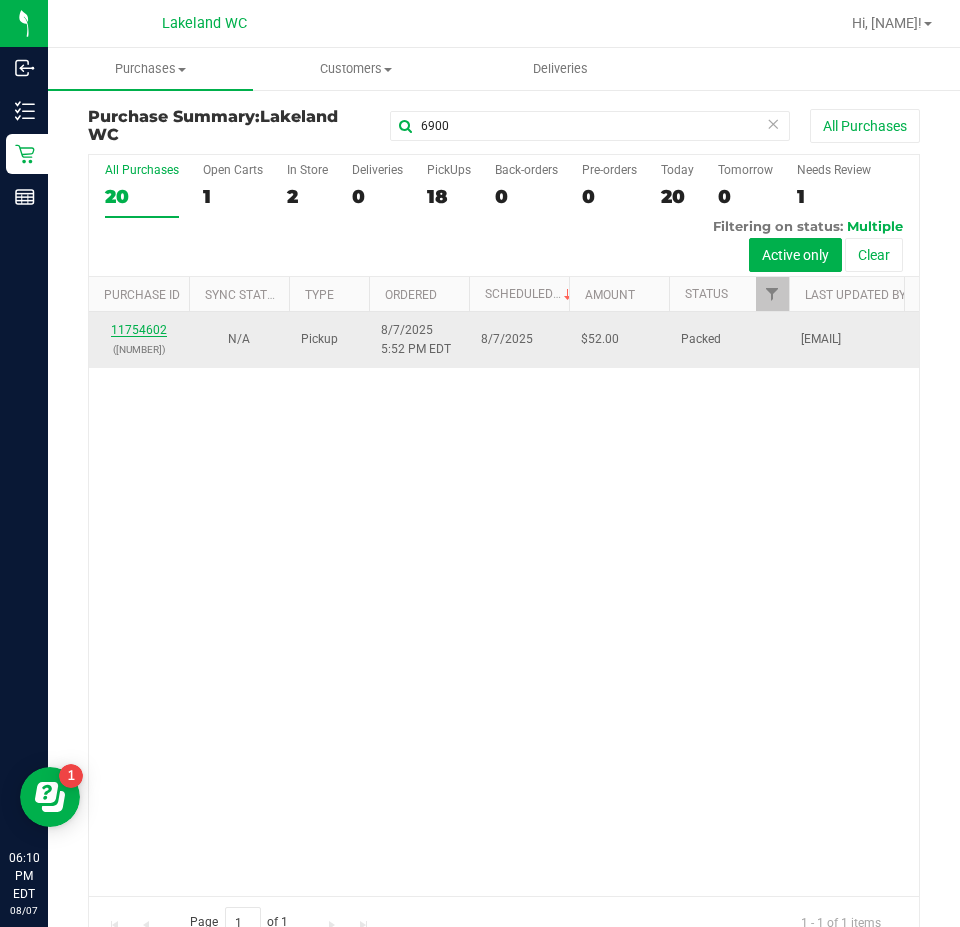click on "11754602" at bounding box center [139, 330] 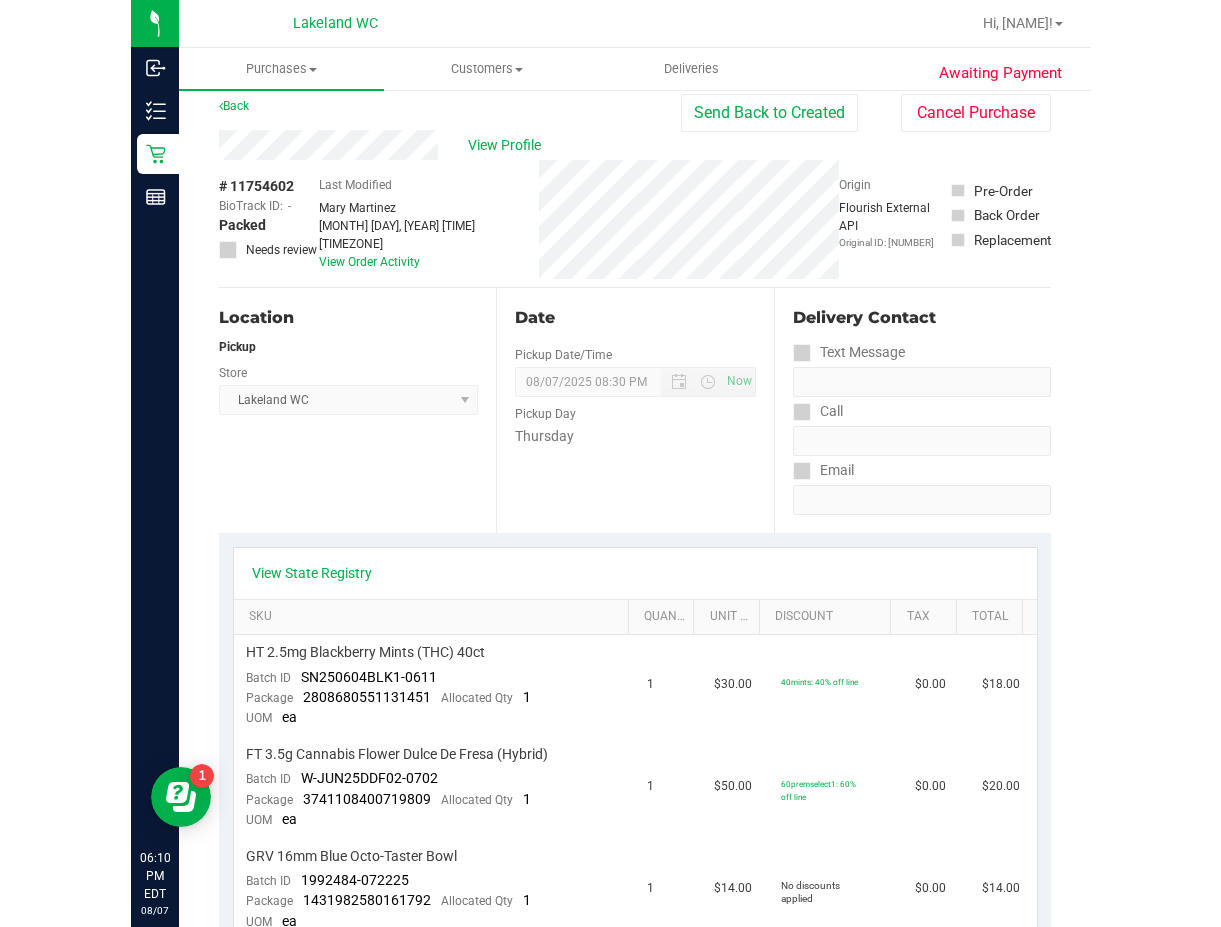 scroll, scrollTop: 0, scrollLeft: 0, axis: both 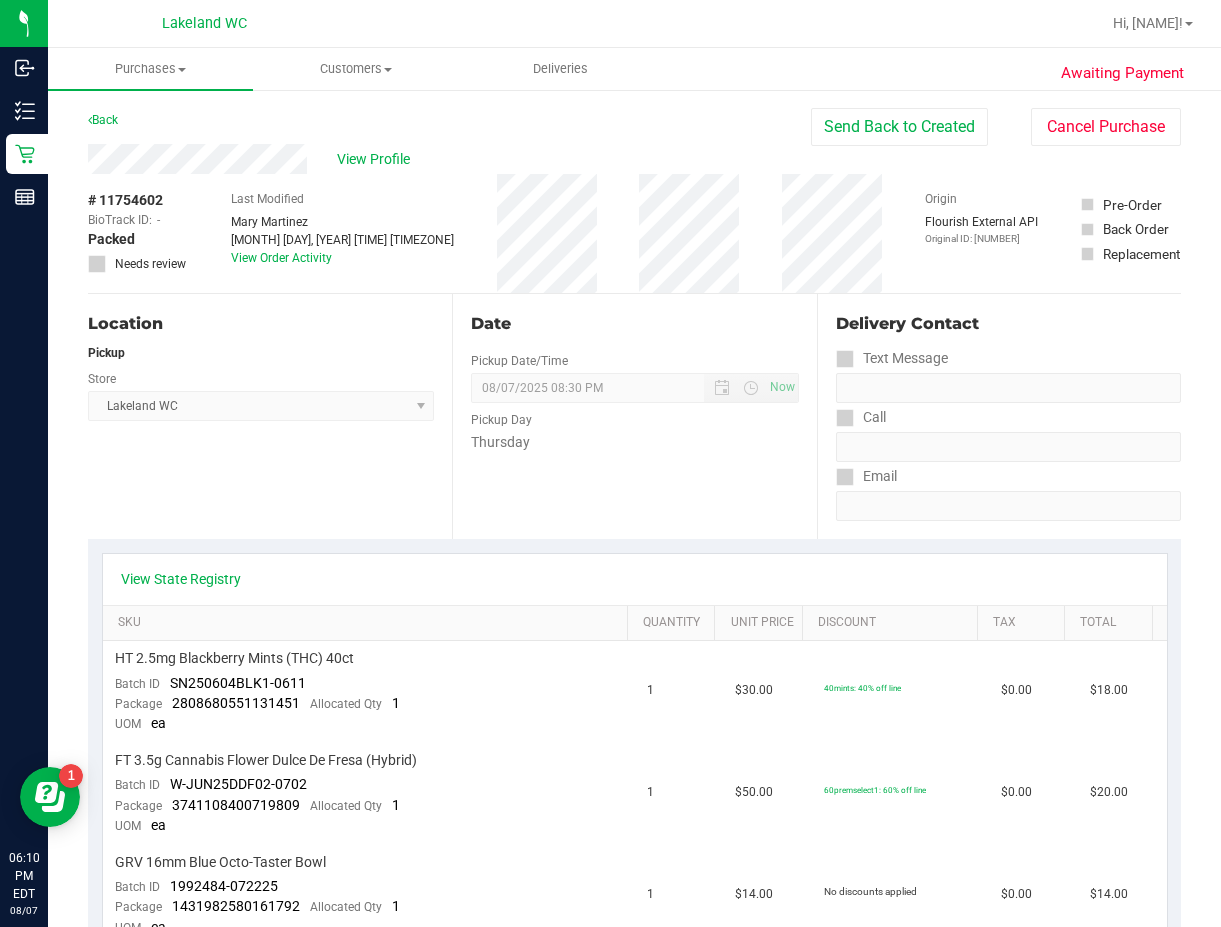 click on "Back
Send Back to Created
Cancel Purchase" at bounding box center (634, 126) 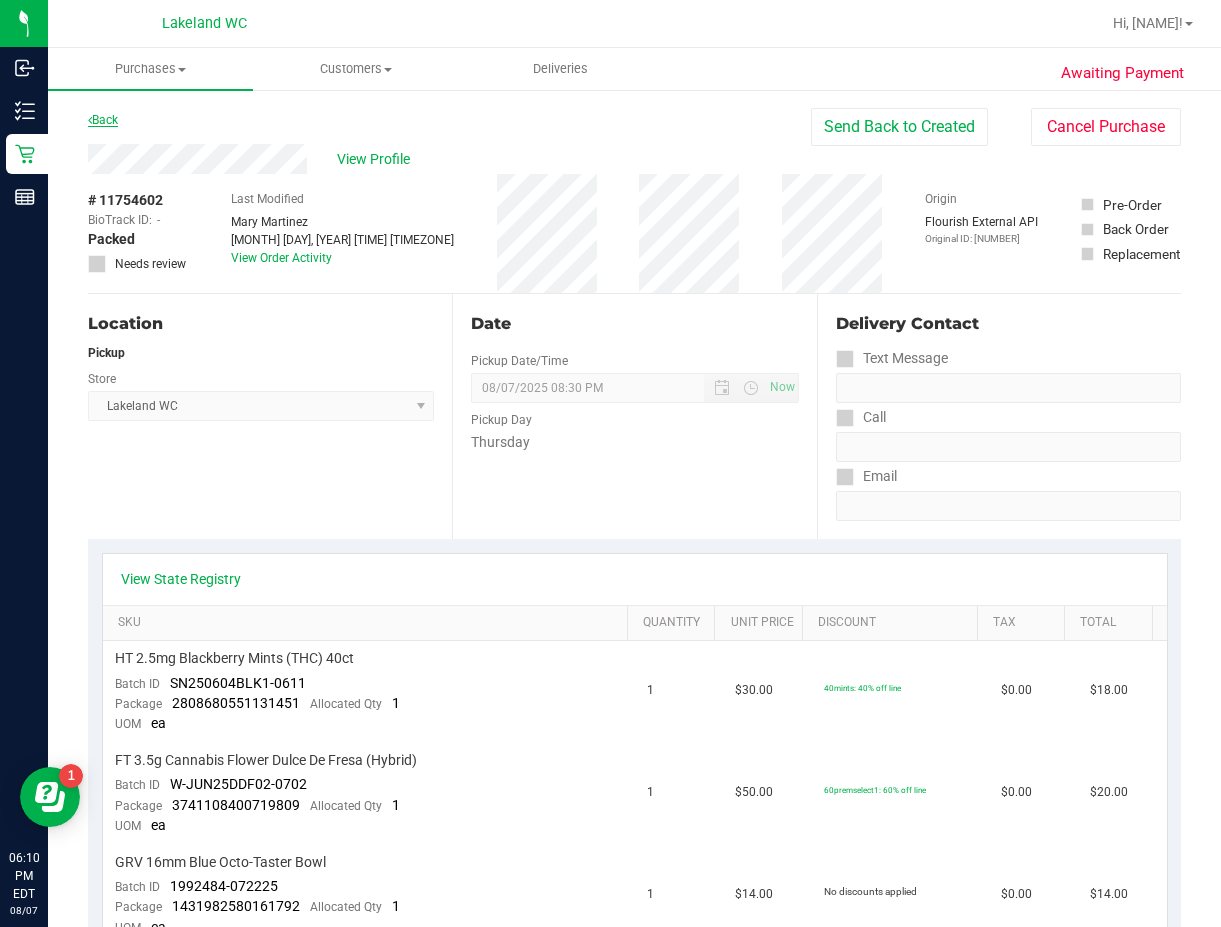 click on "Back" at bounding box center [103, 120] 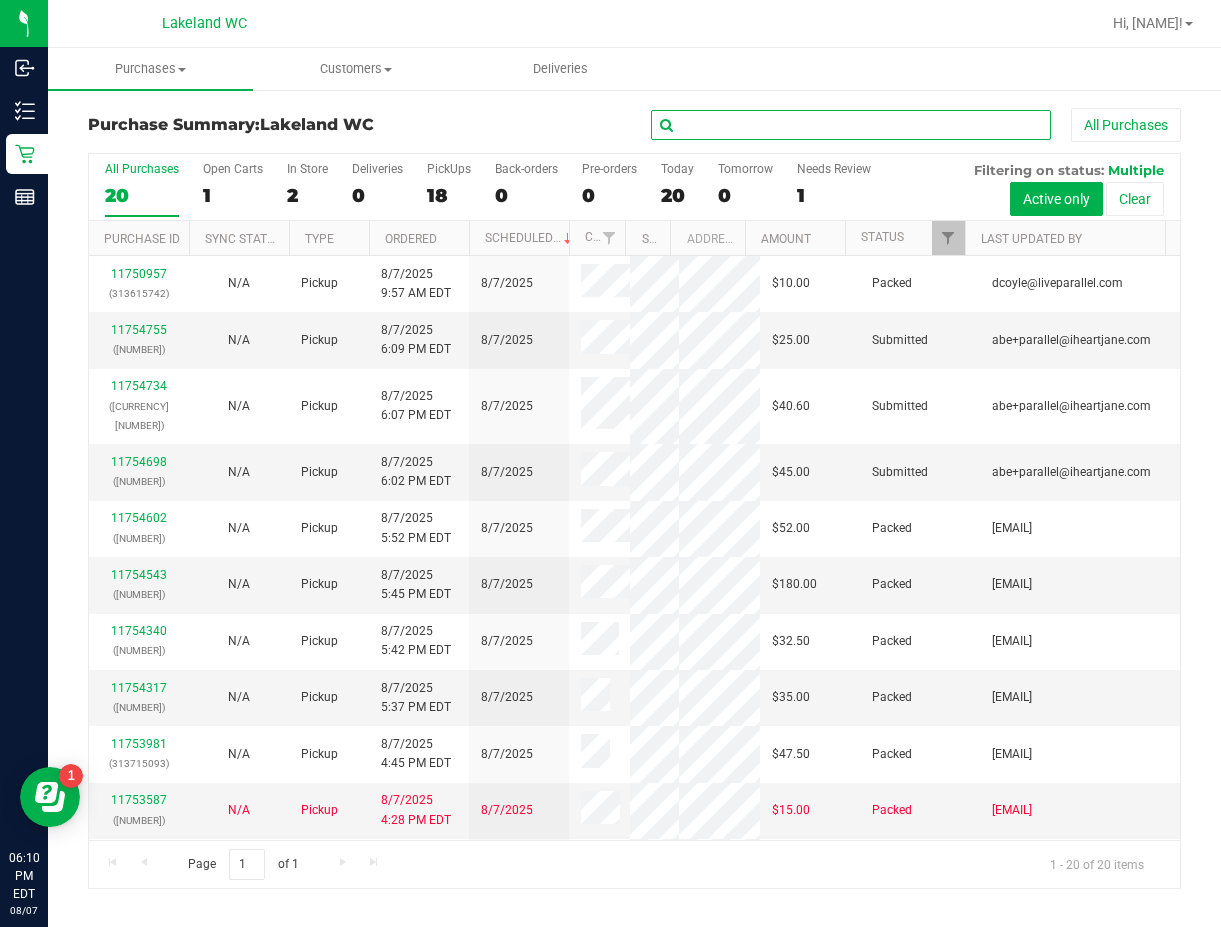 click at bounding box center [851, 125] 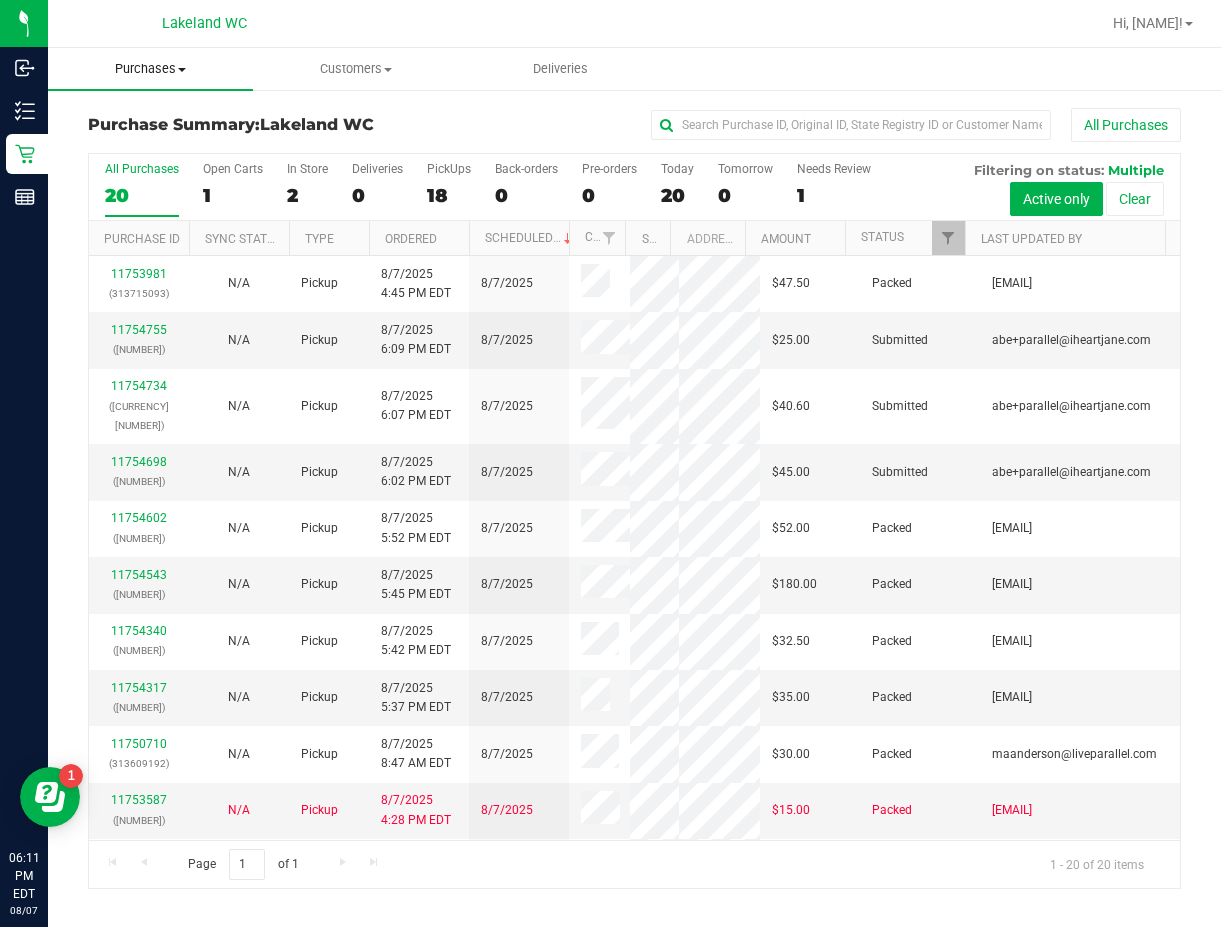 click on "Purchases" at bounding box center [150, 69] 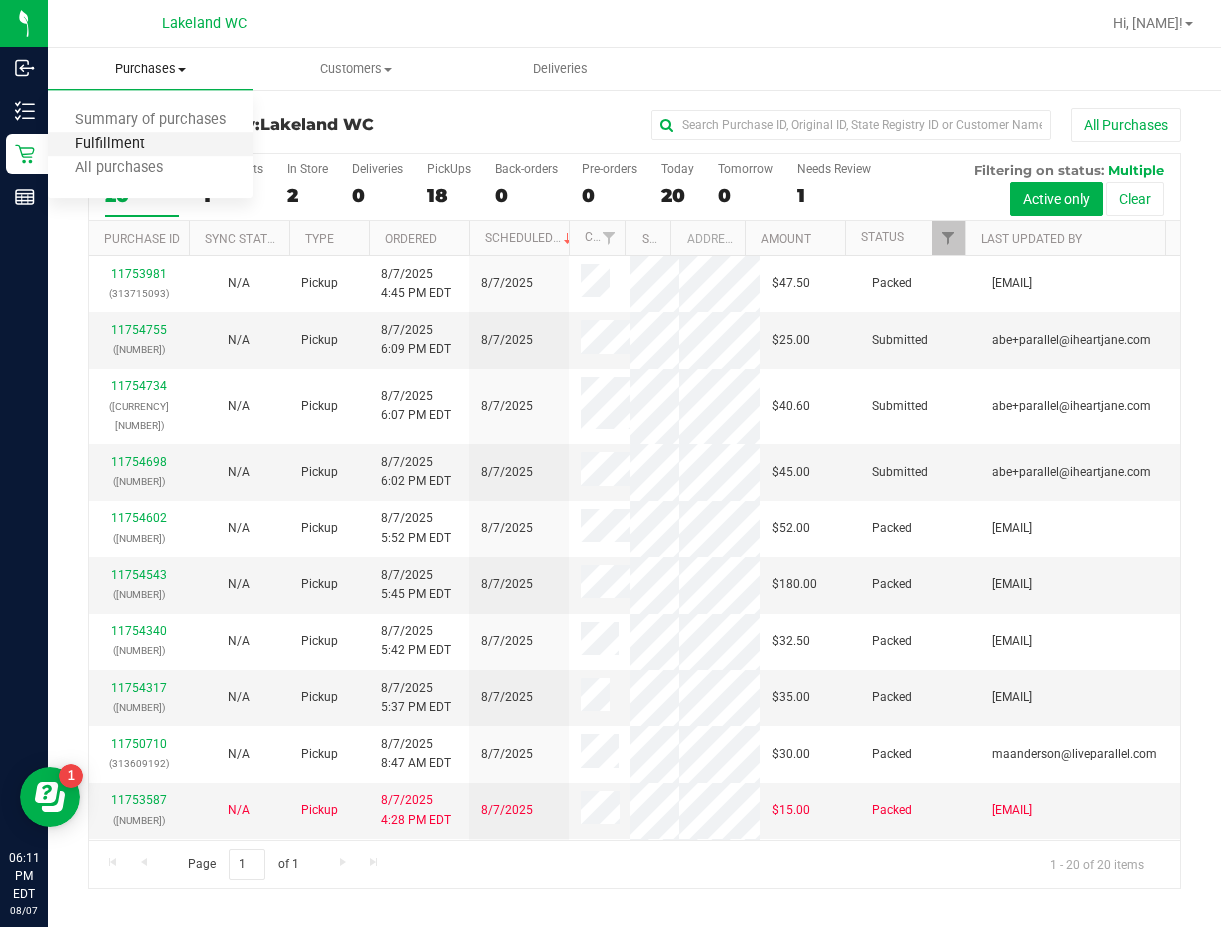 click on "Fulfillment" at bounding box center [110, 144] 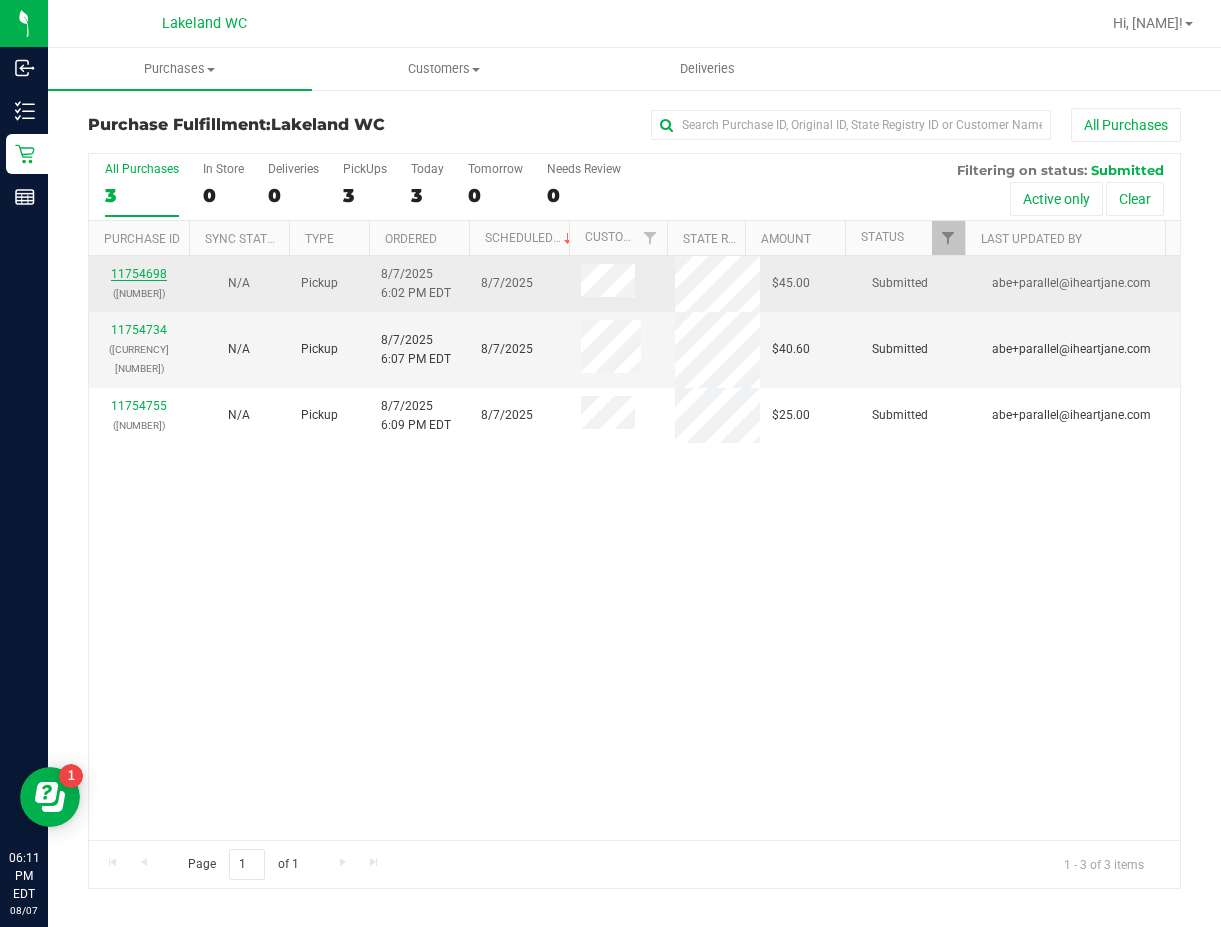 click on "11754698" at bounding box center (139, 274) 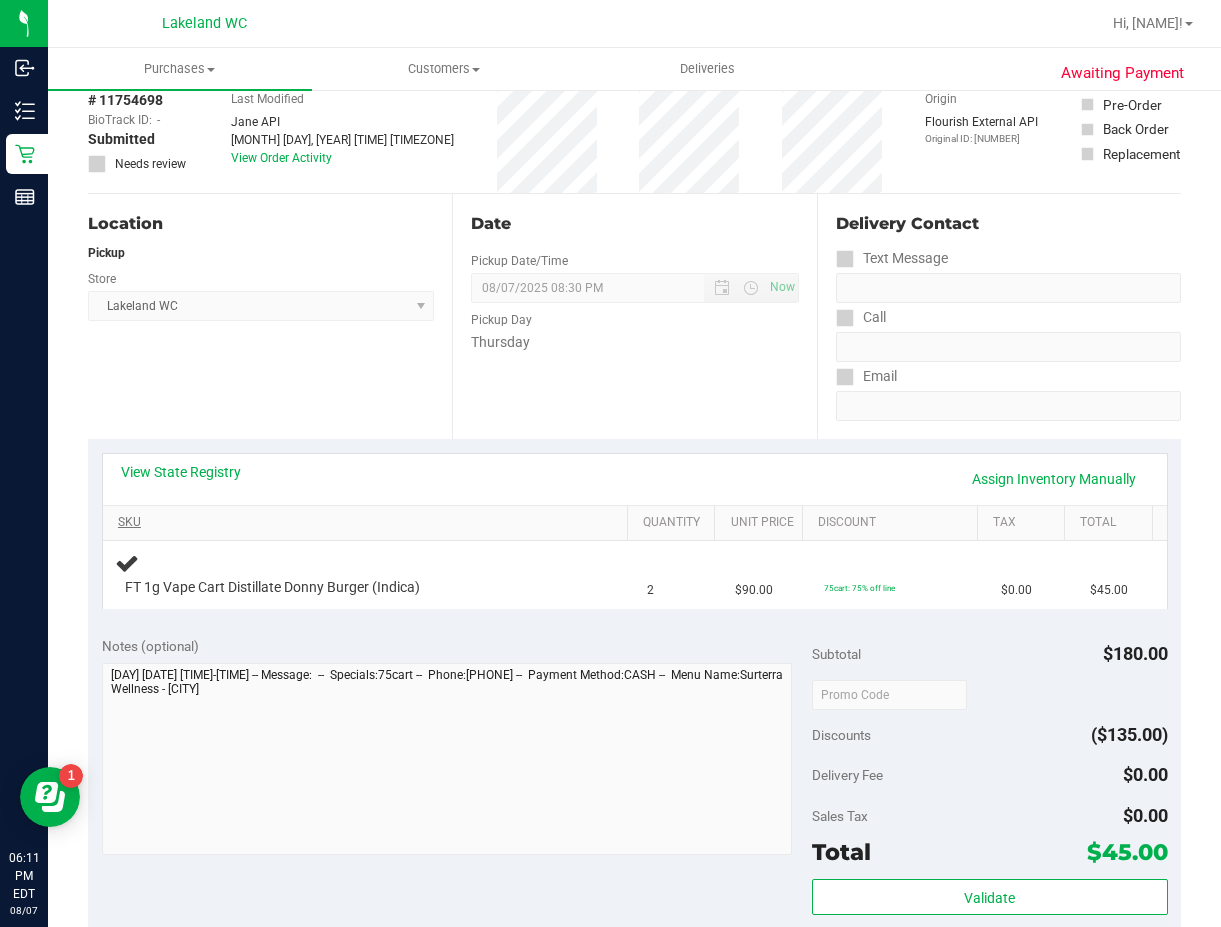 scroll, scrollTop: 0, scrollLeft: 0, axis: both 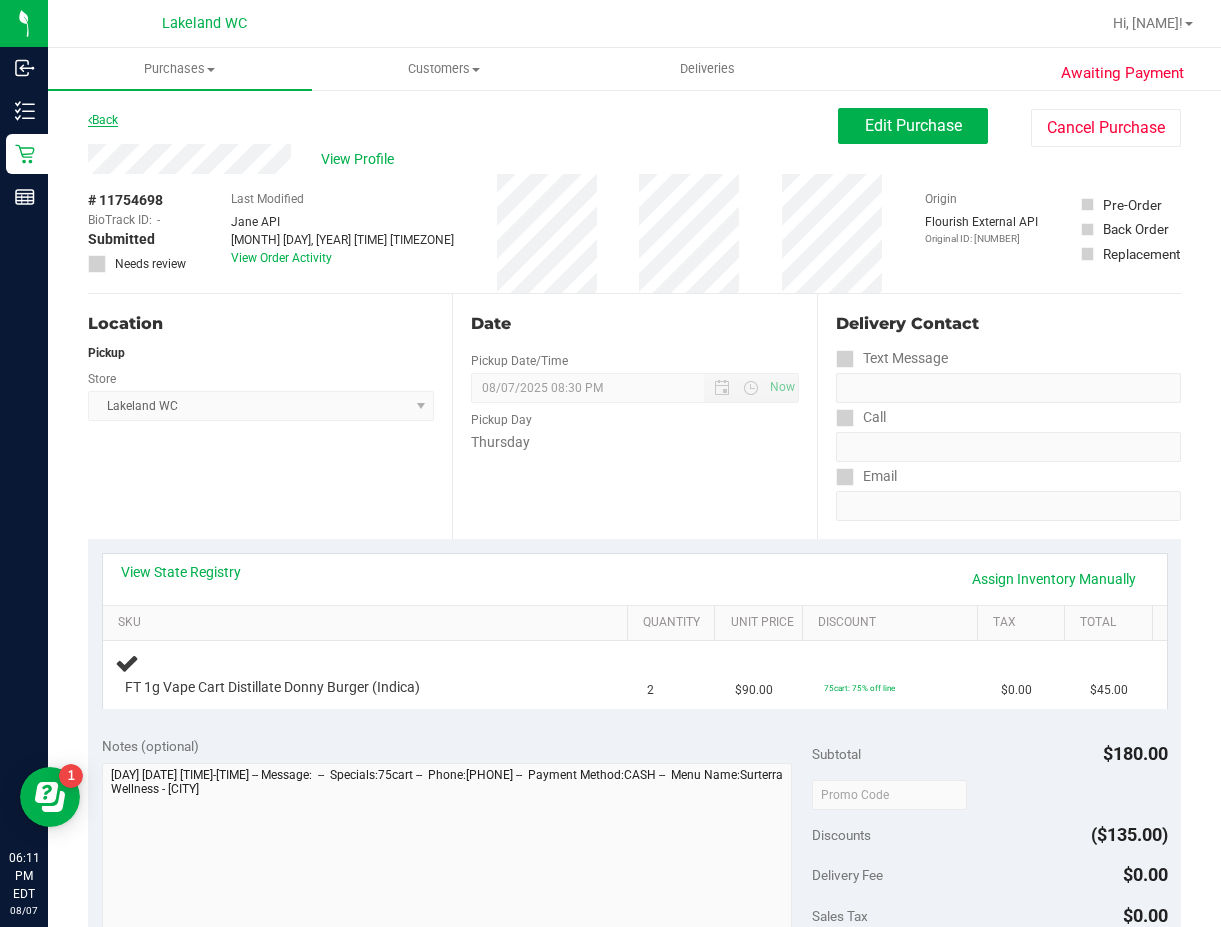 click on "Back" at bounding box center [103, 120] 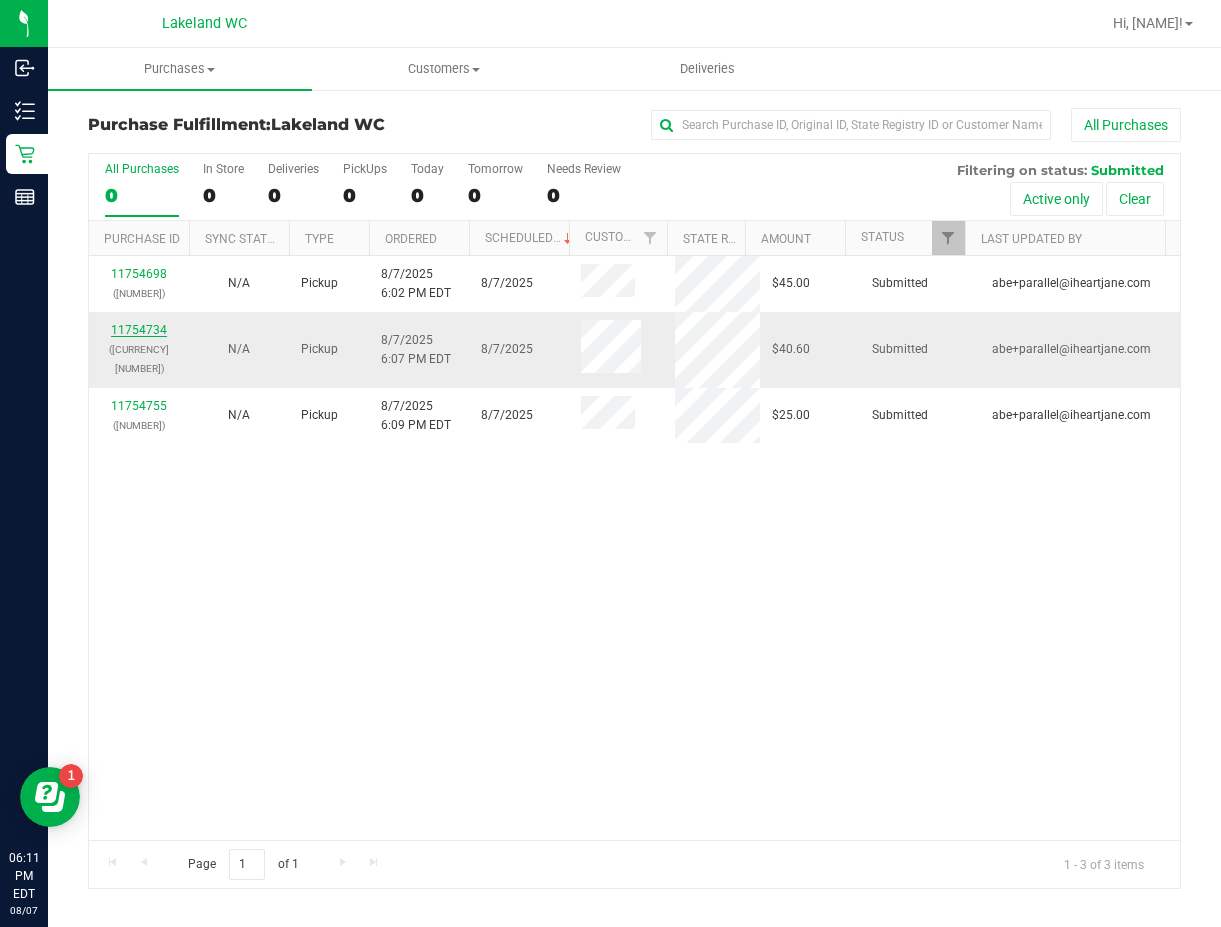 click on "11754734" at bounding box center [139, 330] 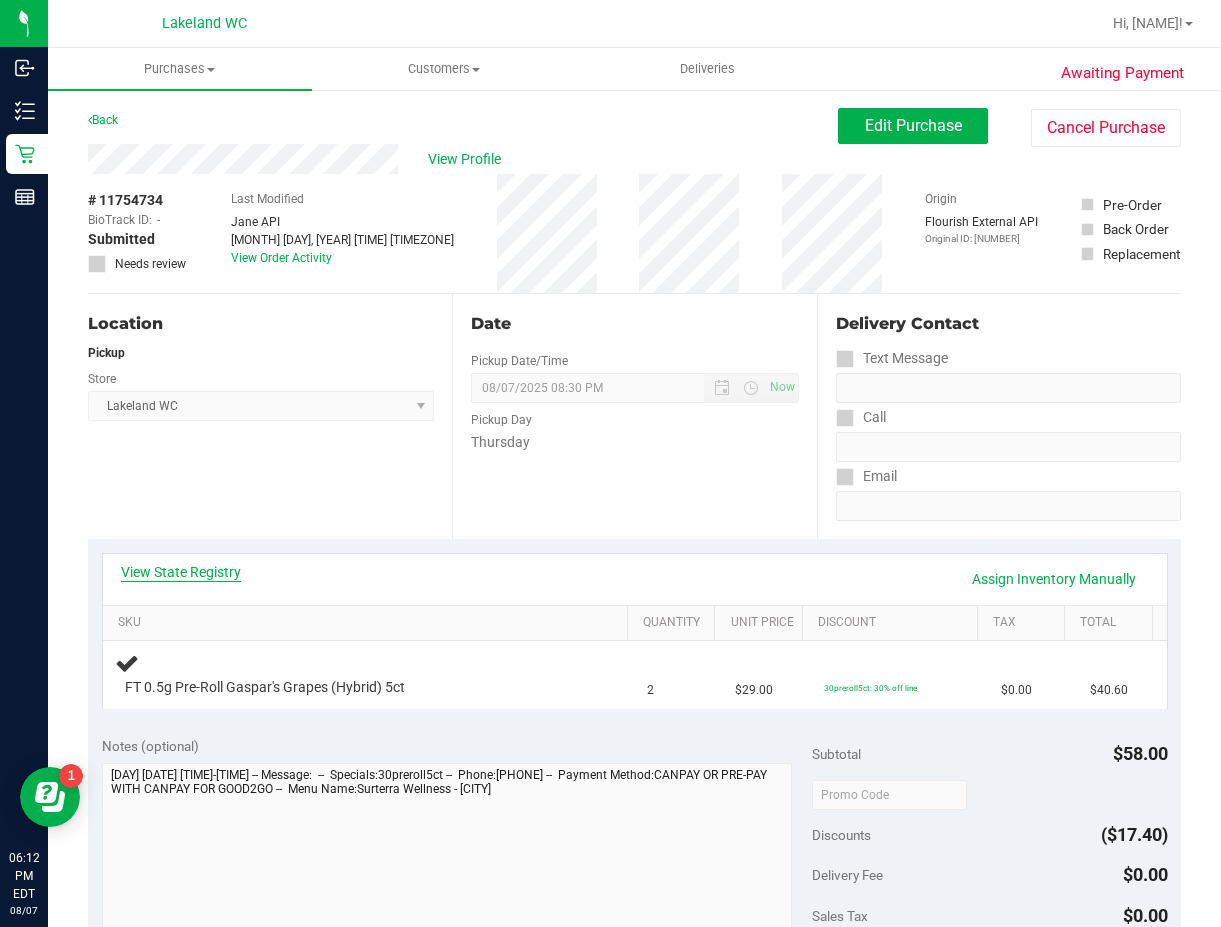 click on "View State Registry" at bounding box center (181, 572) 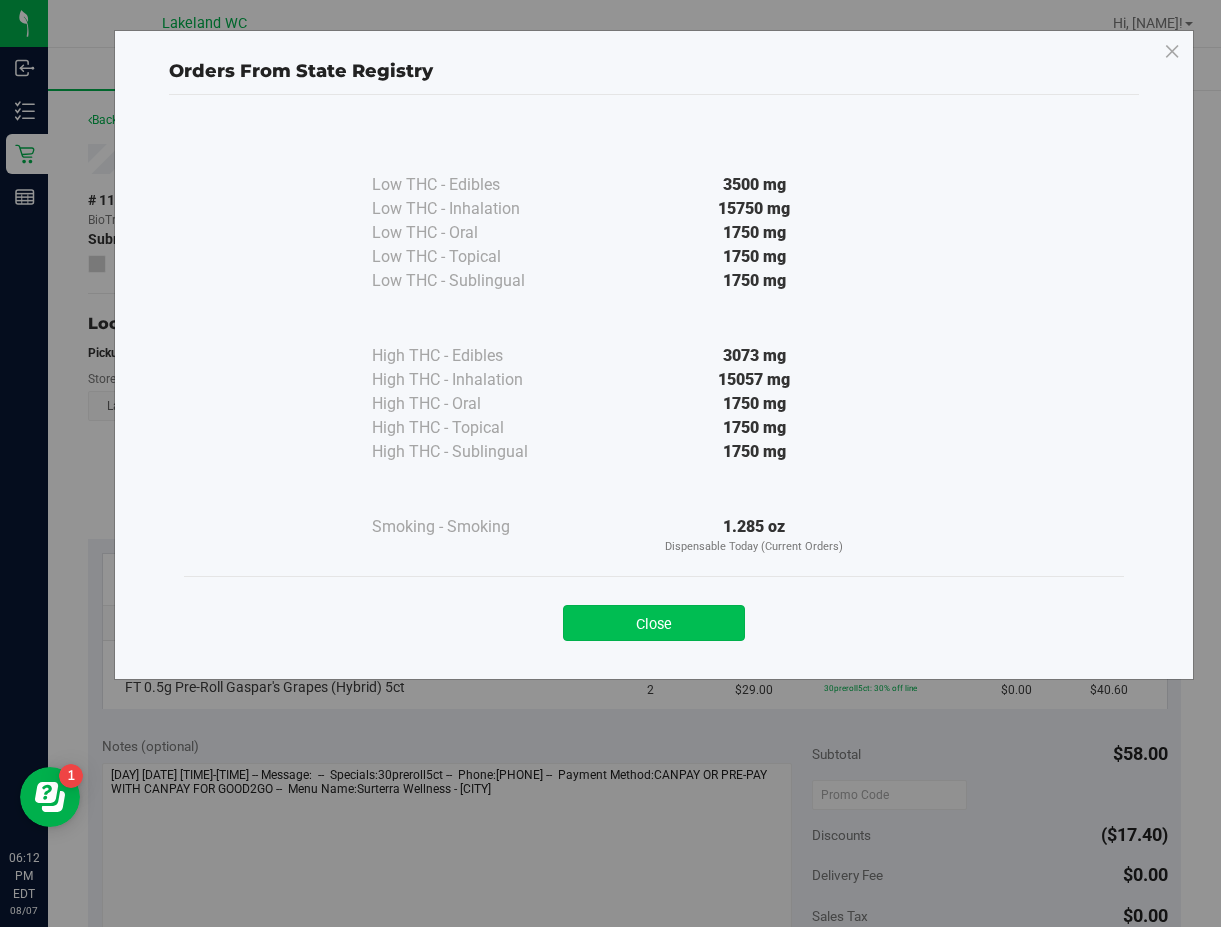 click on "Close" at bounding box center (654, 623) 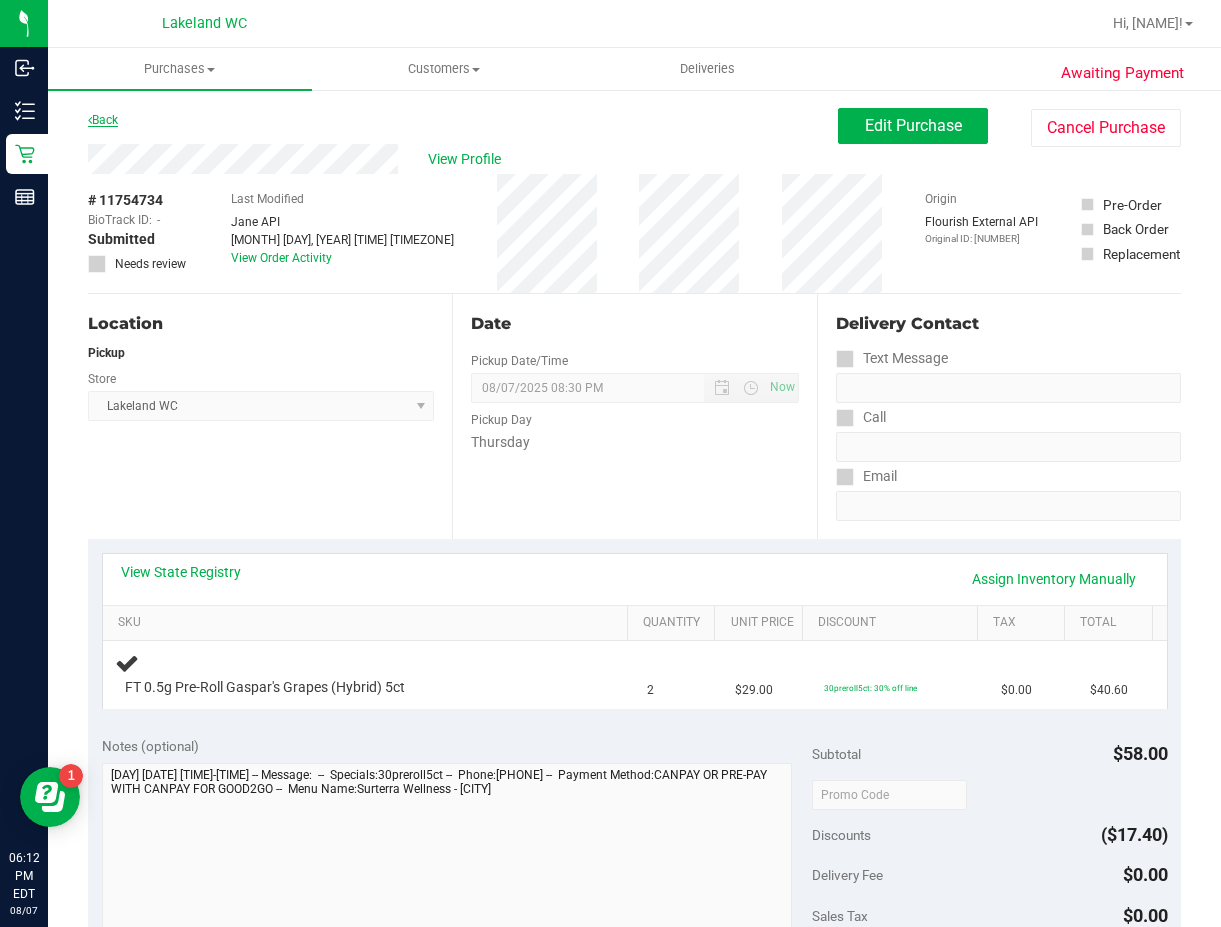 click on "Back" at bounding box center (103, 120) 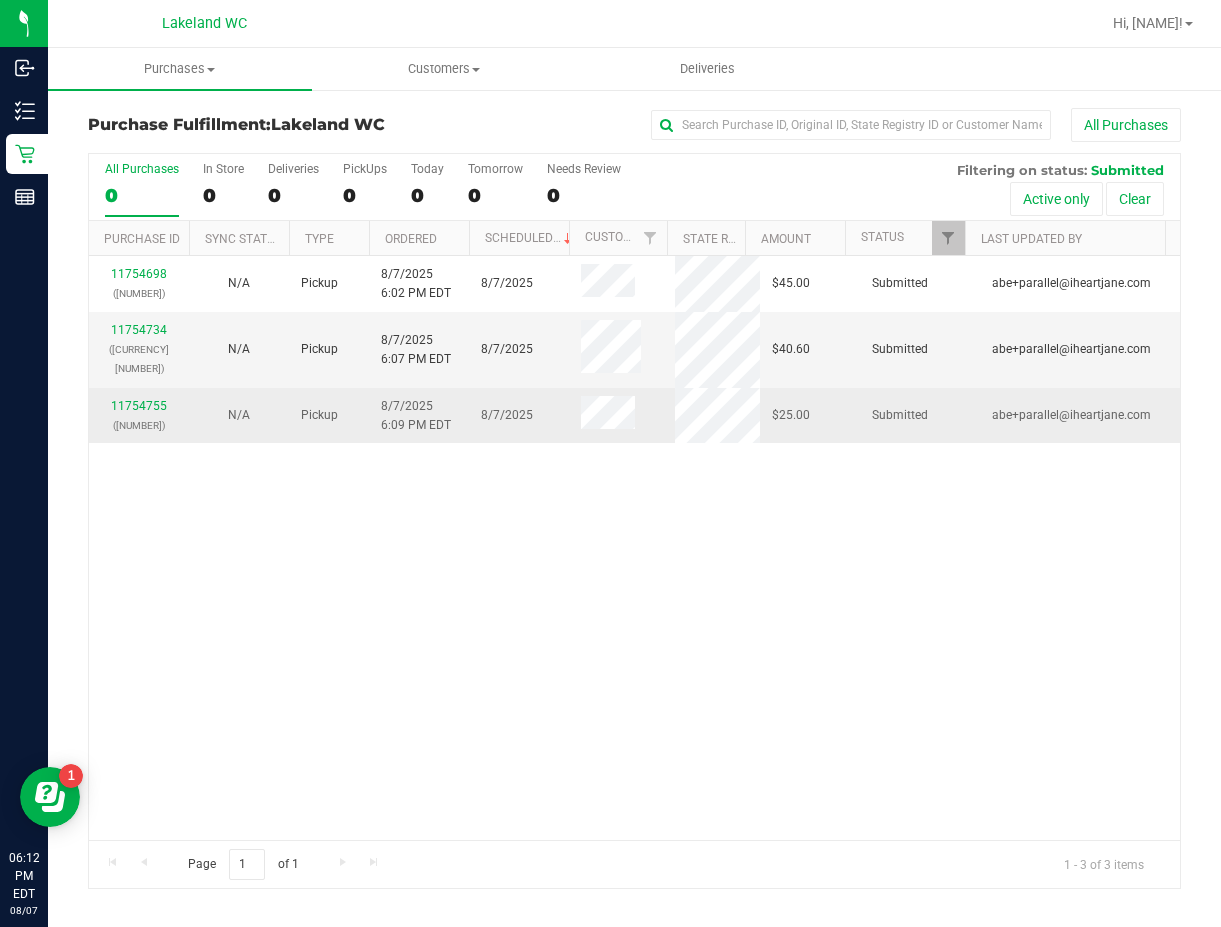 click on "11754755
(313742526)" at bounding box center (139, 416) 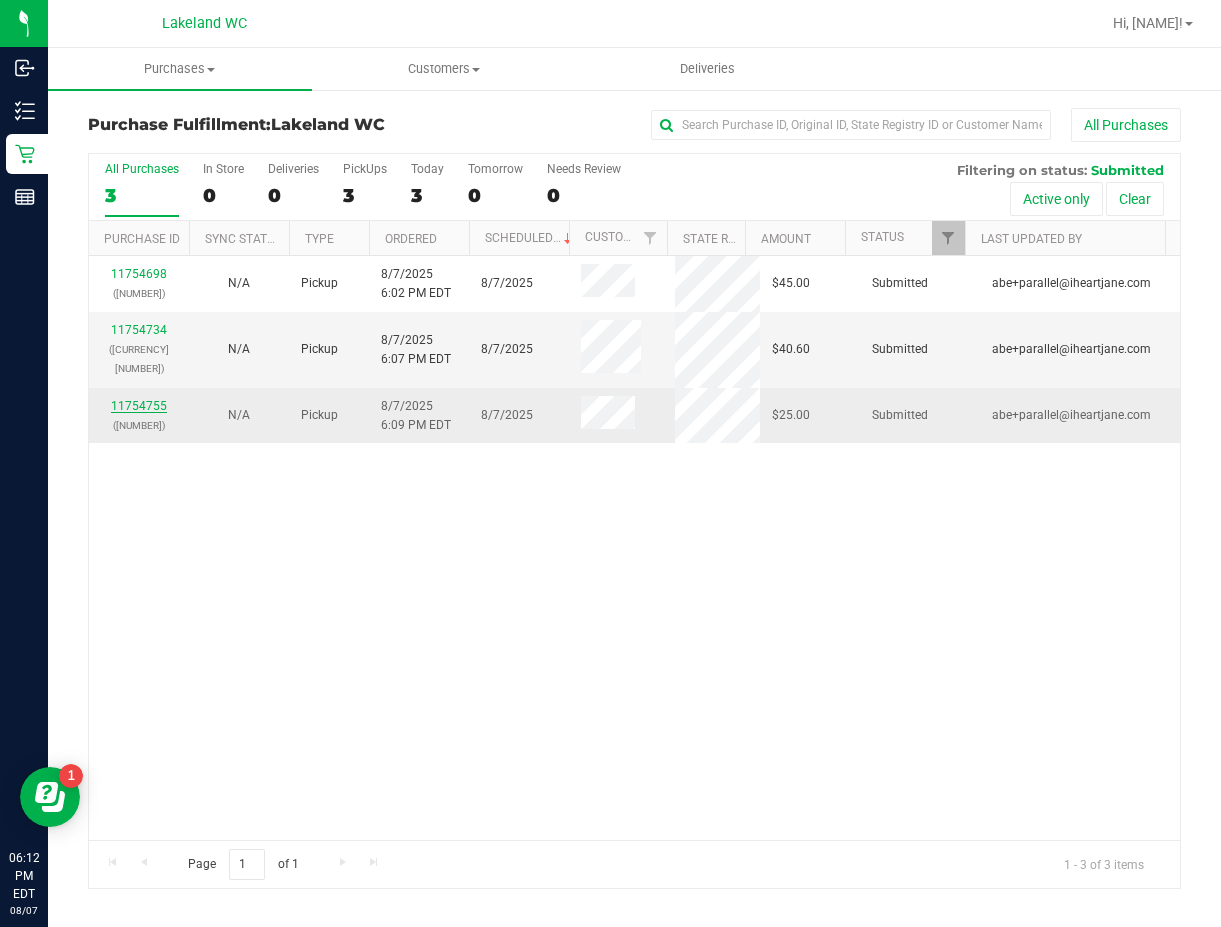 click on "11754755" at bounding box center [139, 406] 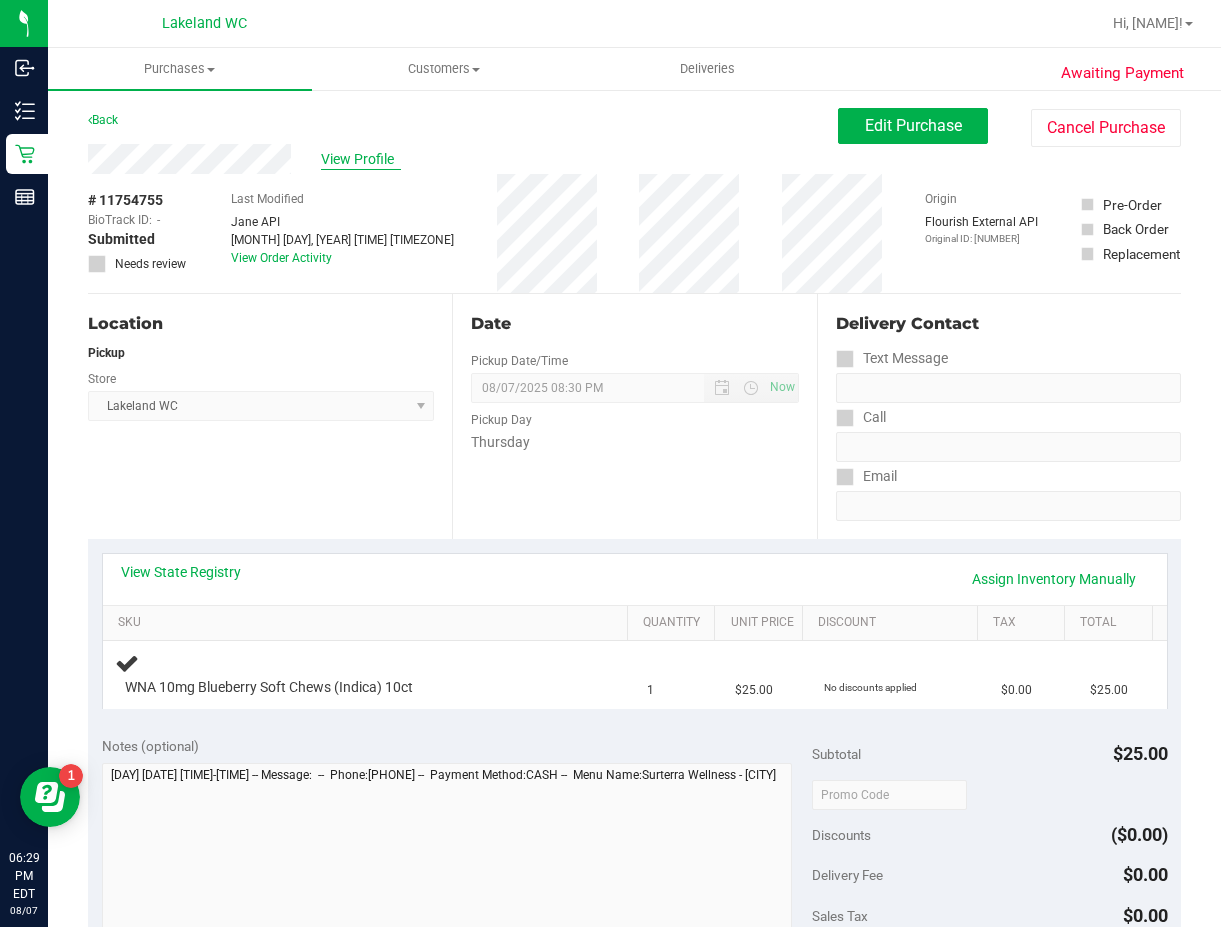 click on "View Profile" at bounding box center [361, 159] 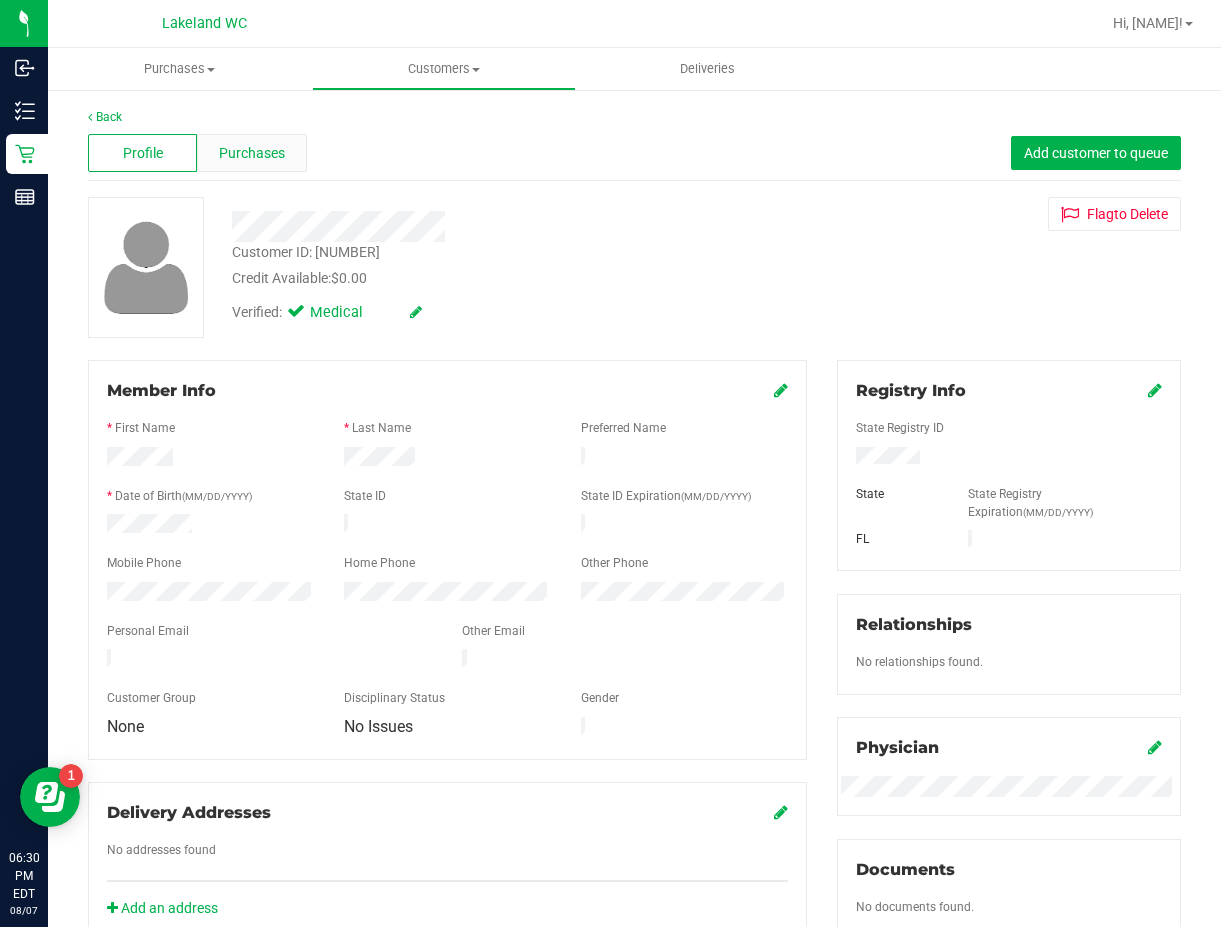 click on "Purchases" at bounding box center (252, 153) 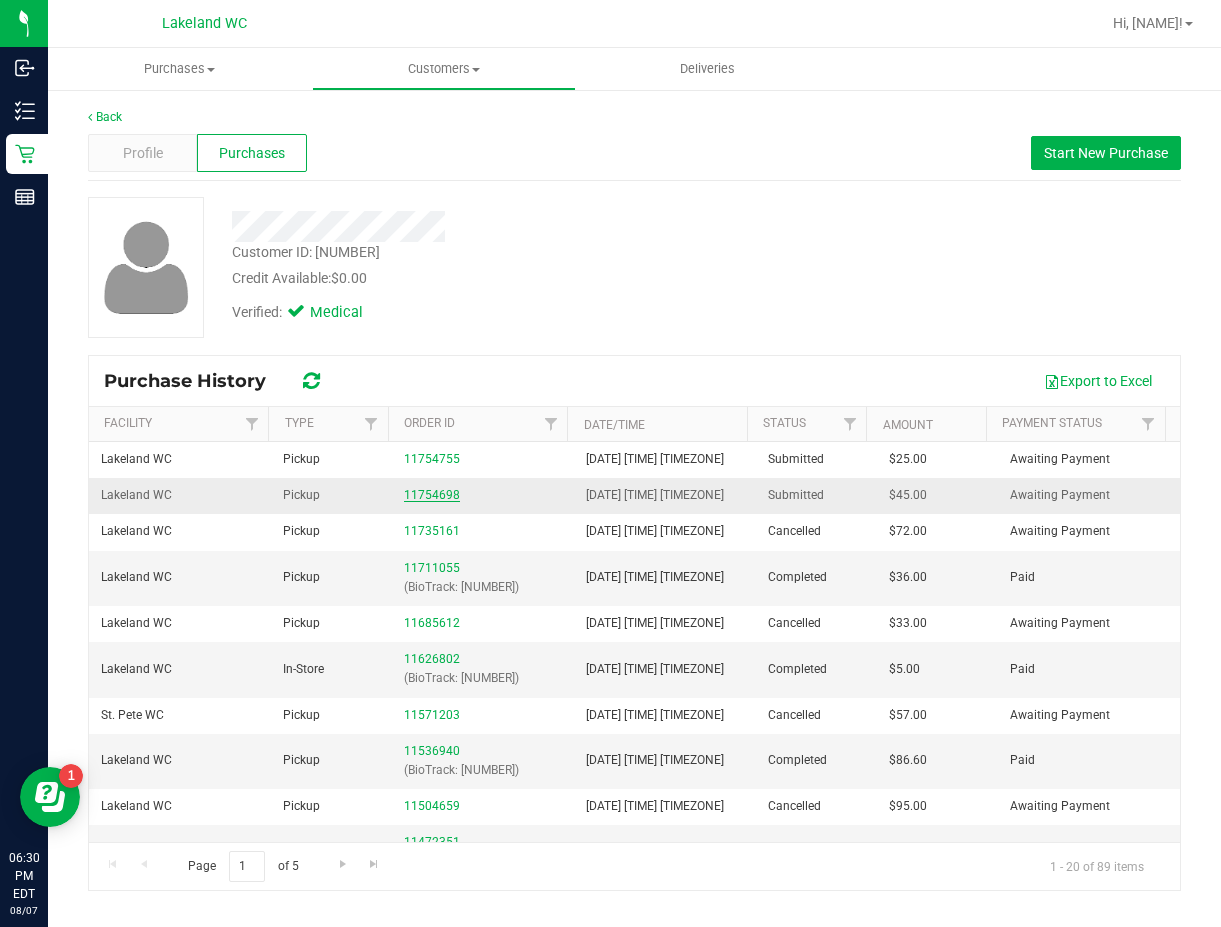 click on "11754698" at bounding box center [432, 495] 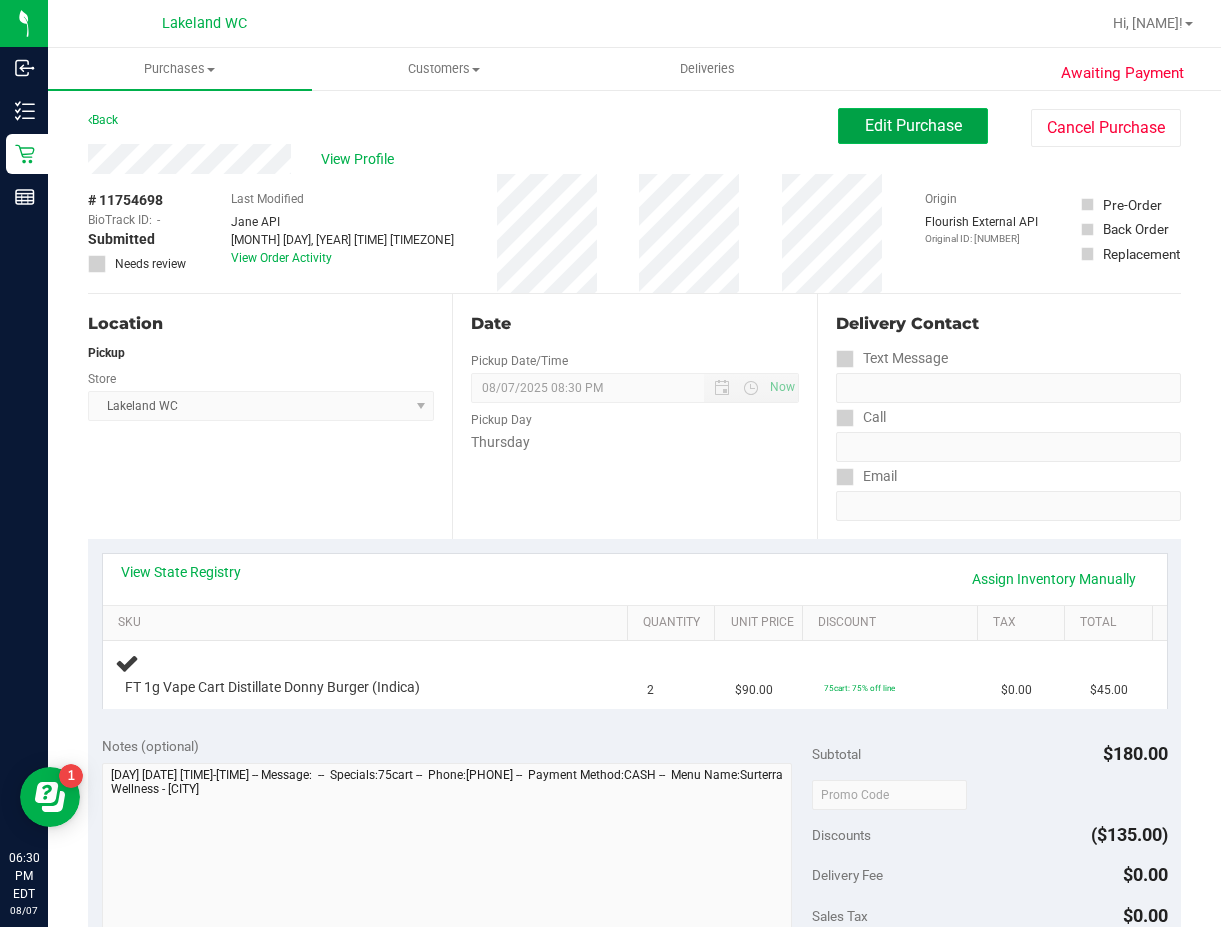 click on "Edit Purchase" at bounding box center (913, 126) 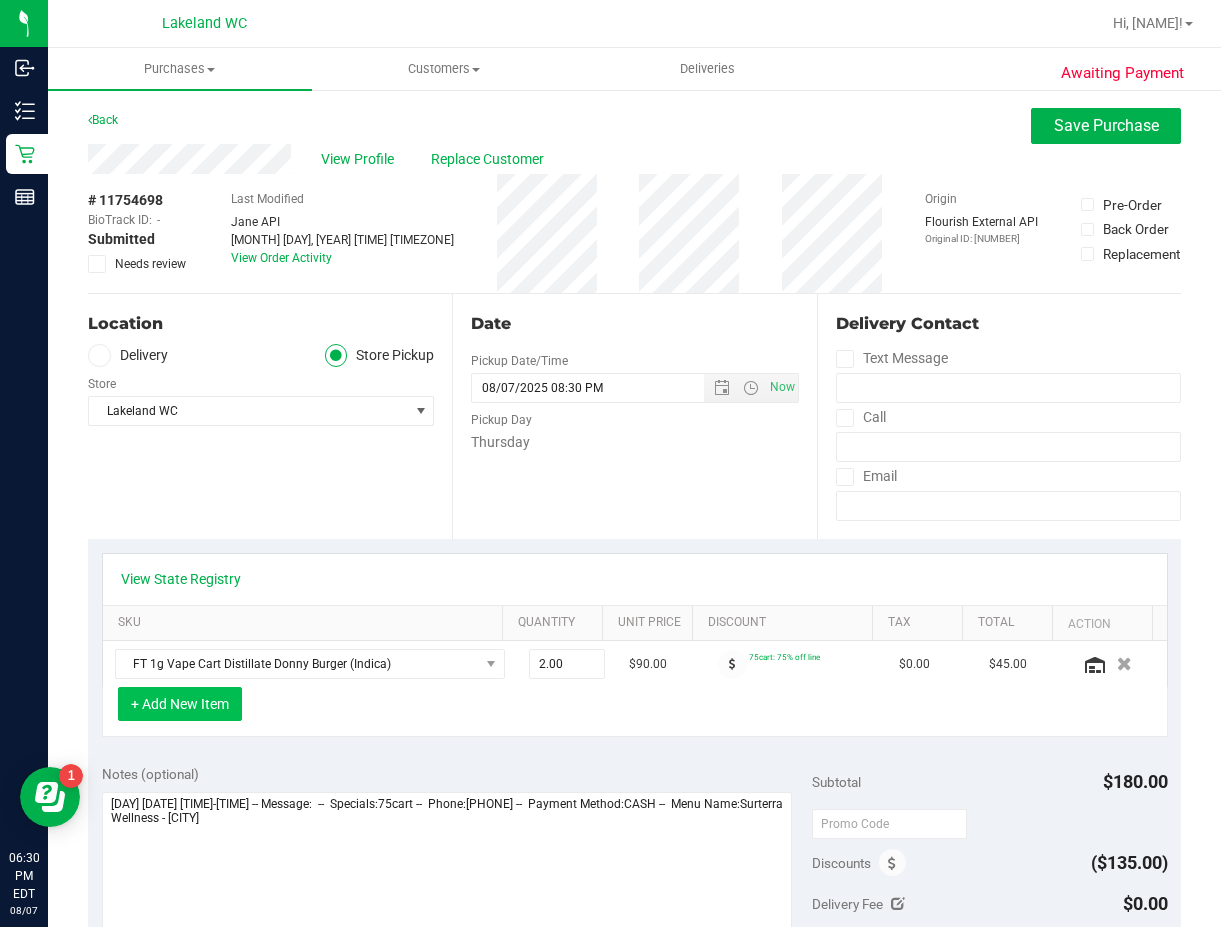 click on "+ Add New Item" at bounding box center (180, 704) 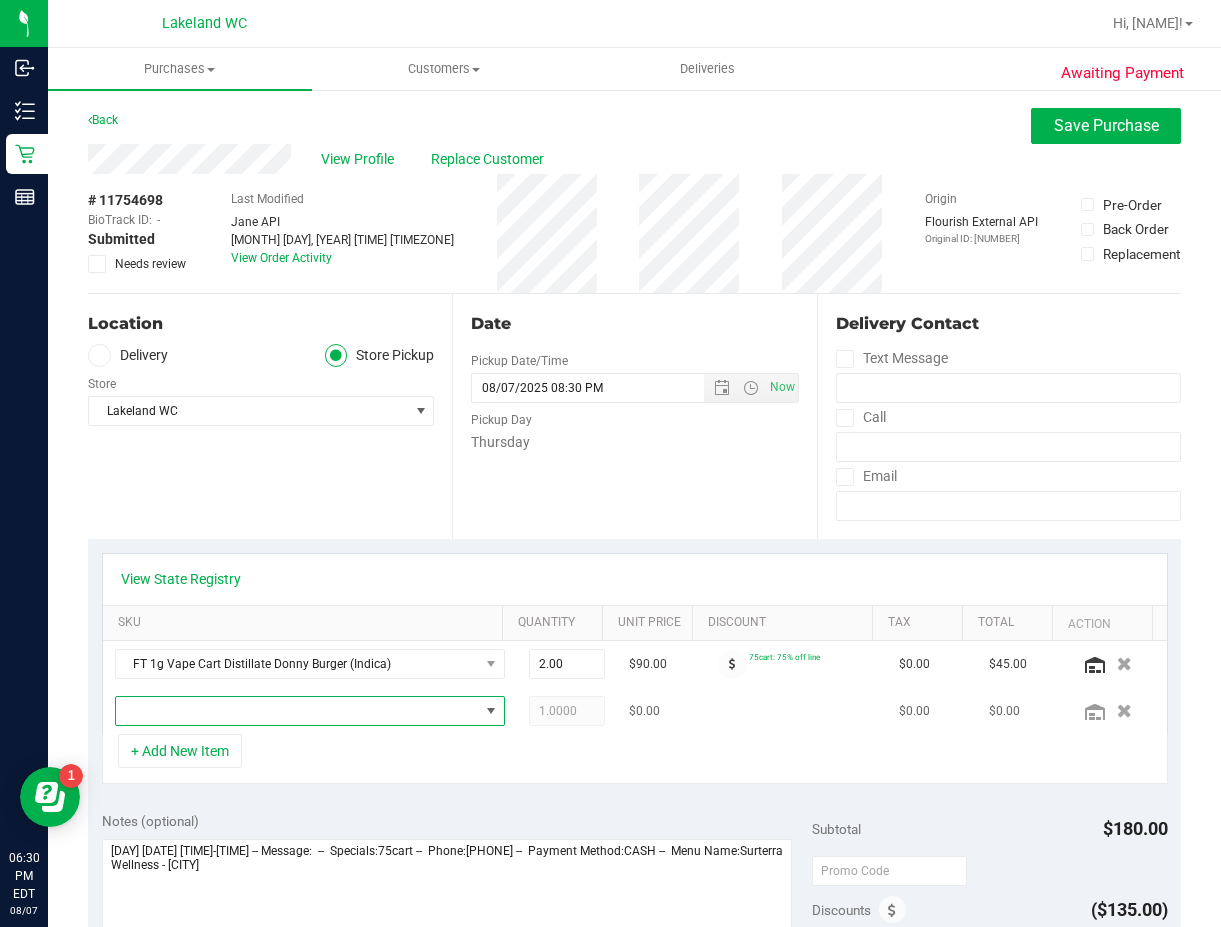 click at bounding box center [297, 711] 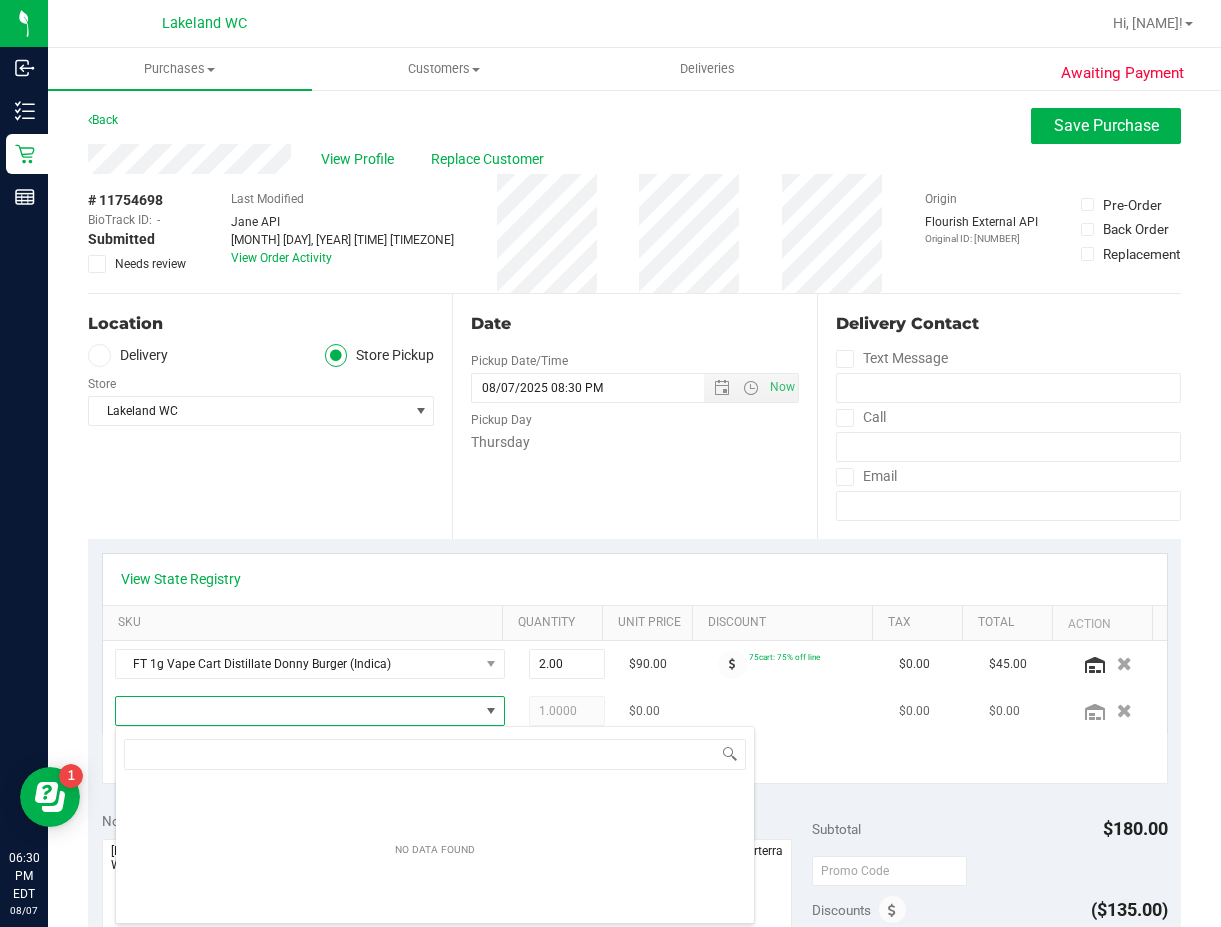 scroll, scrollTop: 99970, scrollLeft: 99640, axis: both 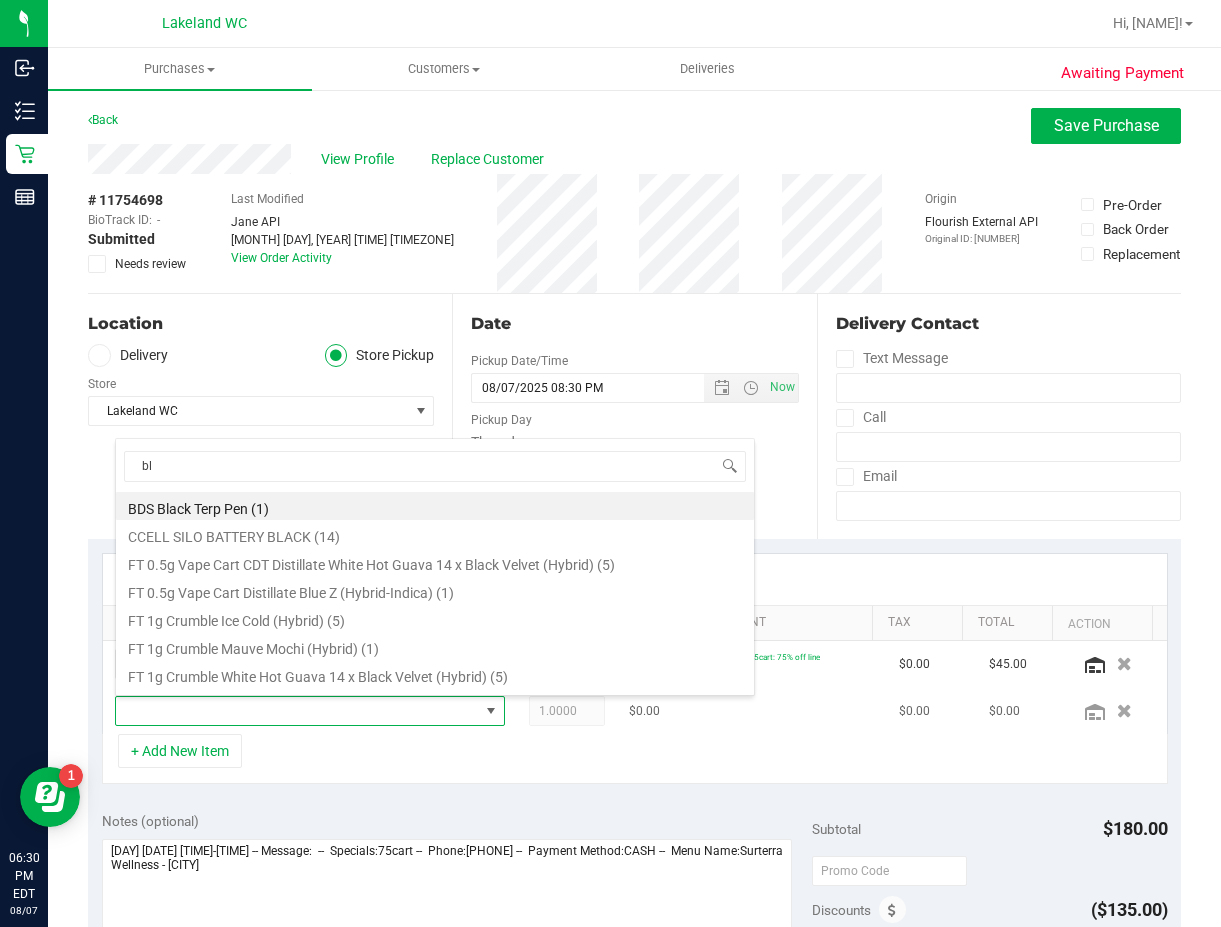 type on "blu" 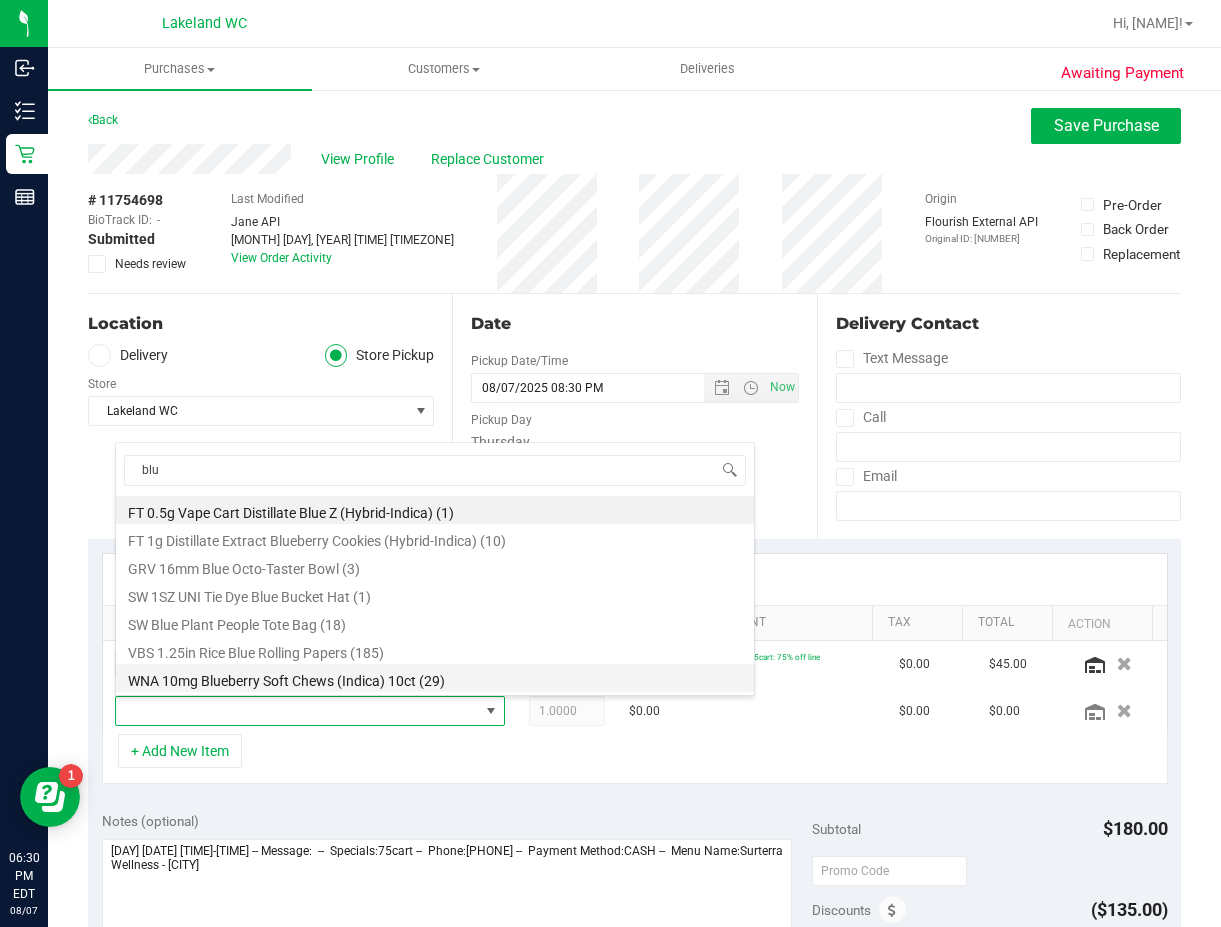 click on "WNA 10mg Blueberry Soft Chews (Indica) 10ct (29)" at bounding box center [435, 678] 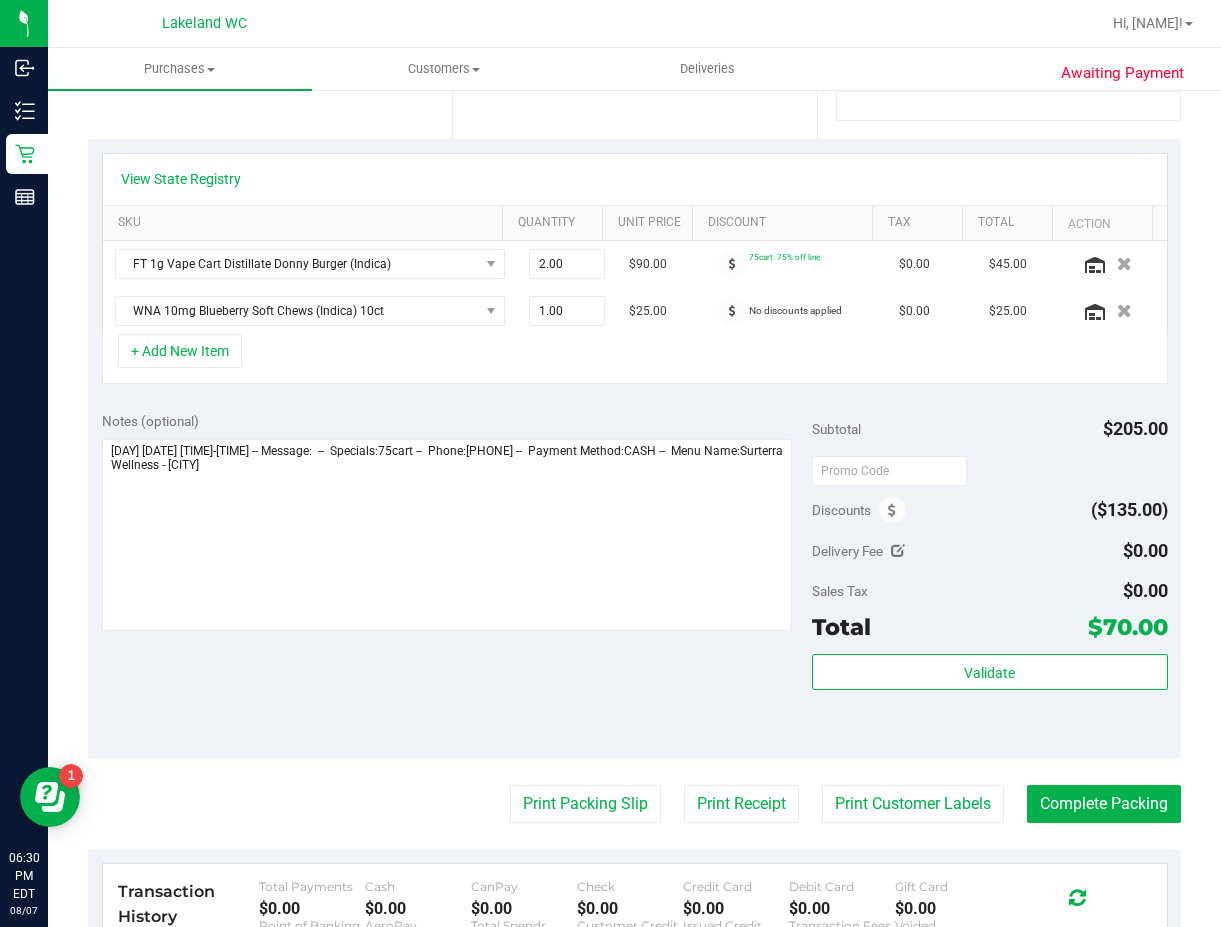 scroll, scrollTop: 0, scrollLeft: 0, axis: both 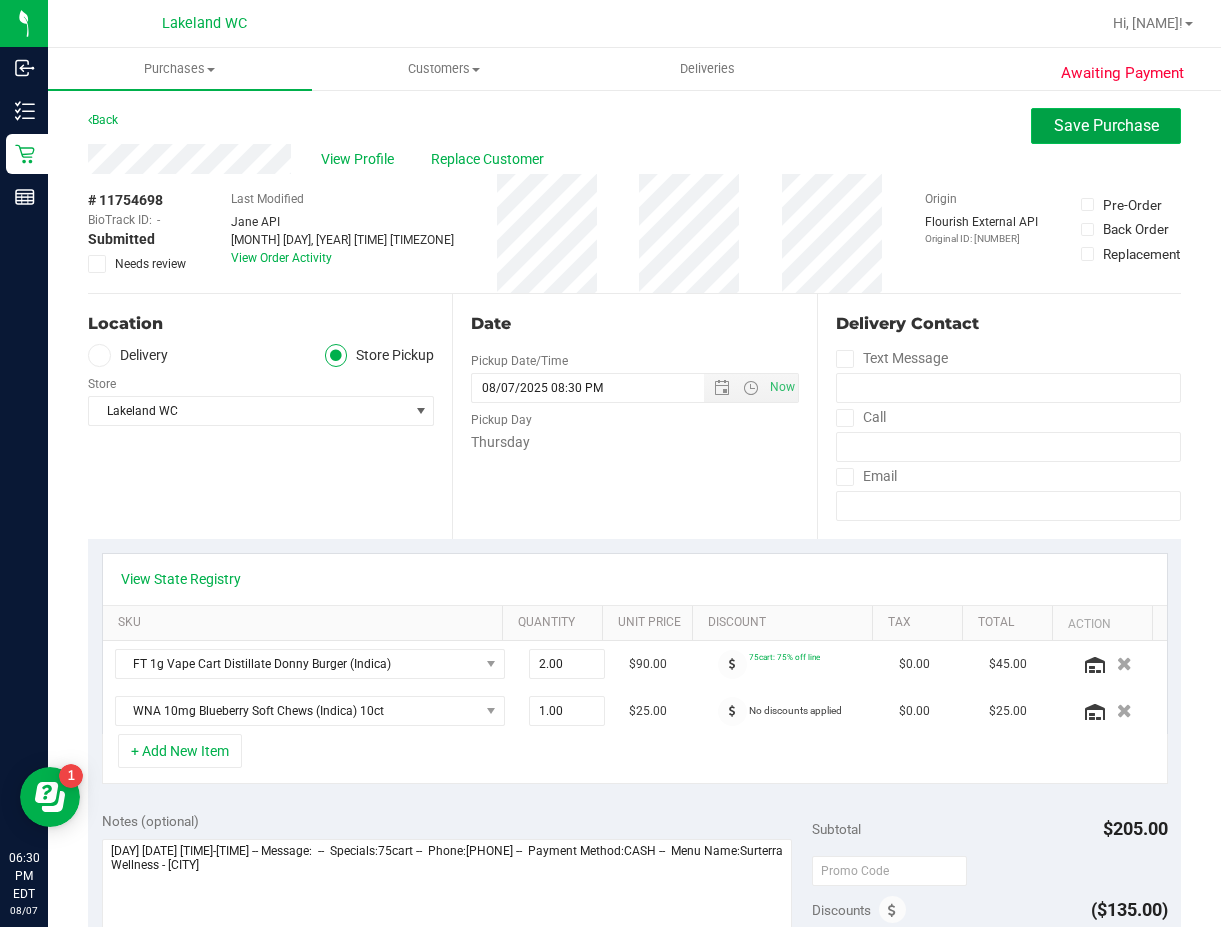 click on "Save Purchase" at bounding box center [1106, 125] 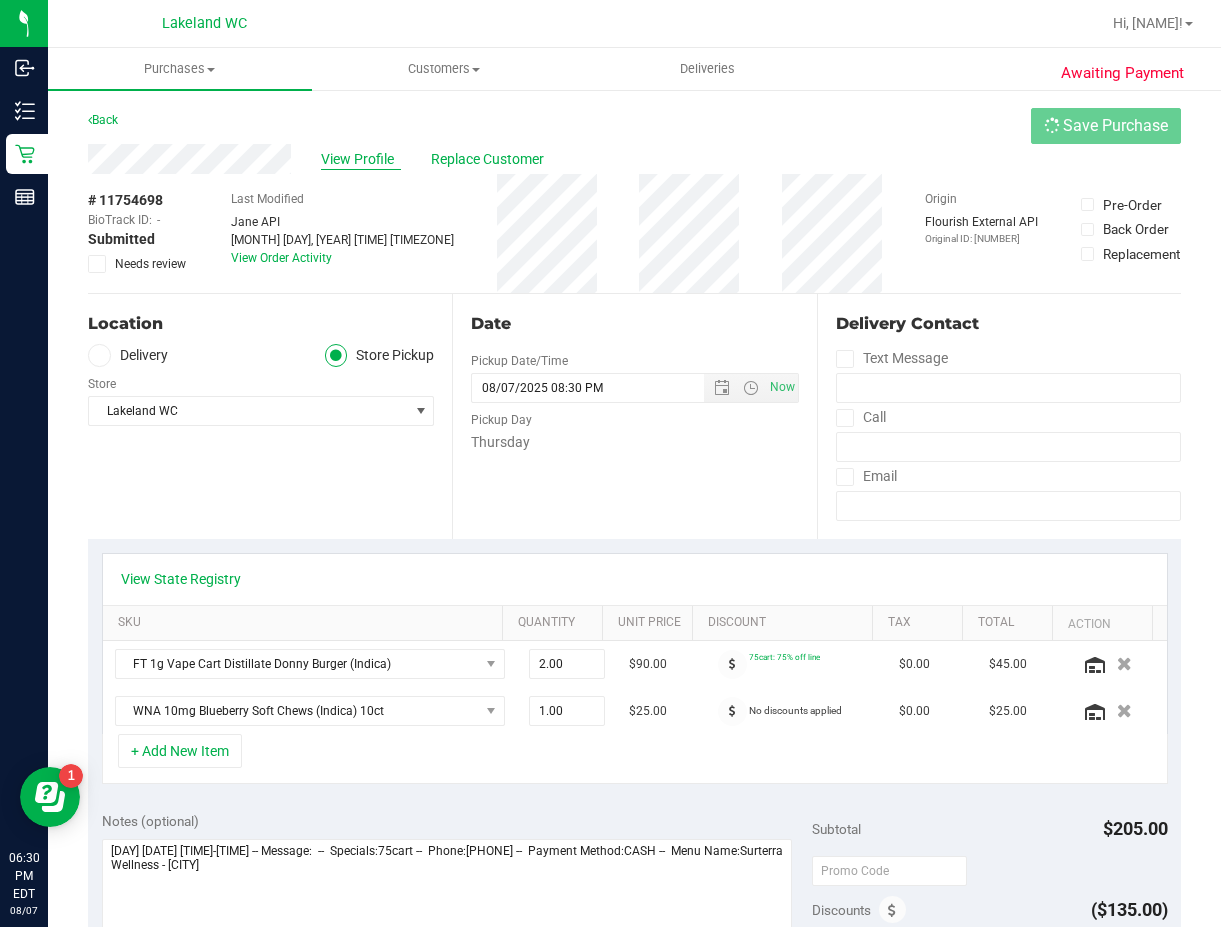 click on "View Profile" at bounding box center [361, 159] 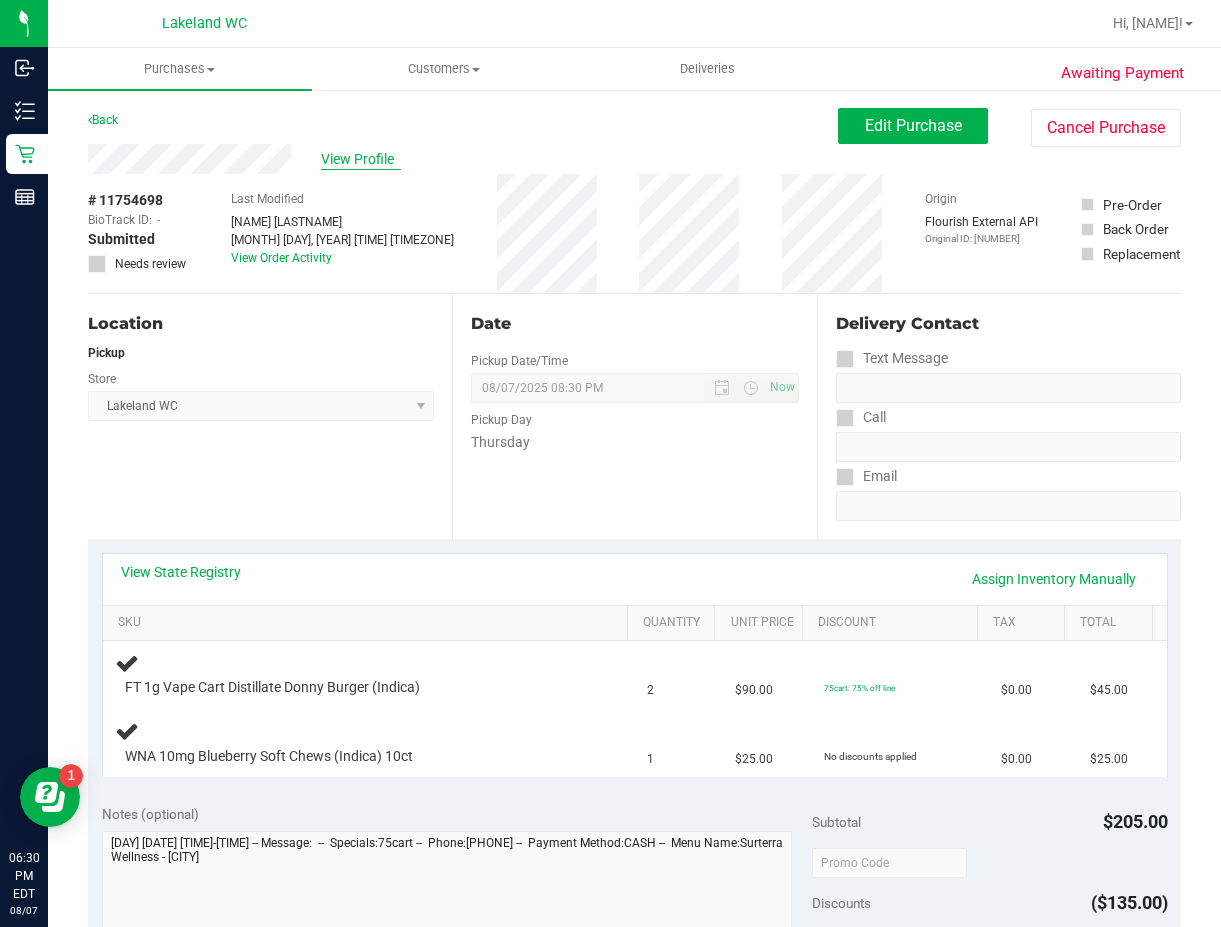 click on "View Profile" at bounding box center (361, 159) 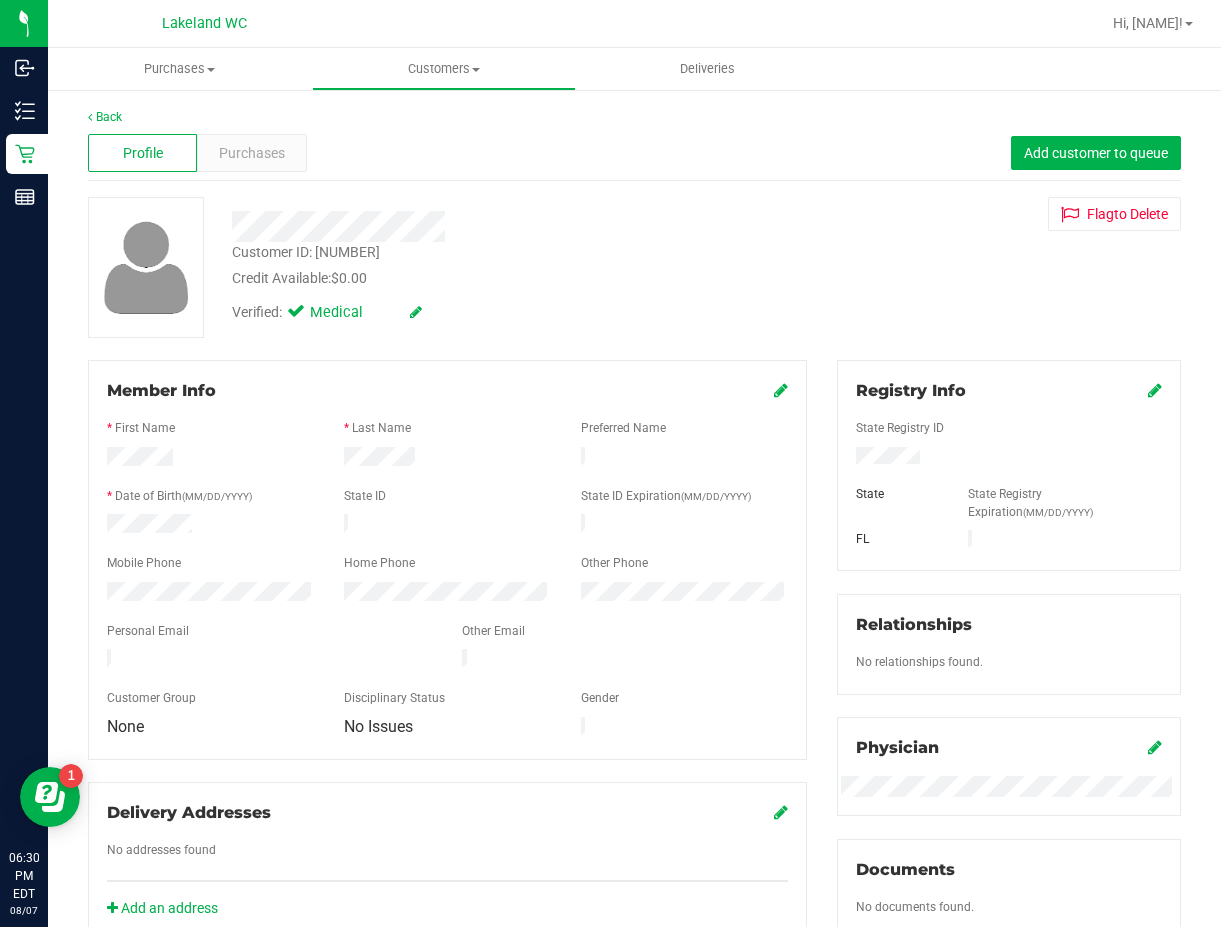 click on "Customer ID: 91069" at bounding box center [306, 252] 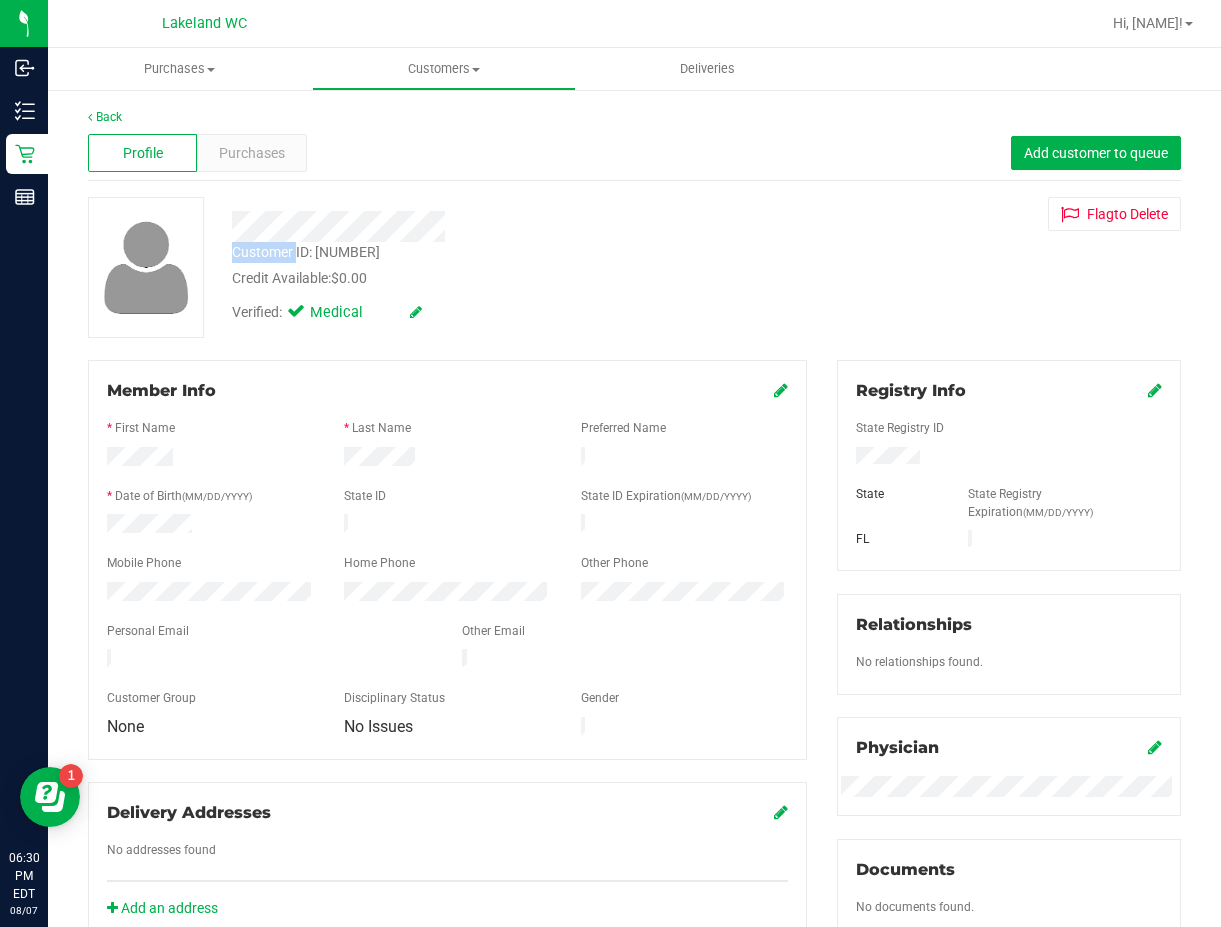 click on "Customer ID: 91069" at bounding box center (306, 252) 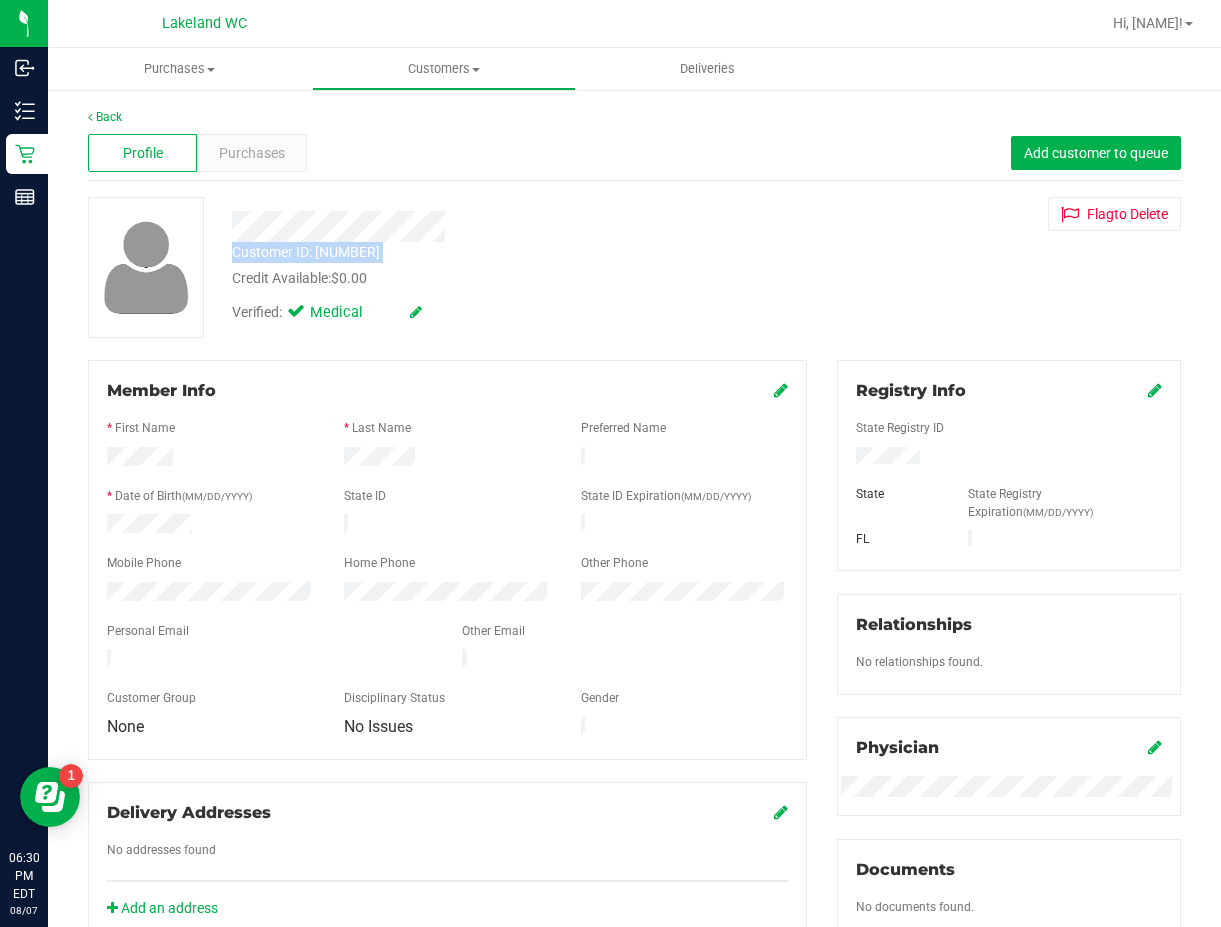 click on "Customer ID: 91069" at bounding box center [306, 252] 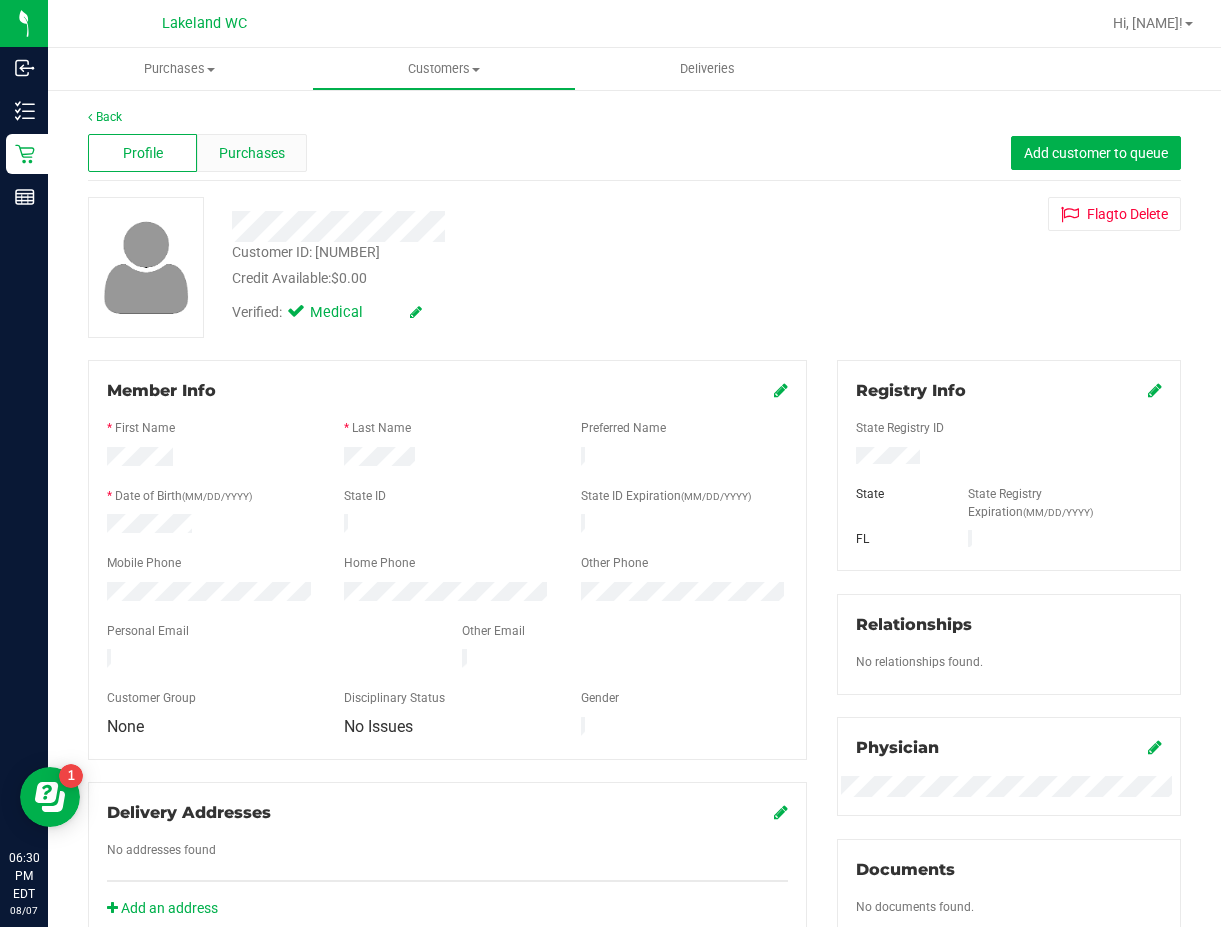 click on "Purchases" at bounding box center [251, 153] 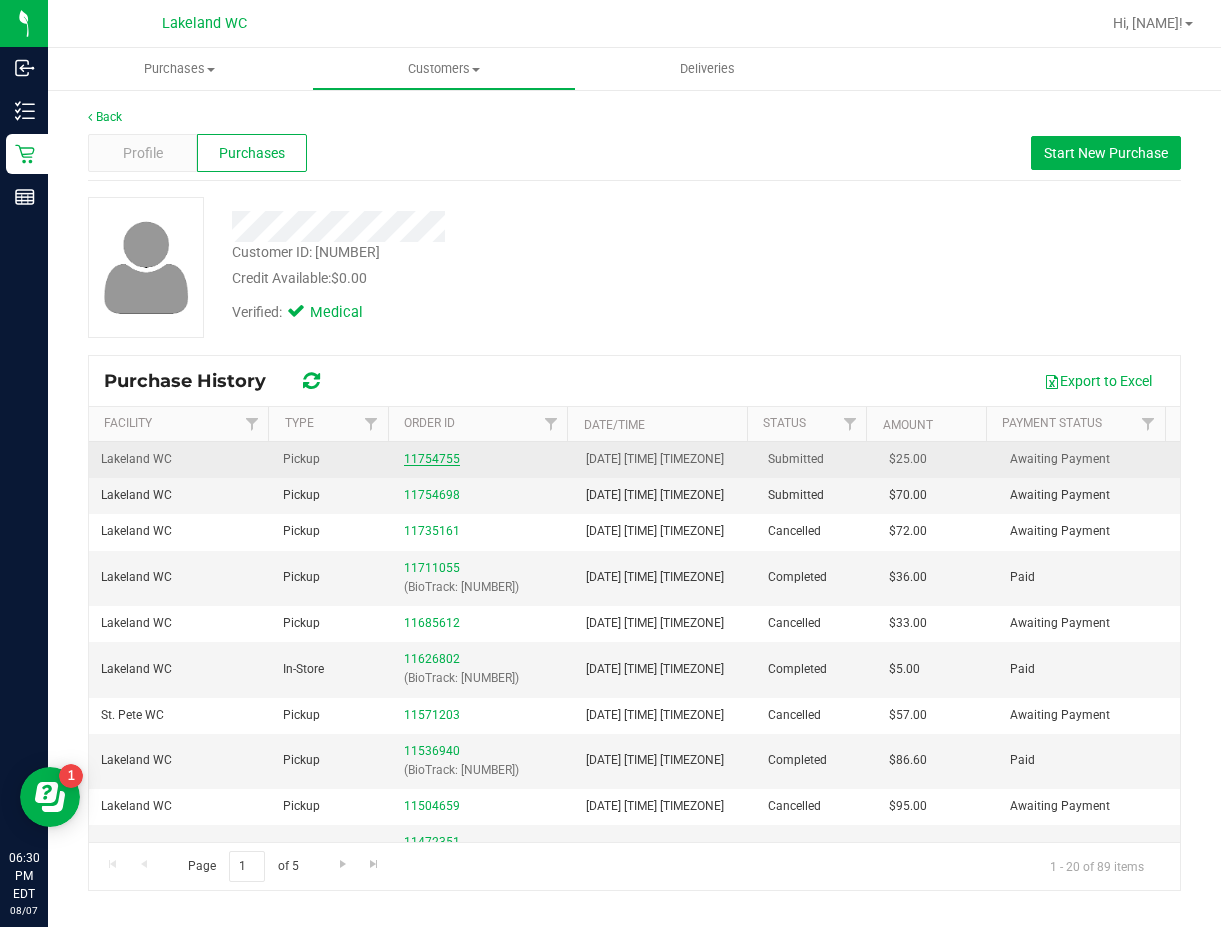 click on "11754755" at bounding box center (432, 459) 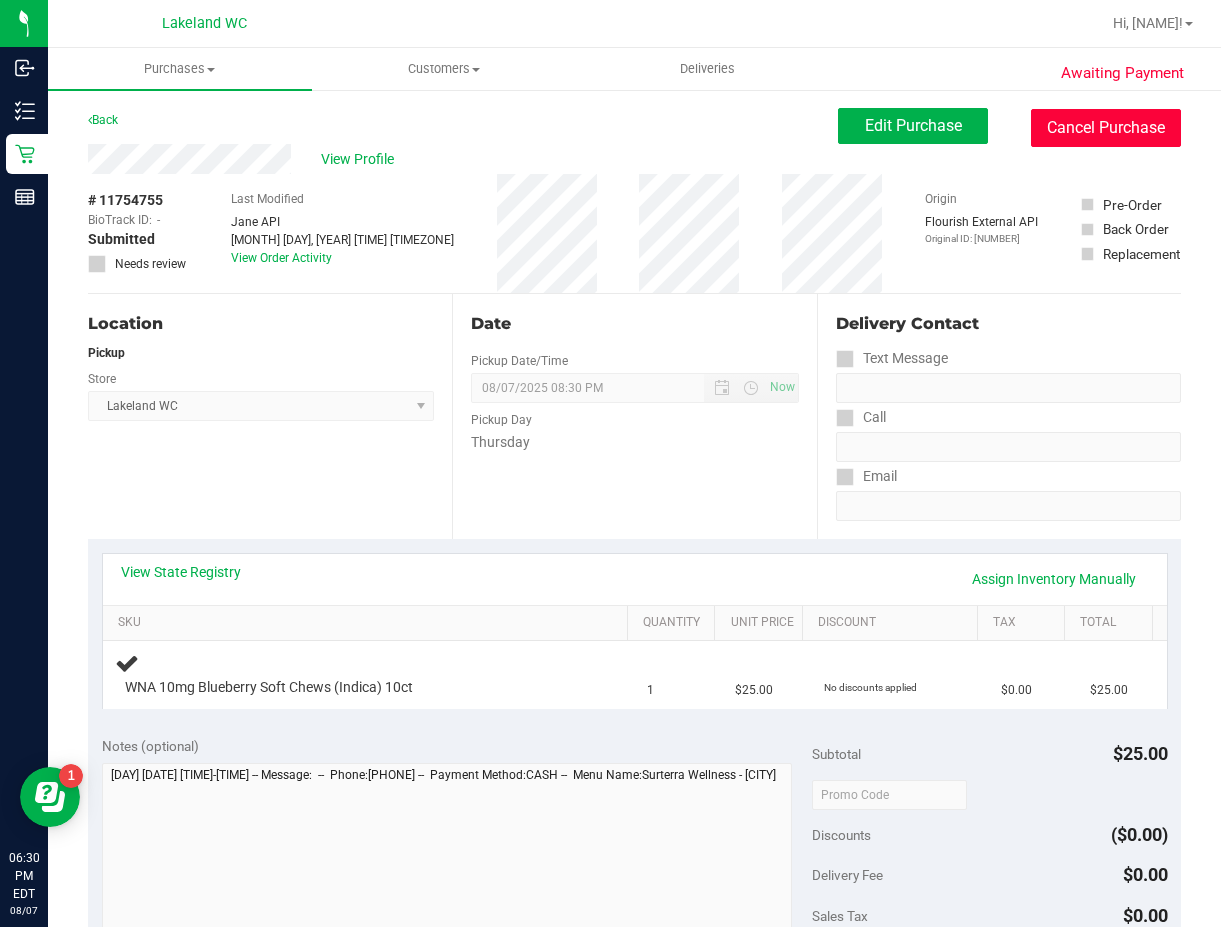 click on "Cancel Purchase" at bounding box center (1106, 128) 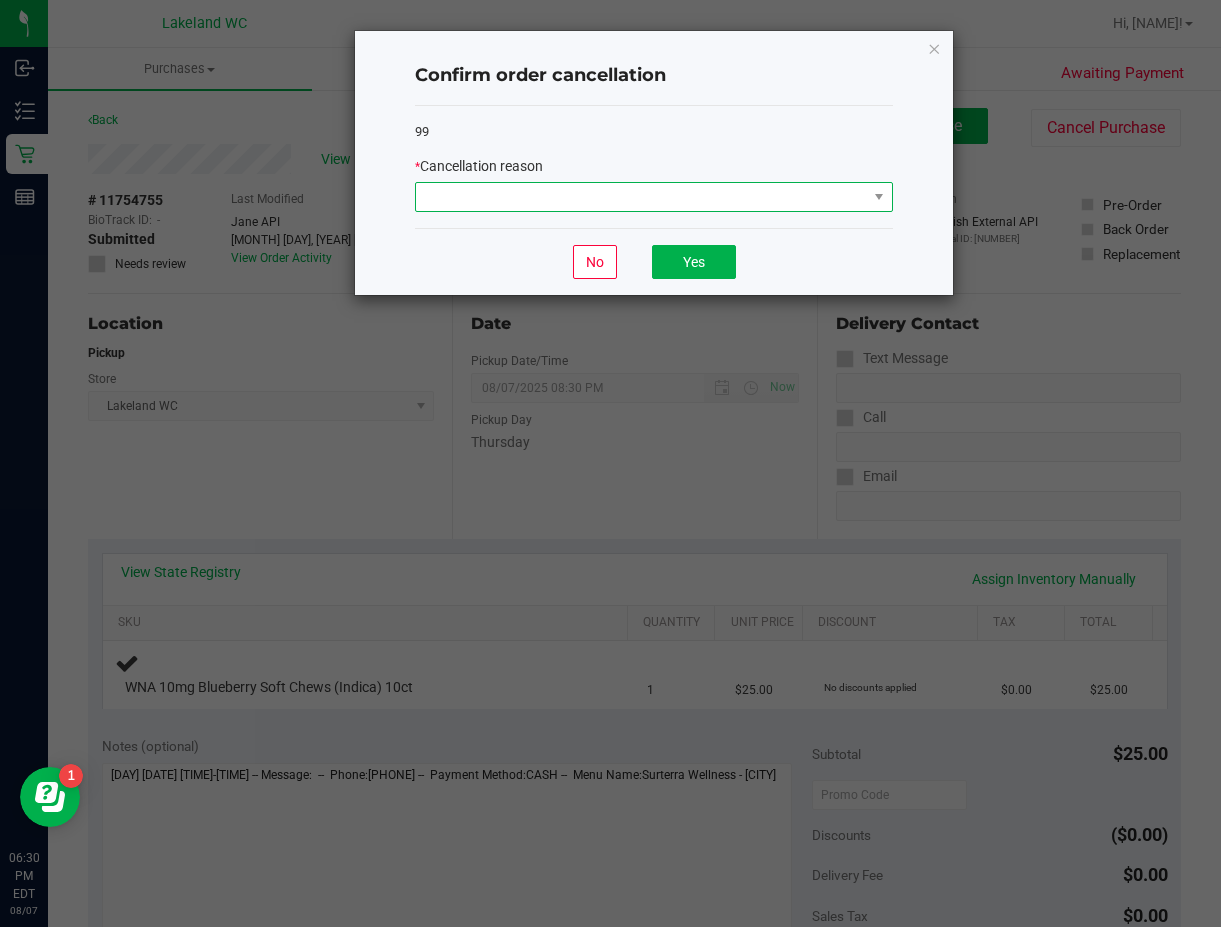 drag, startPoint x: 540, startPoint y: 212, endPoint x: 536, endPoint y: 200, distance: 12.649111 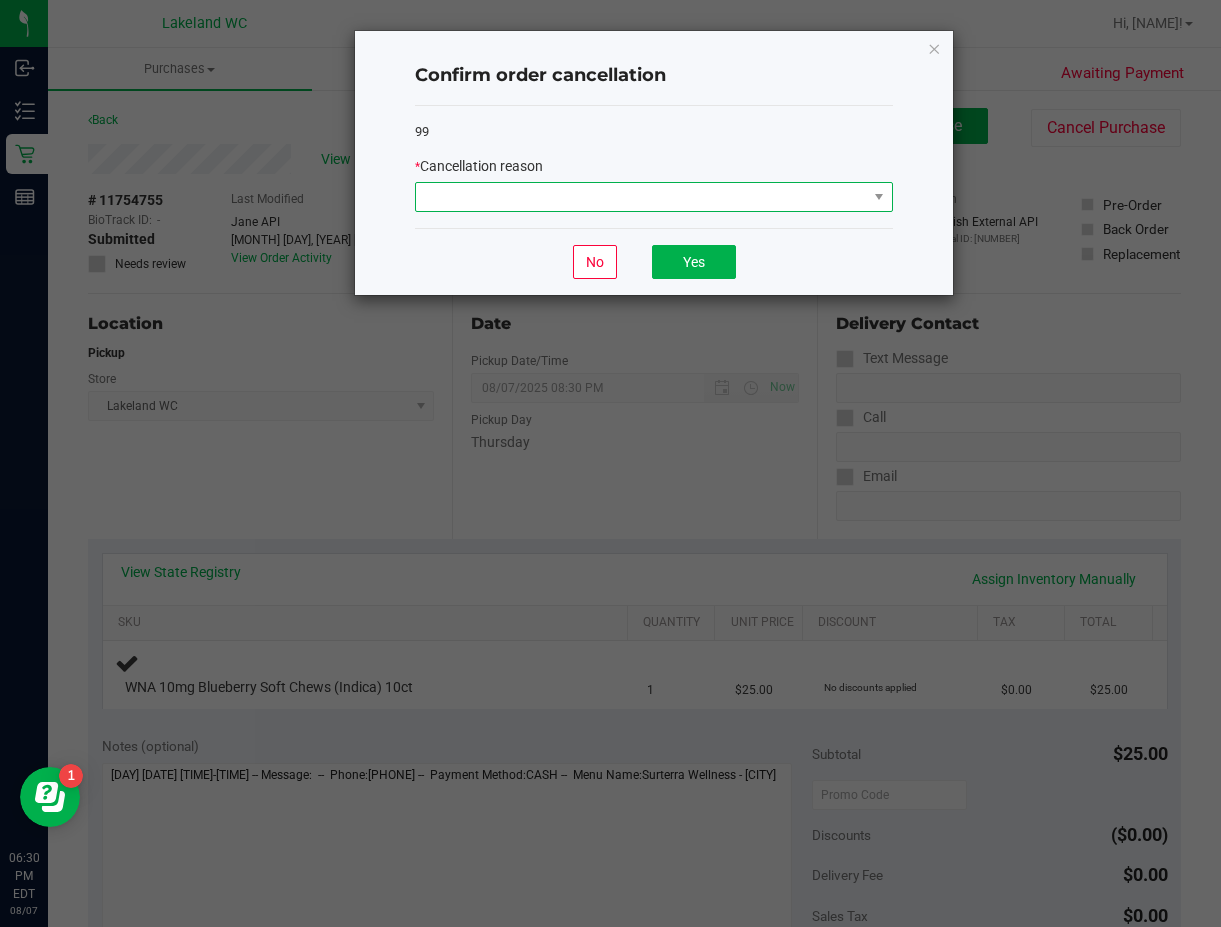 click at bounding box center (654, 197) 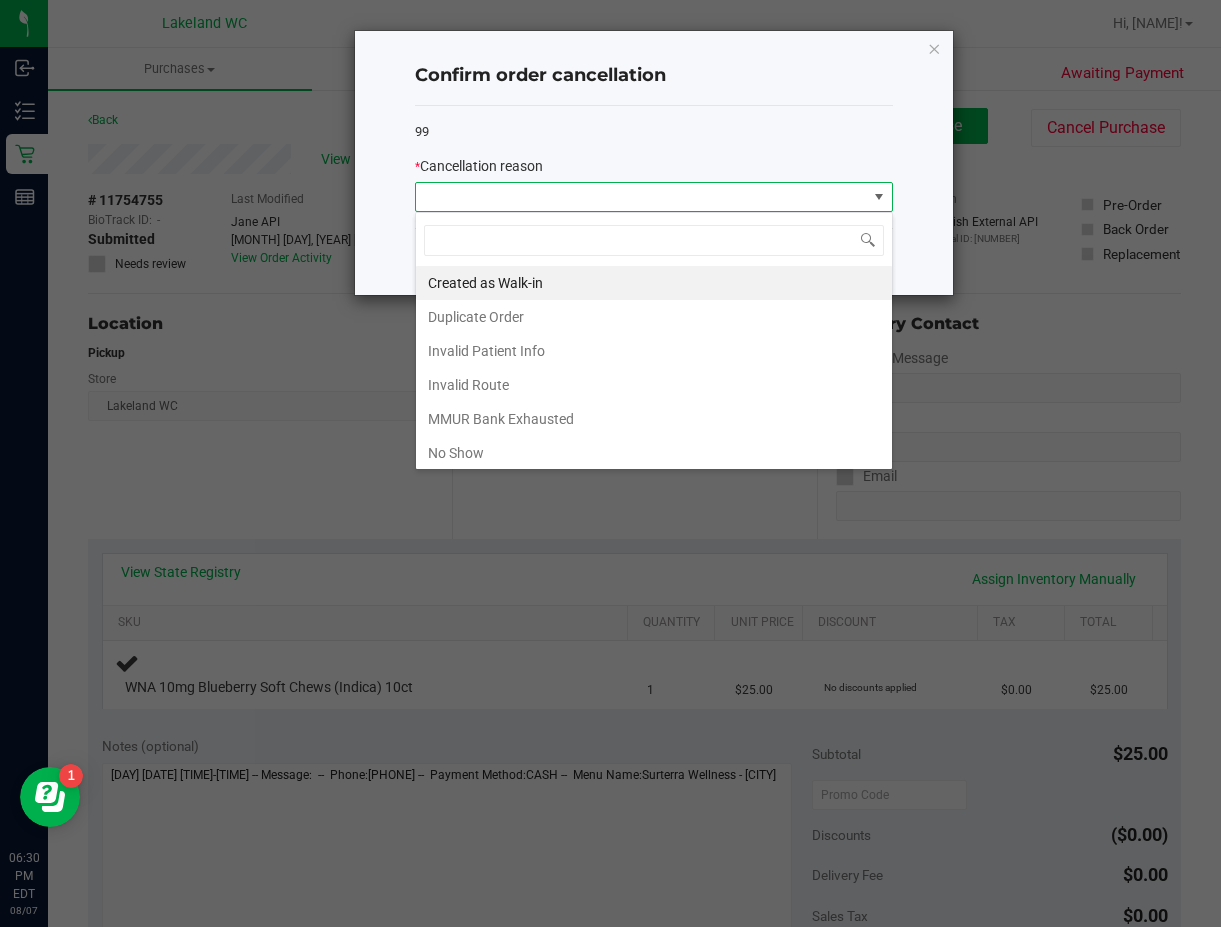 scroll, scrollTop: 99970, scrollLeft: 99522, axis: both 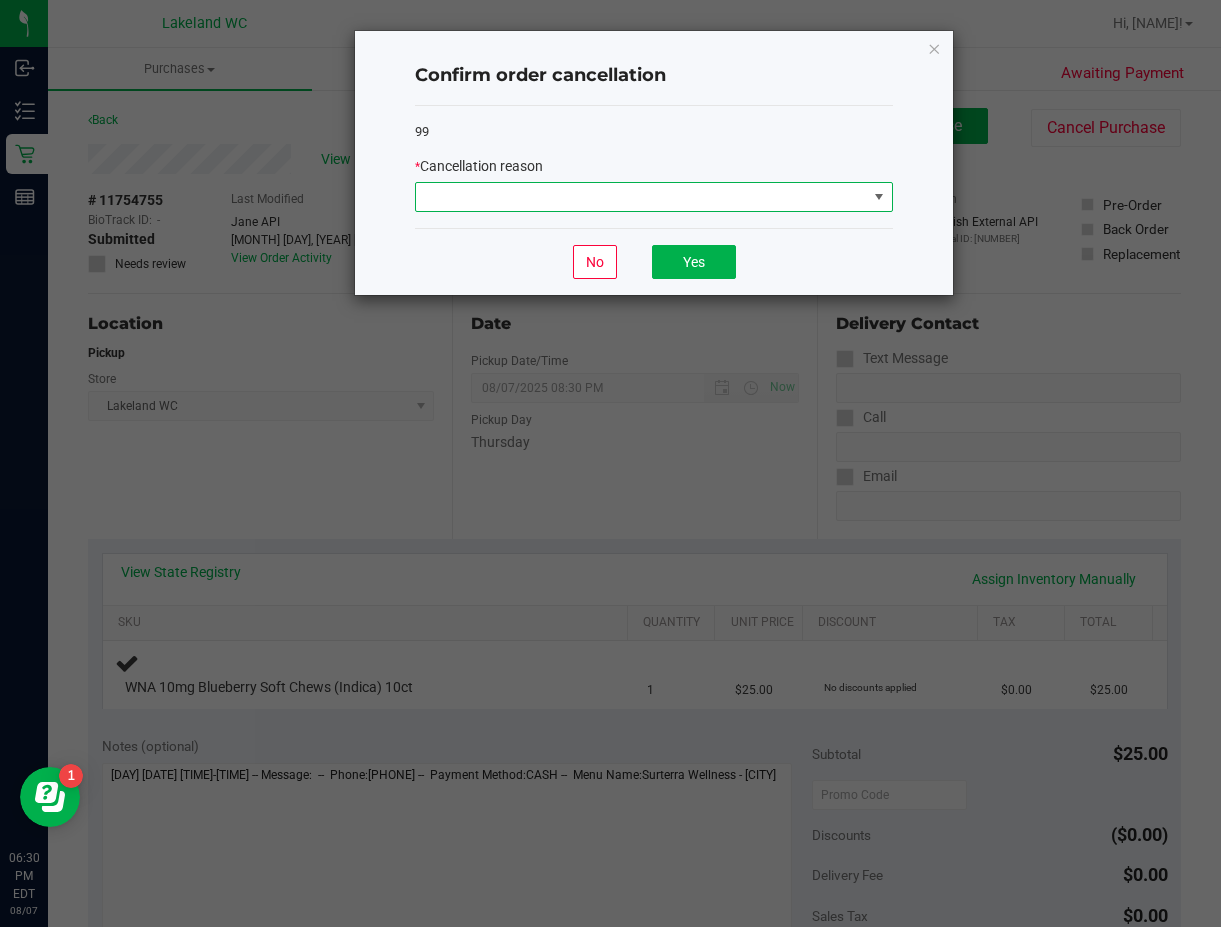 click at bounding box center (641, 197) 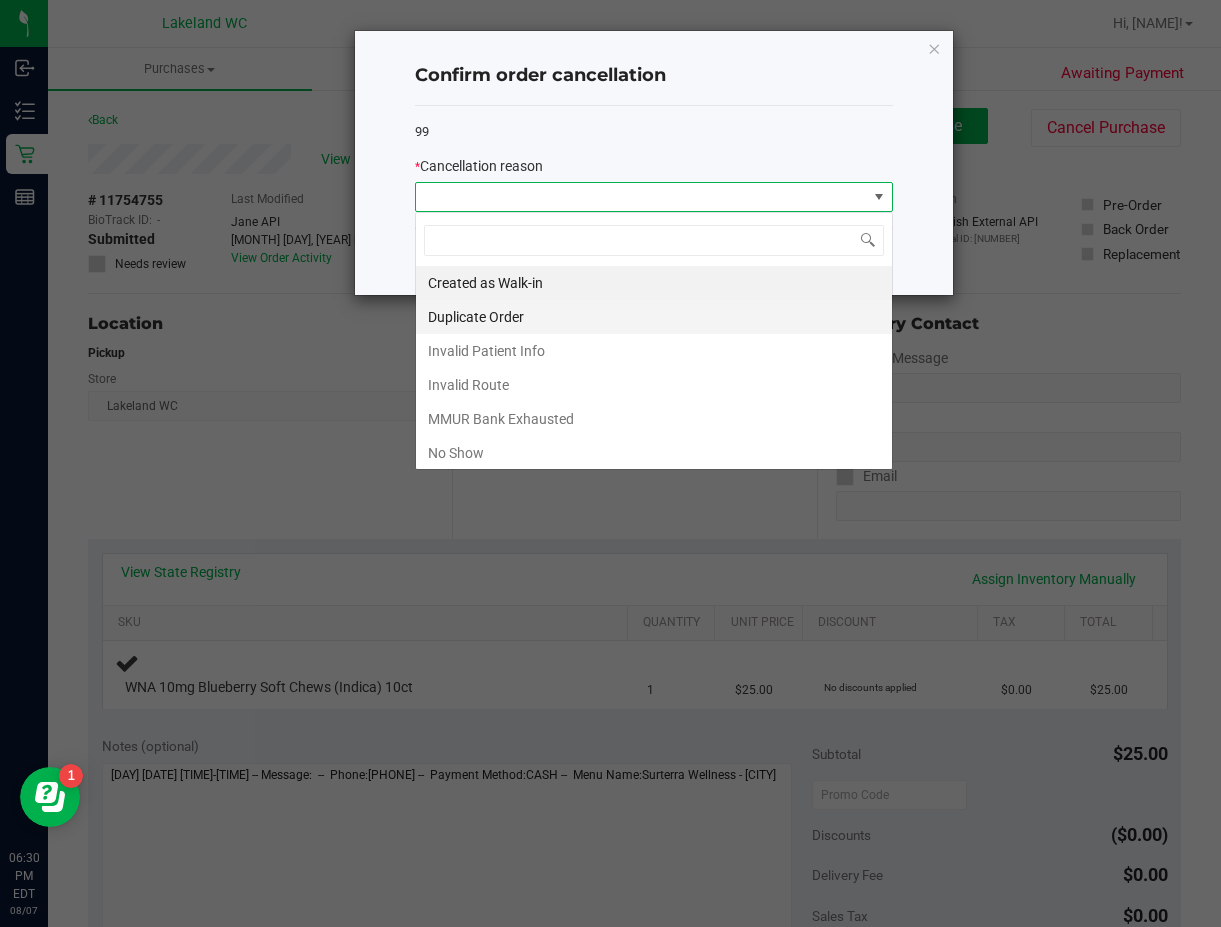 scroll, scrollTop: 99970, scrollLeft: 99522, axis: both 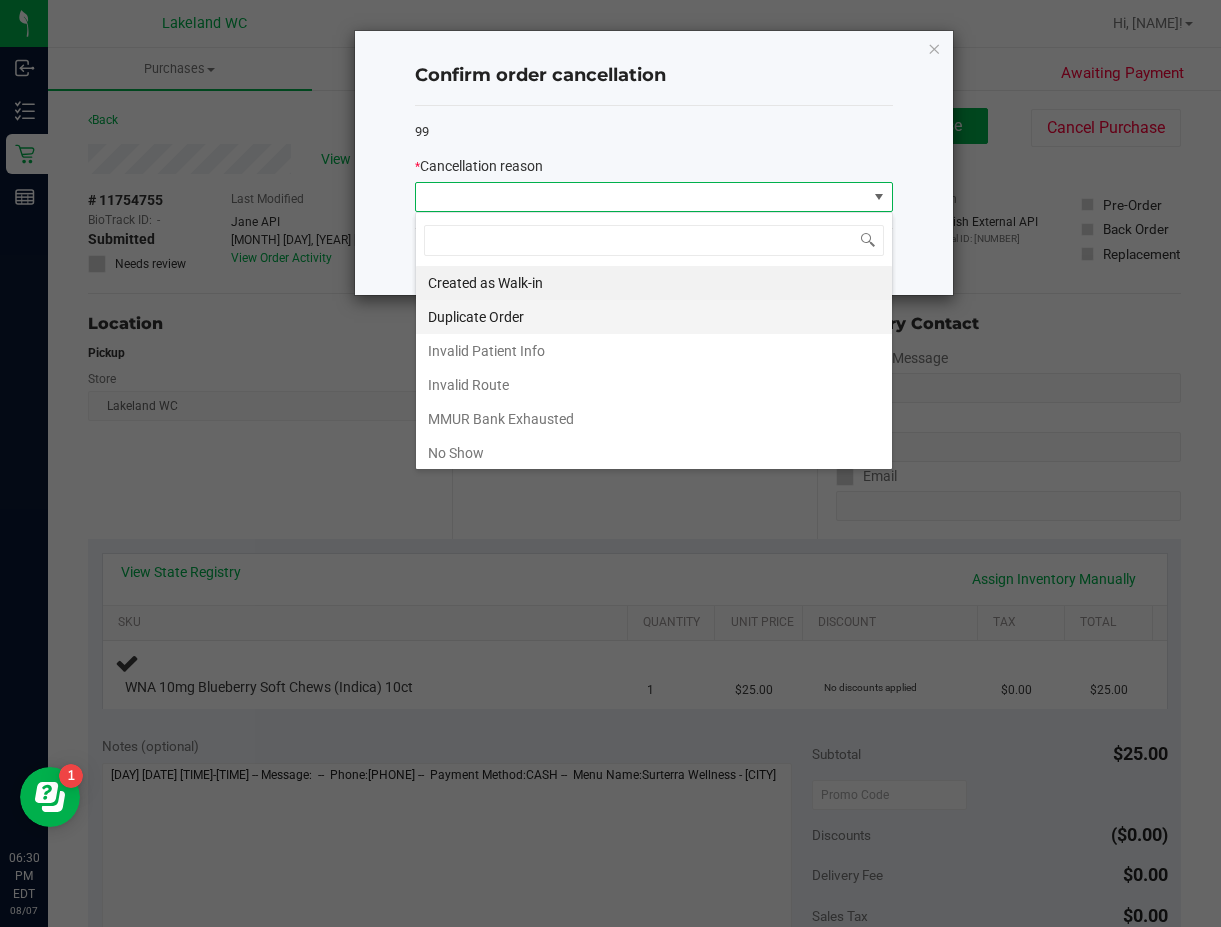 click on "Duplicate Order" at bounding box center (654, 317) 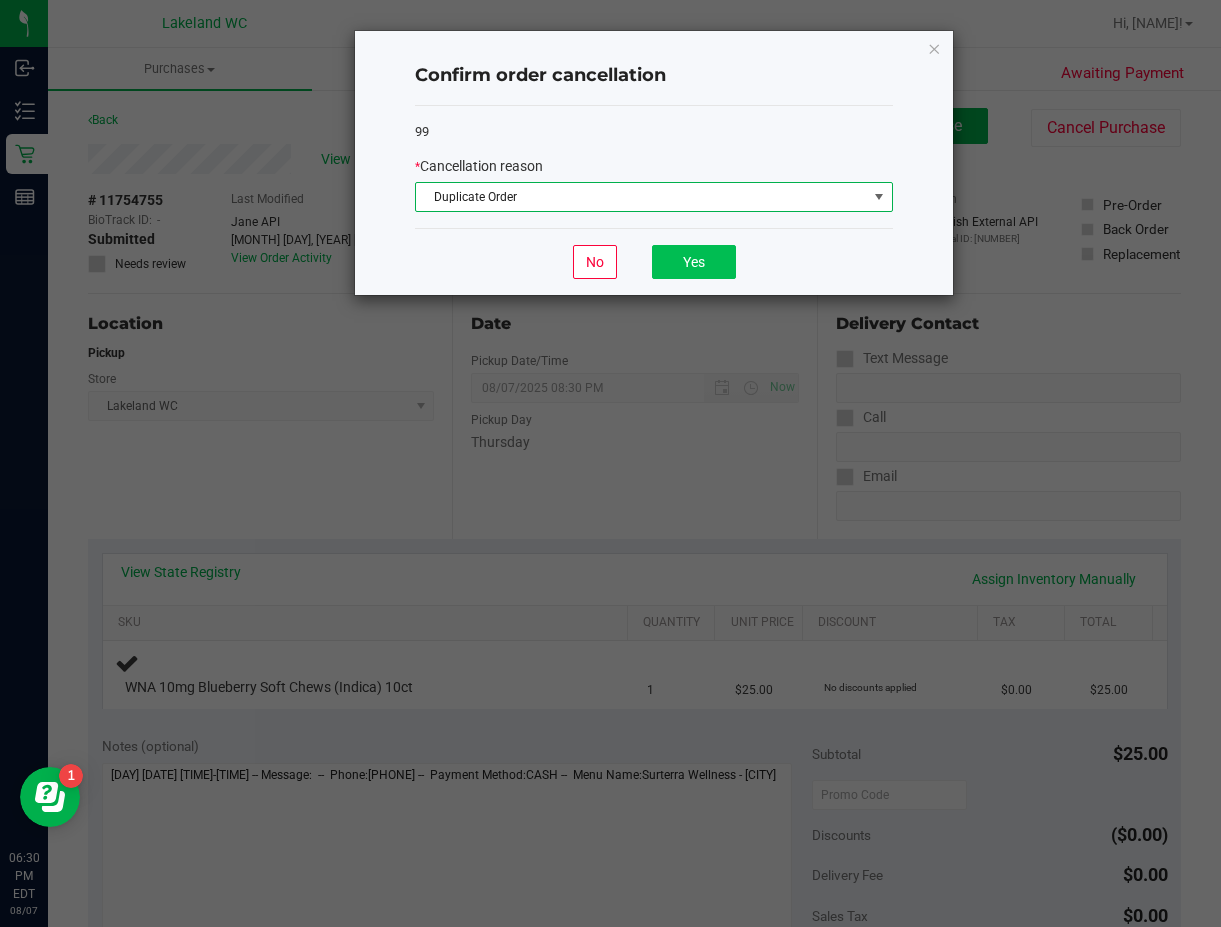 click on "No   Yes" 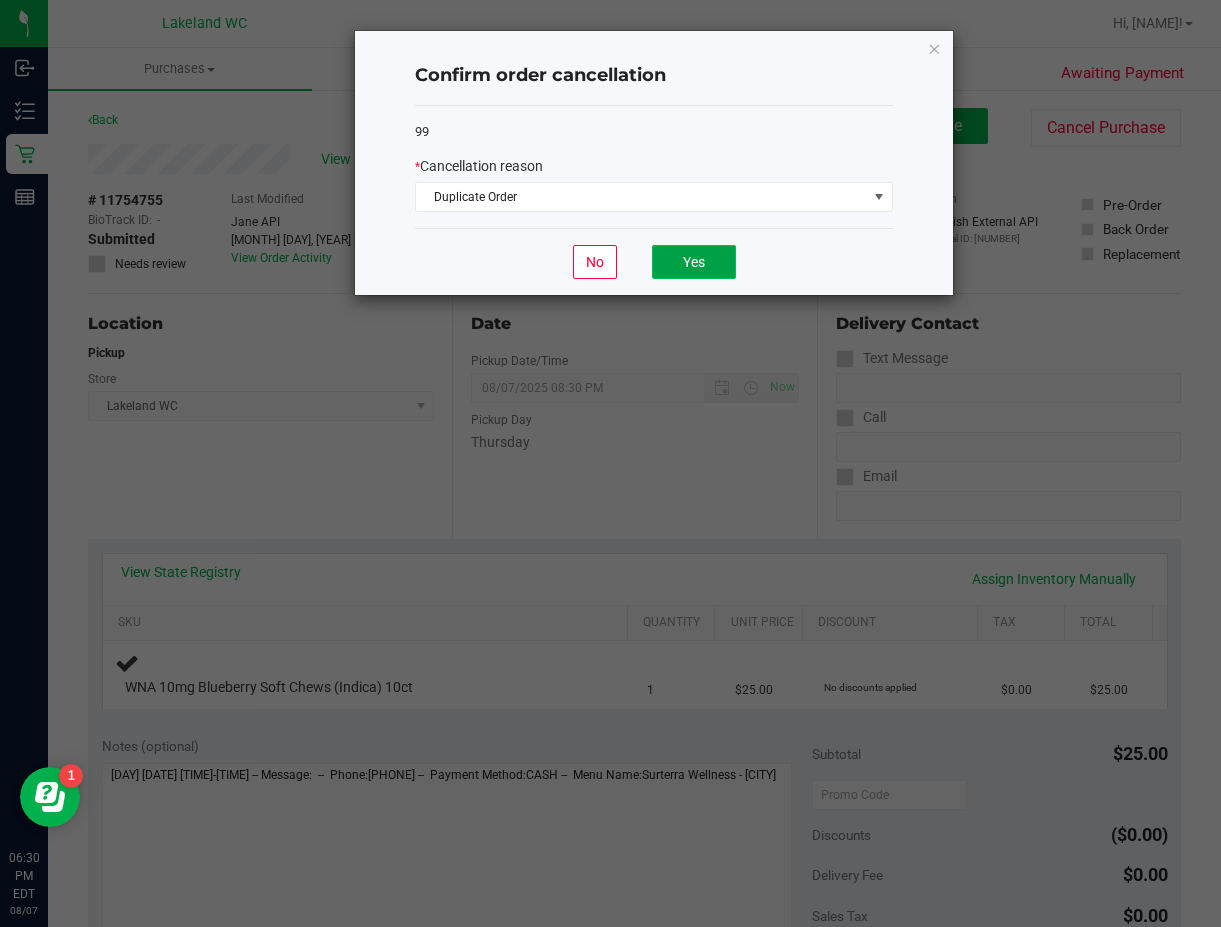 click on "Yes" 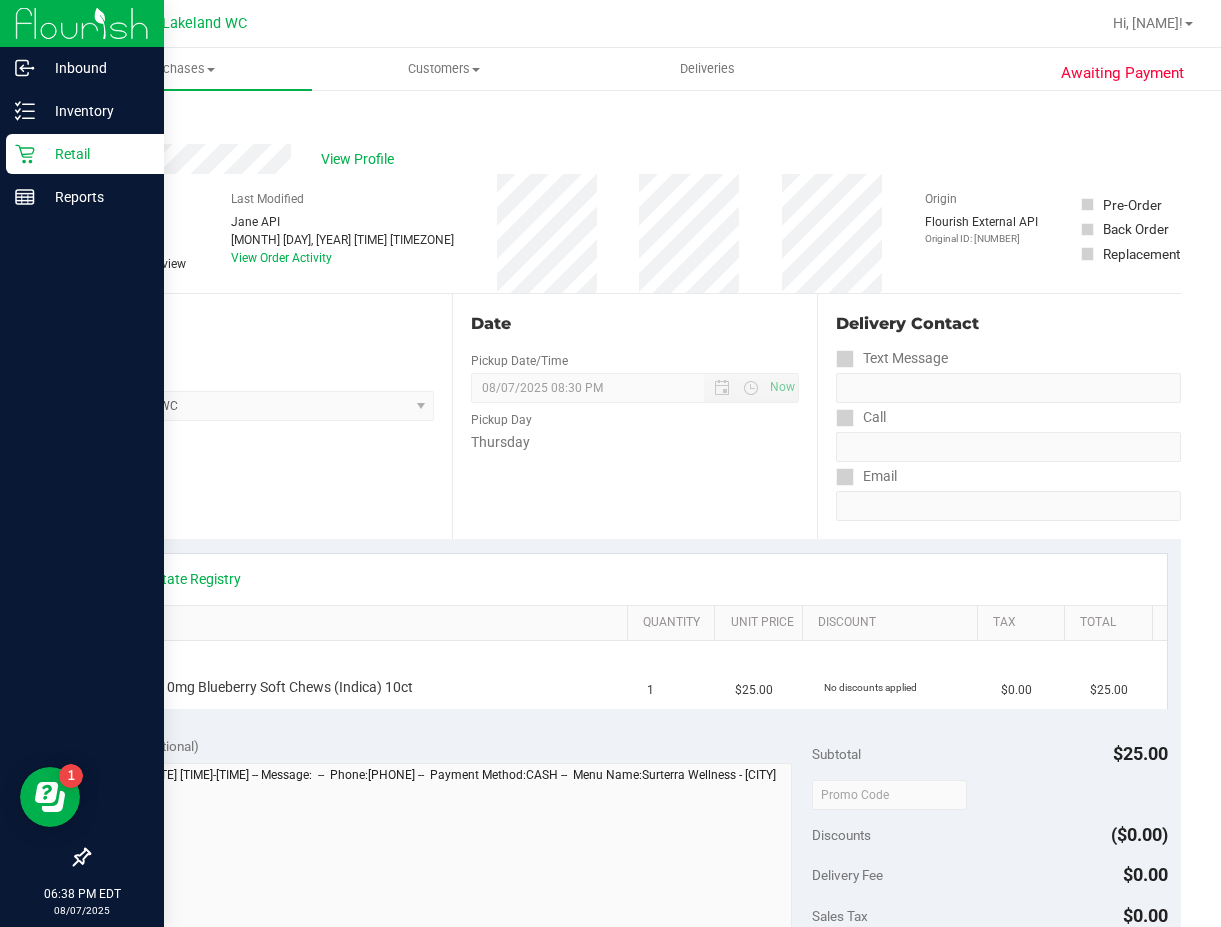 click on "Retail" at bounding box center (95, 154) 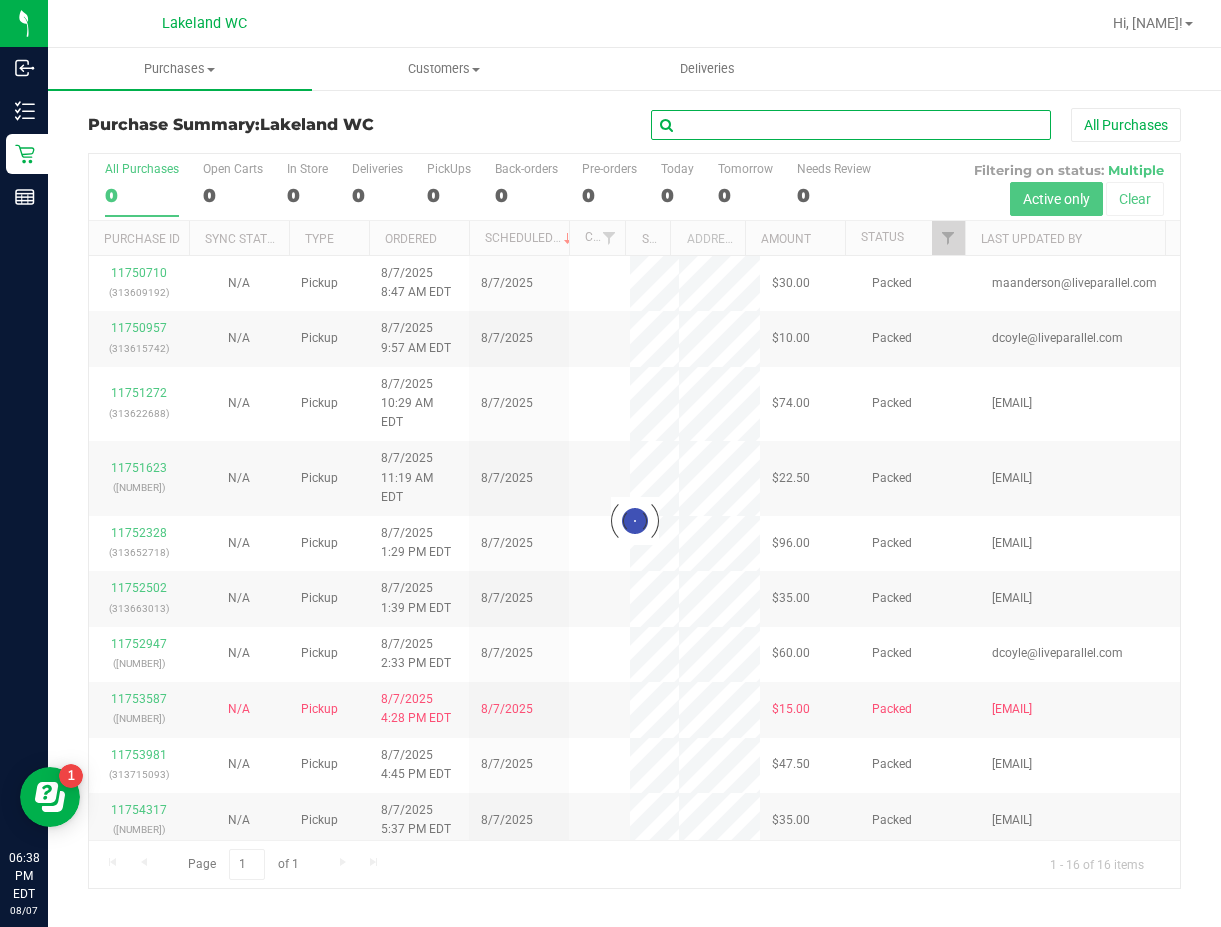 click at bounding box center [851, 125] 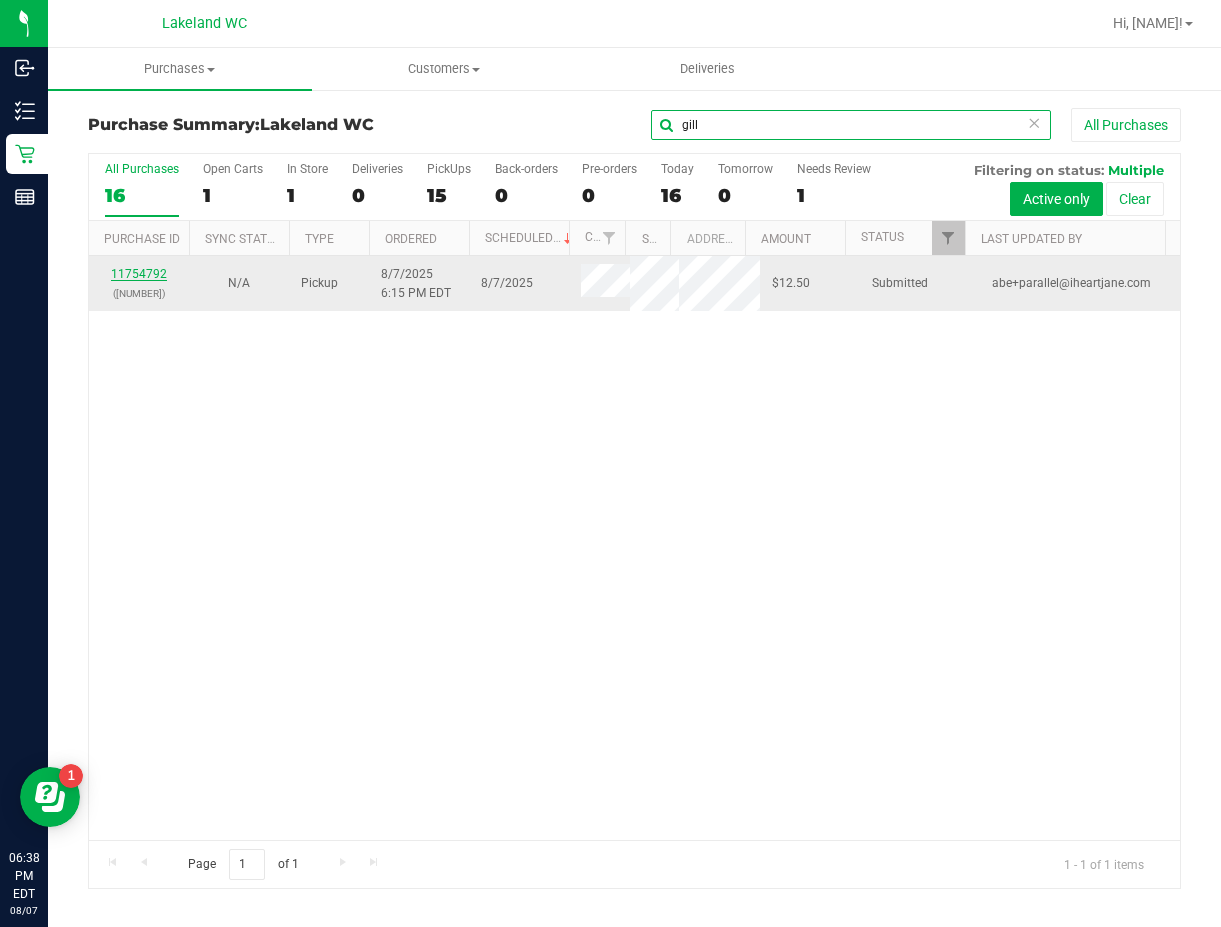 type on "gill" 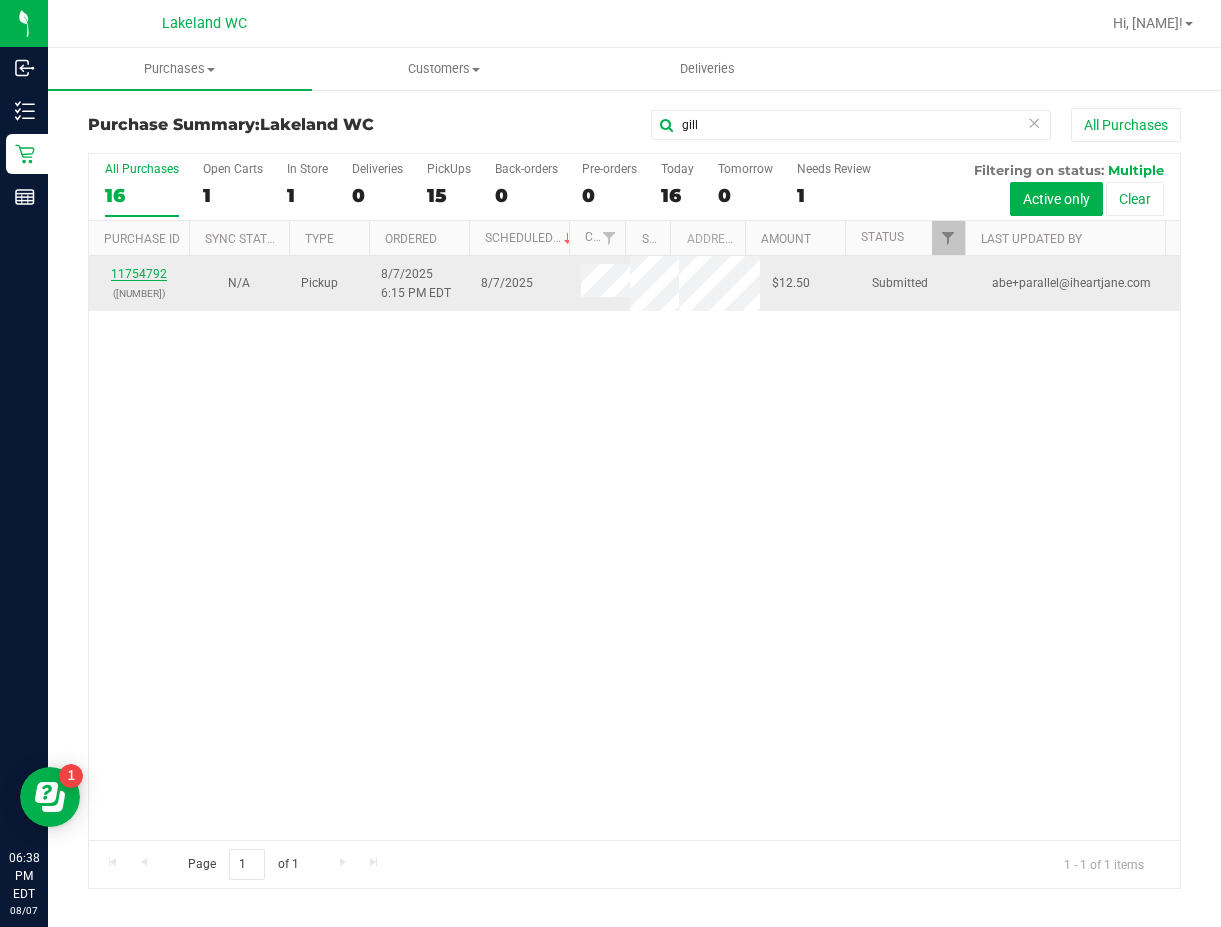 click on "11754792" at bounding box center (139, 274) 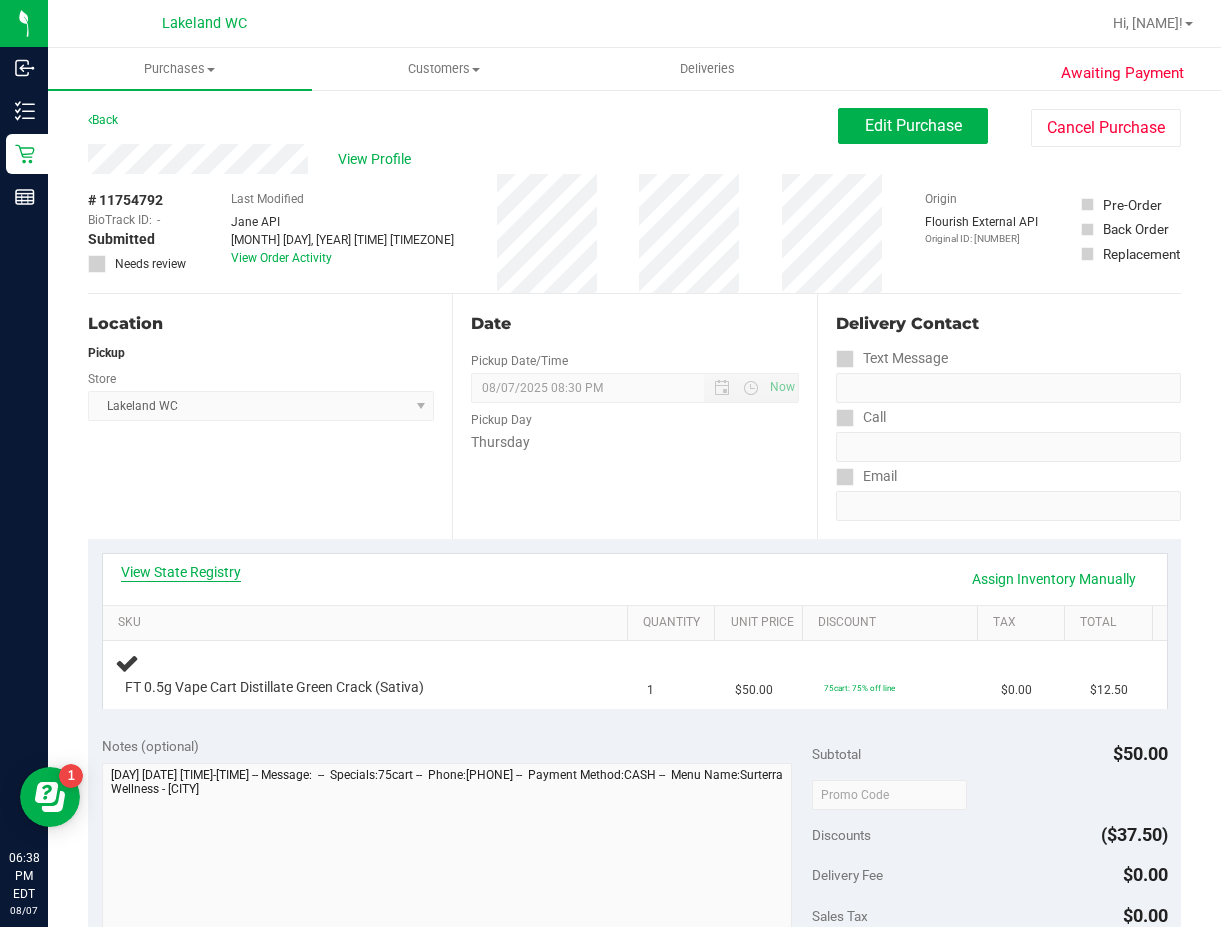 click on "View State Registry" at bounding box center (181, 572) 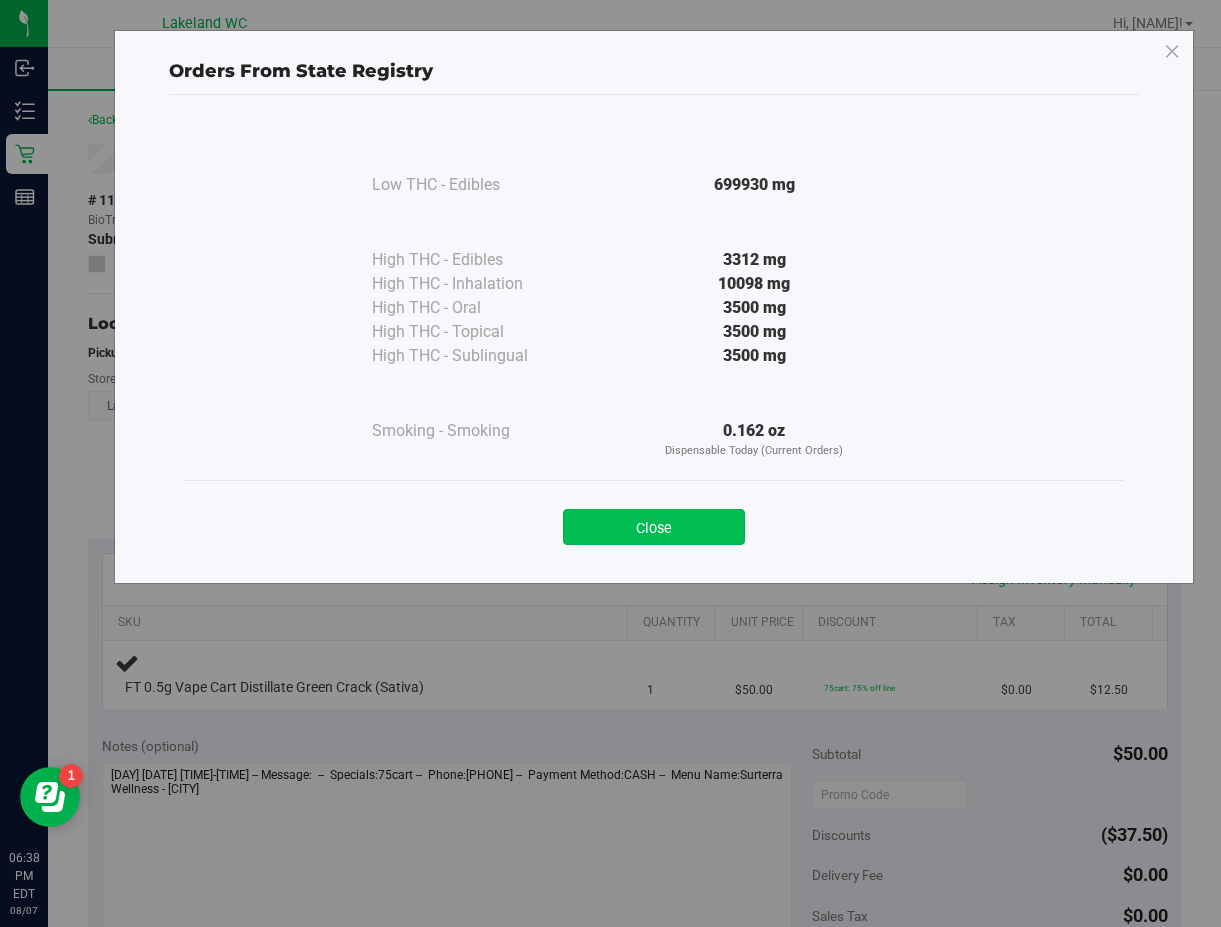 click on "Close" at bounding box center [654, 527] 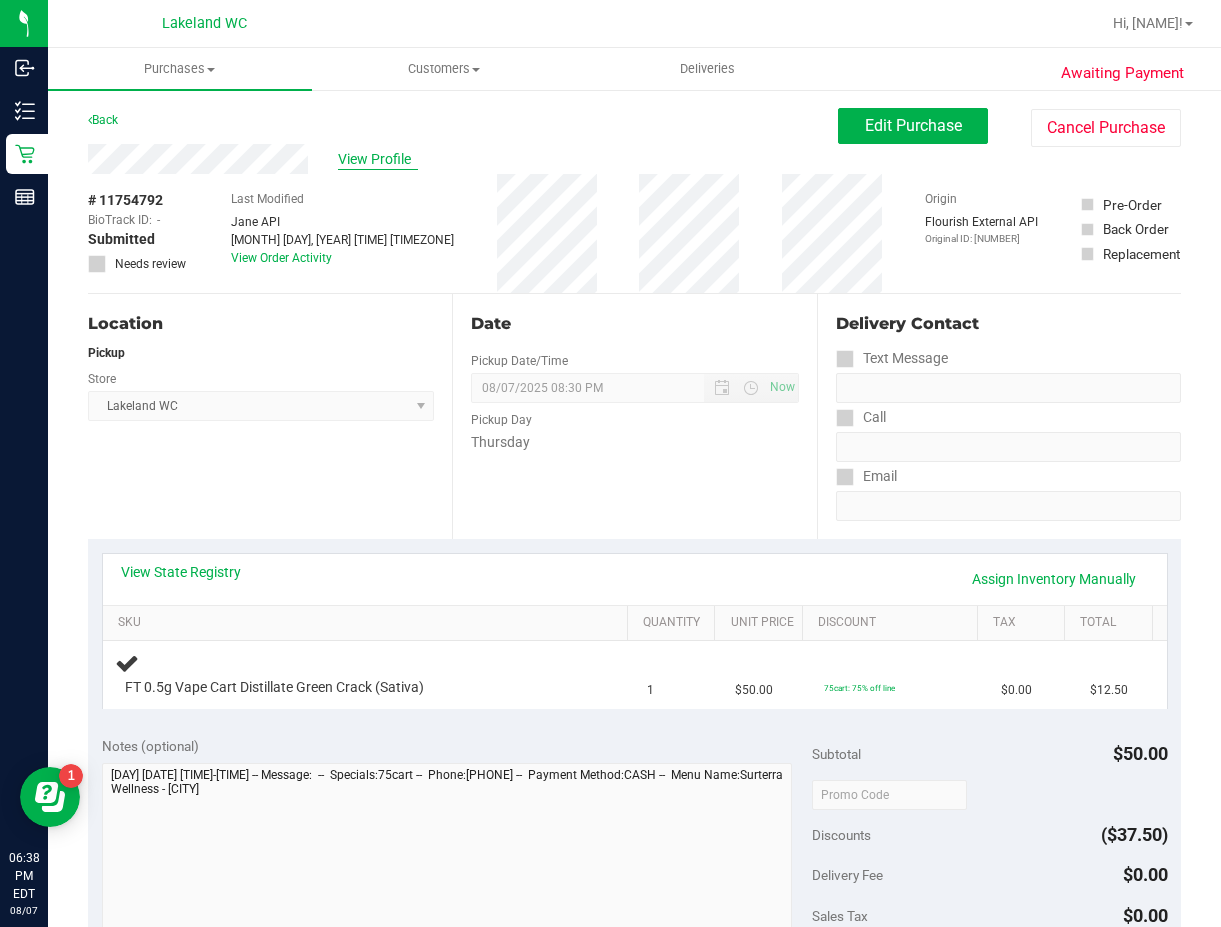 click on "View Profile" at bounding box center (378, 159) 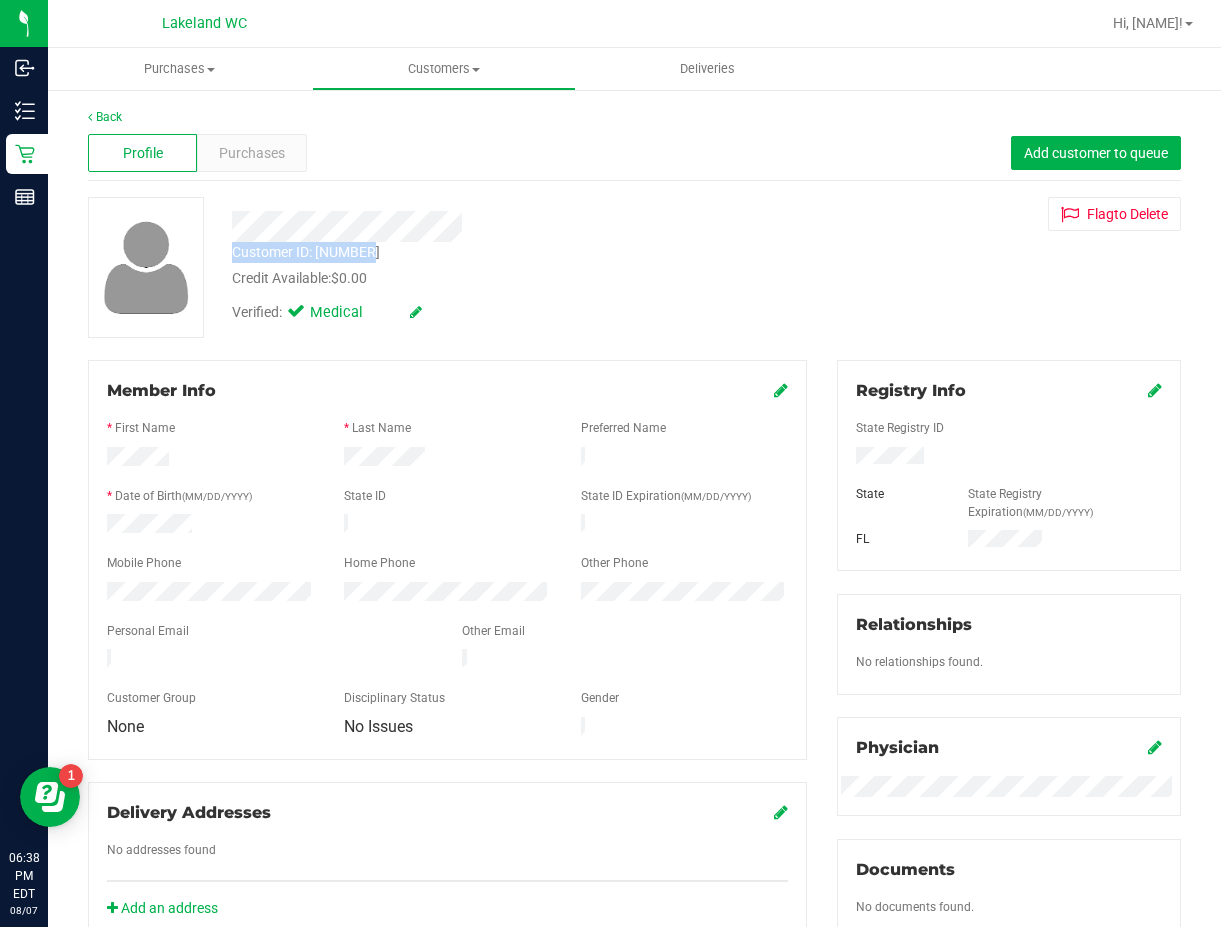 click on "Customer ID: 1476733
Credit Available:
$0.00
Verified:
Medical" at bounding box center (498, 265) 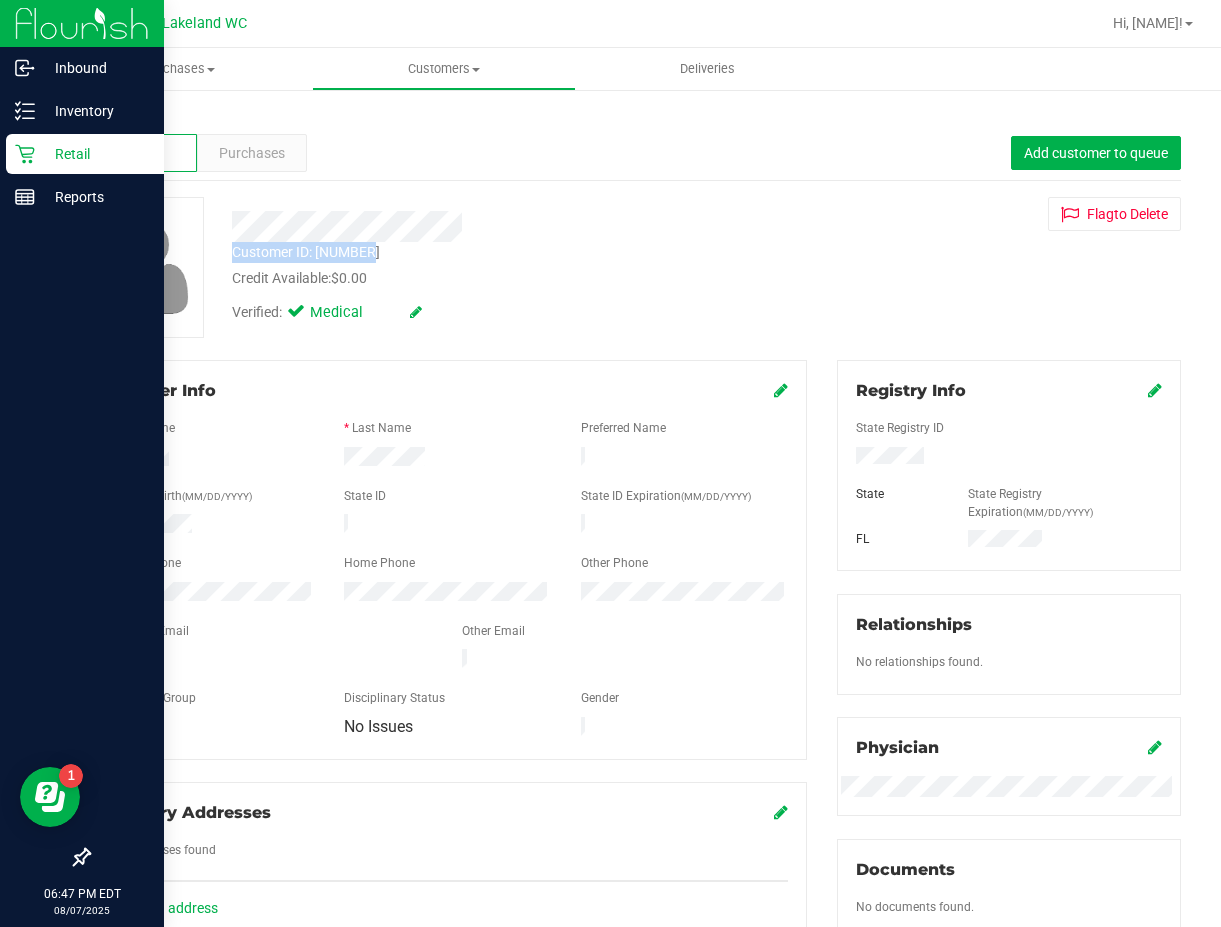 click 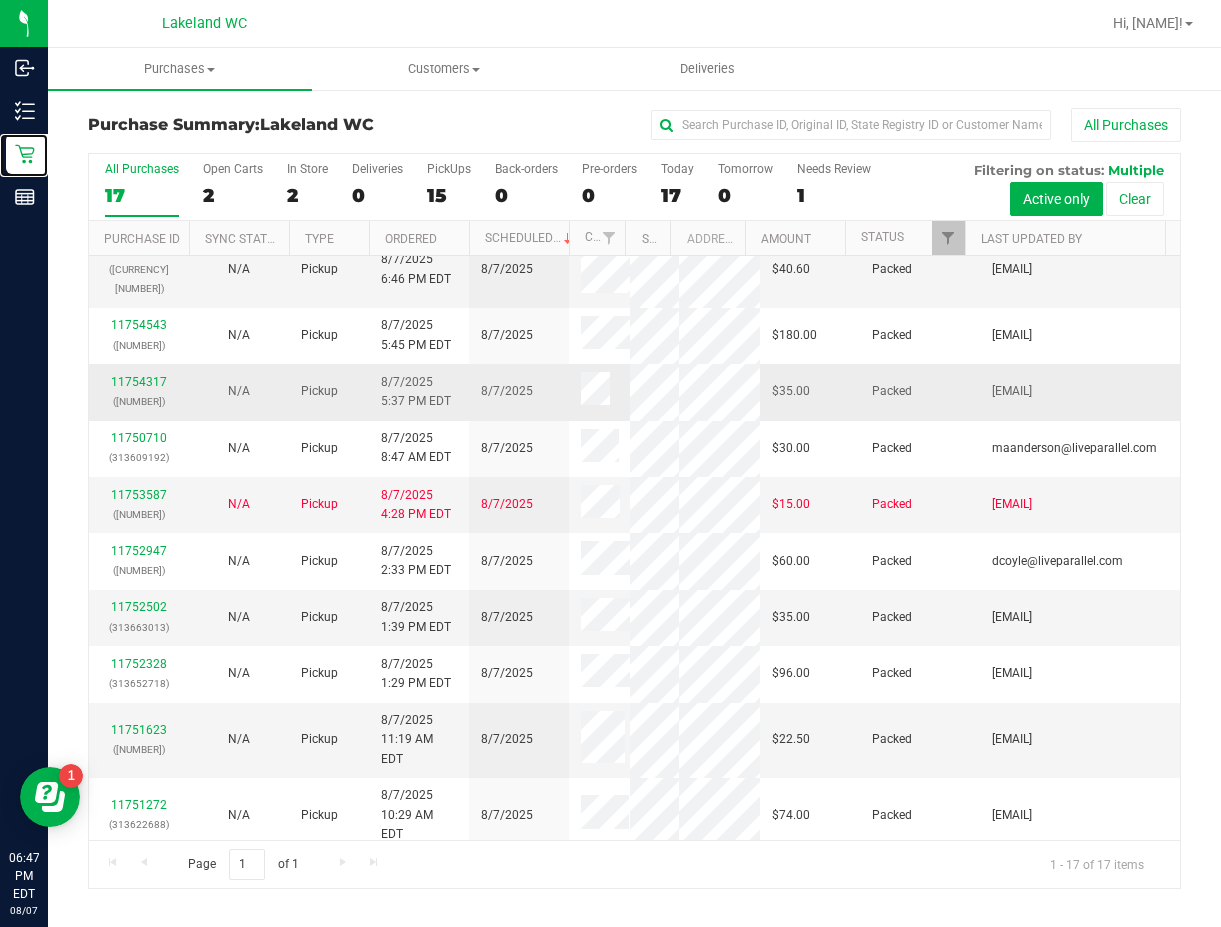 scroll, scrollTop: 491, scrollLeft: 0, axis: vertical 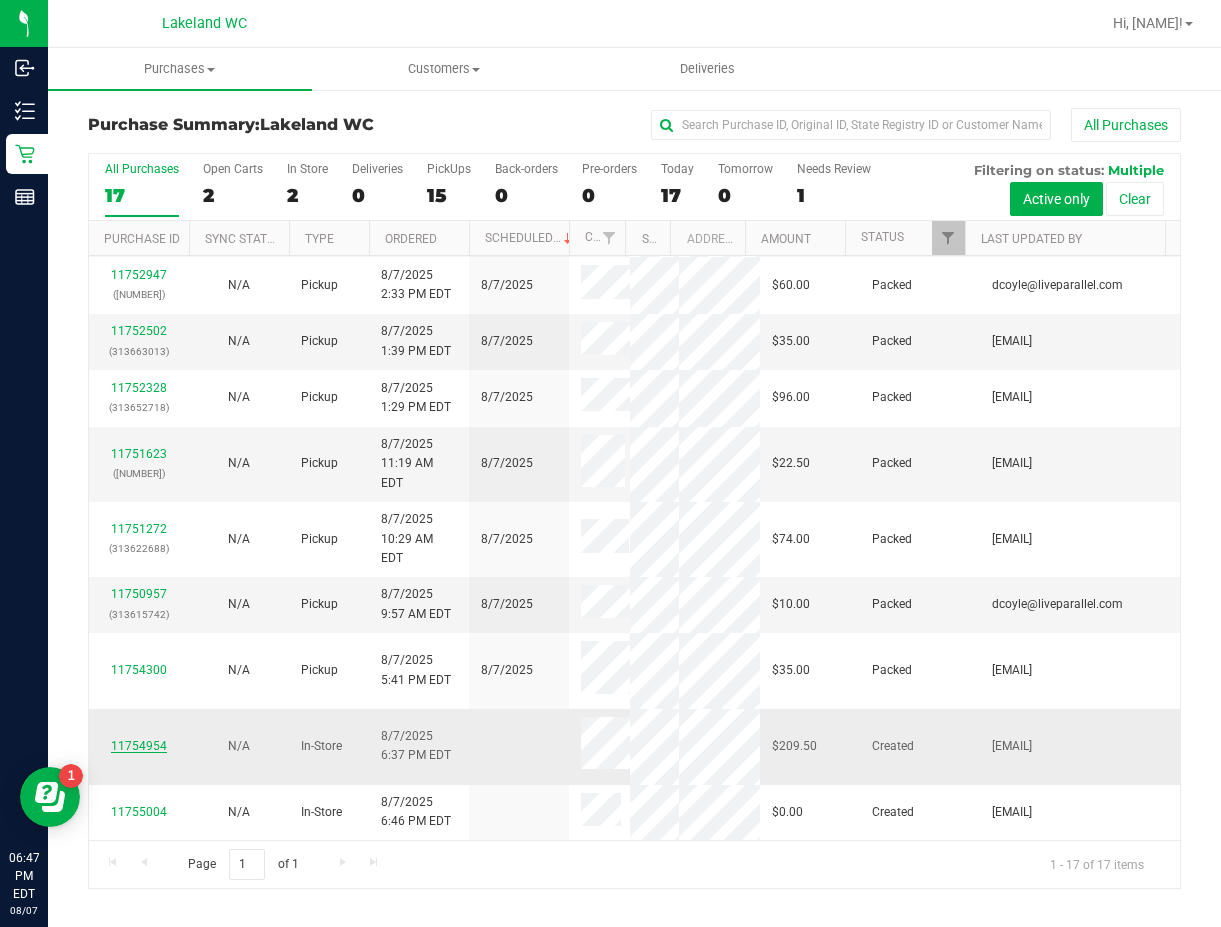 click on "11754954" at bounding box center [139, 746] 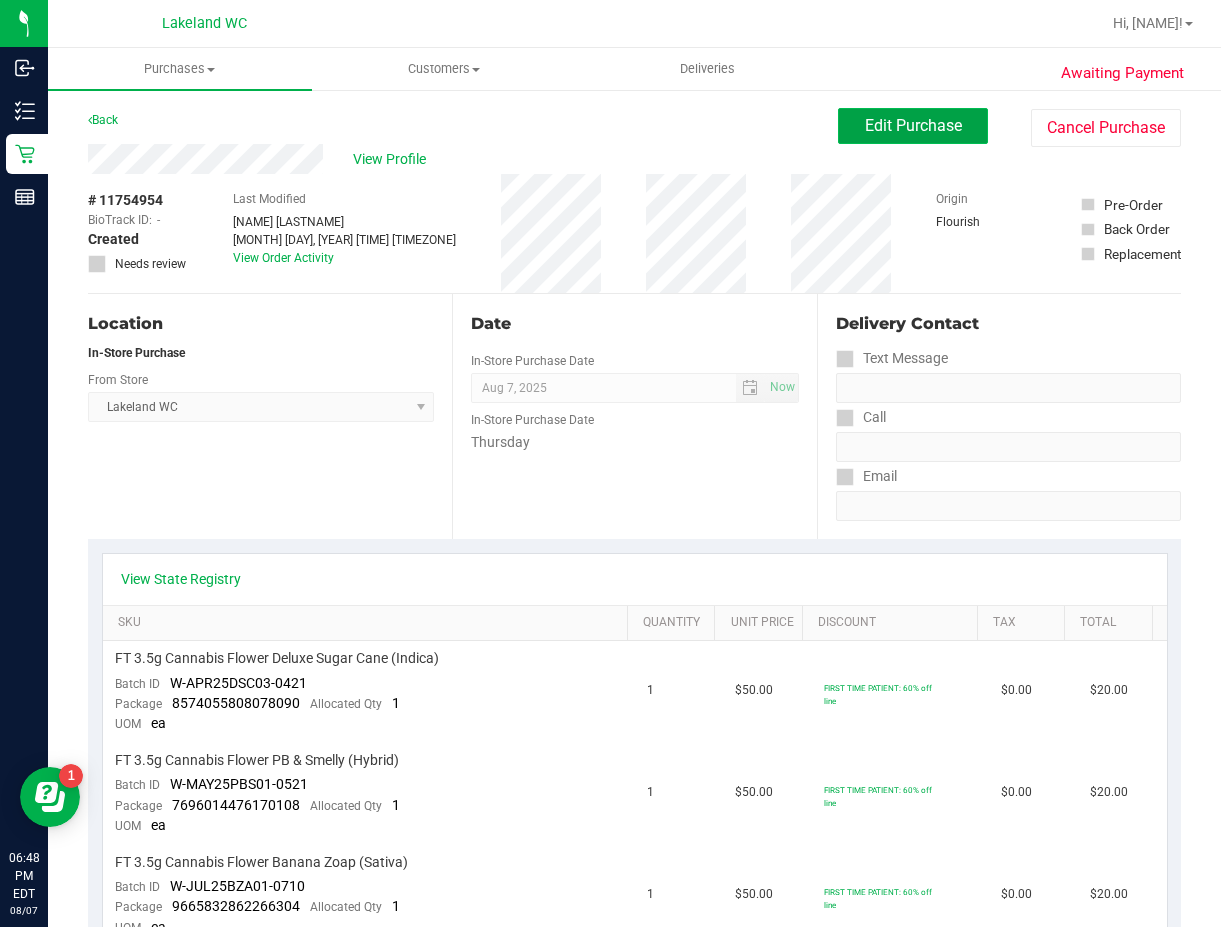 click on "Edit Purchase" at bounding box center (913, 126) 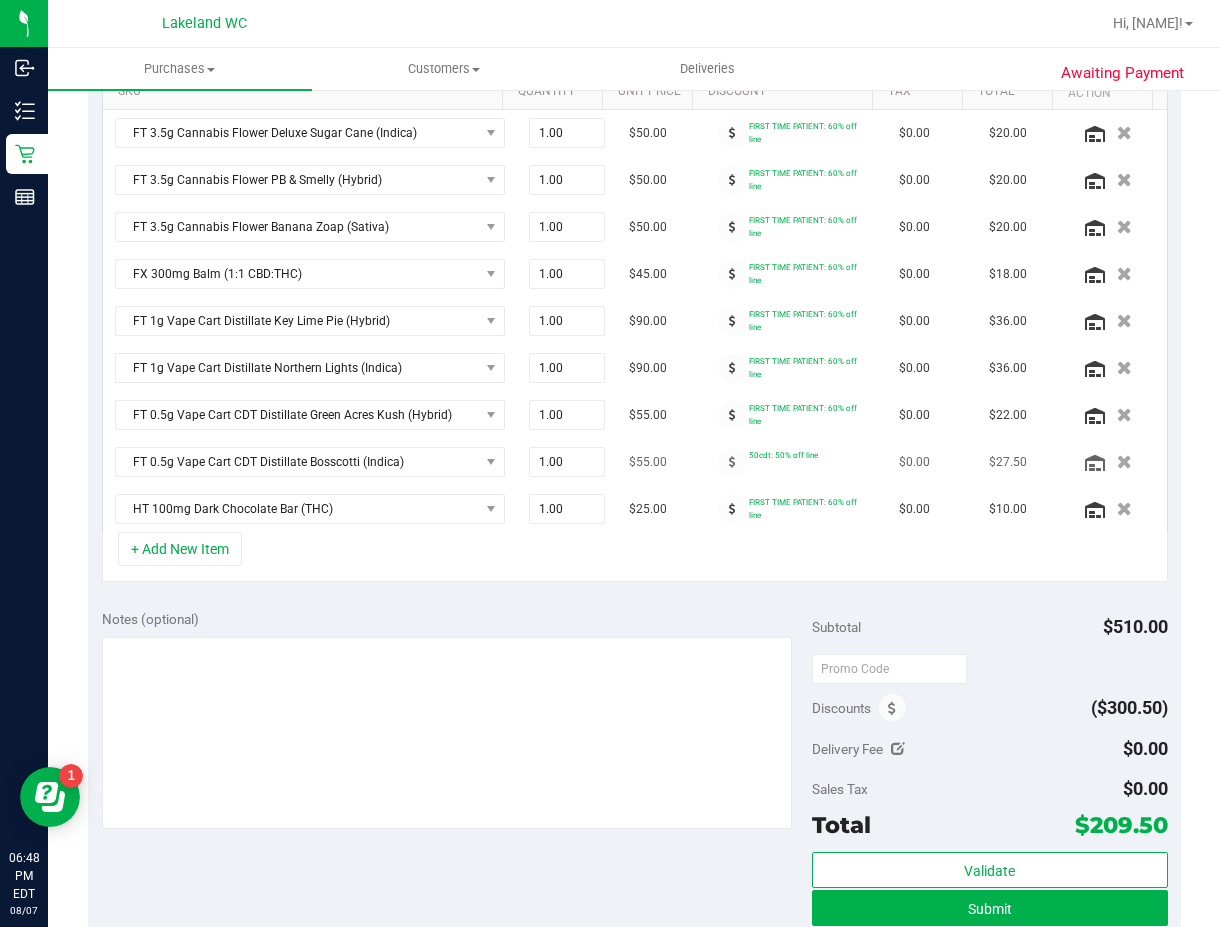 scroll, scrollTop: 500, scrollLeft: 0, axis: vertical 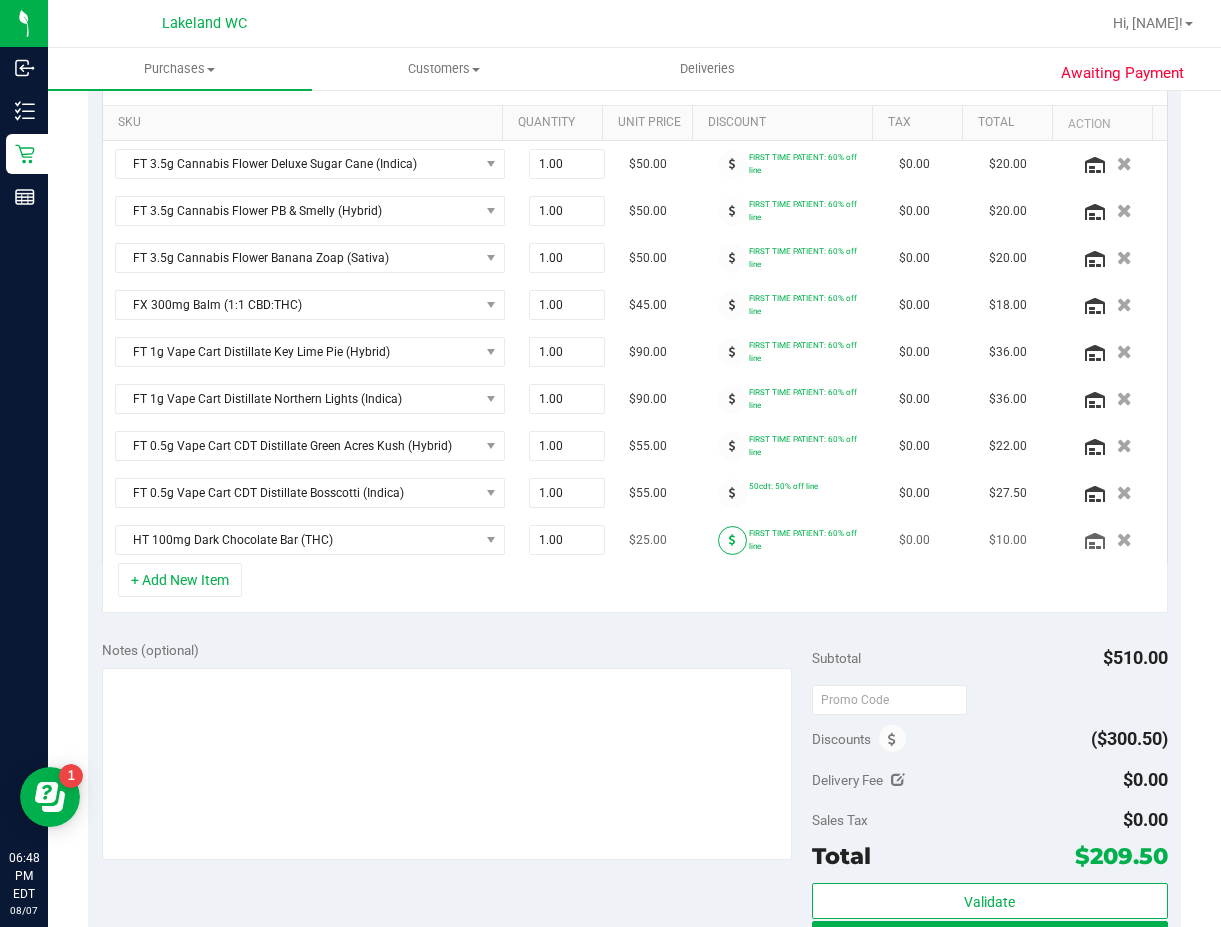 click at bounding box center [732, 540] 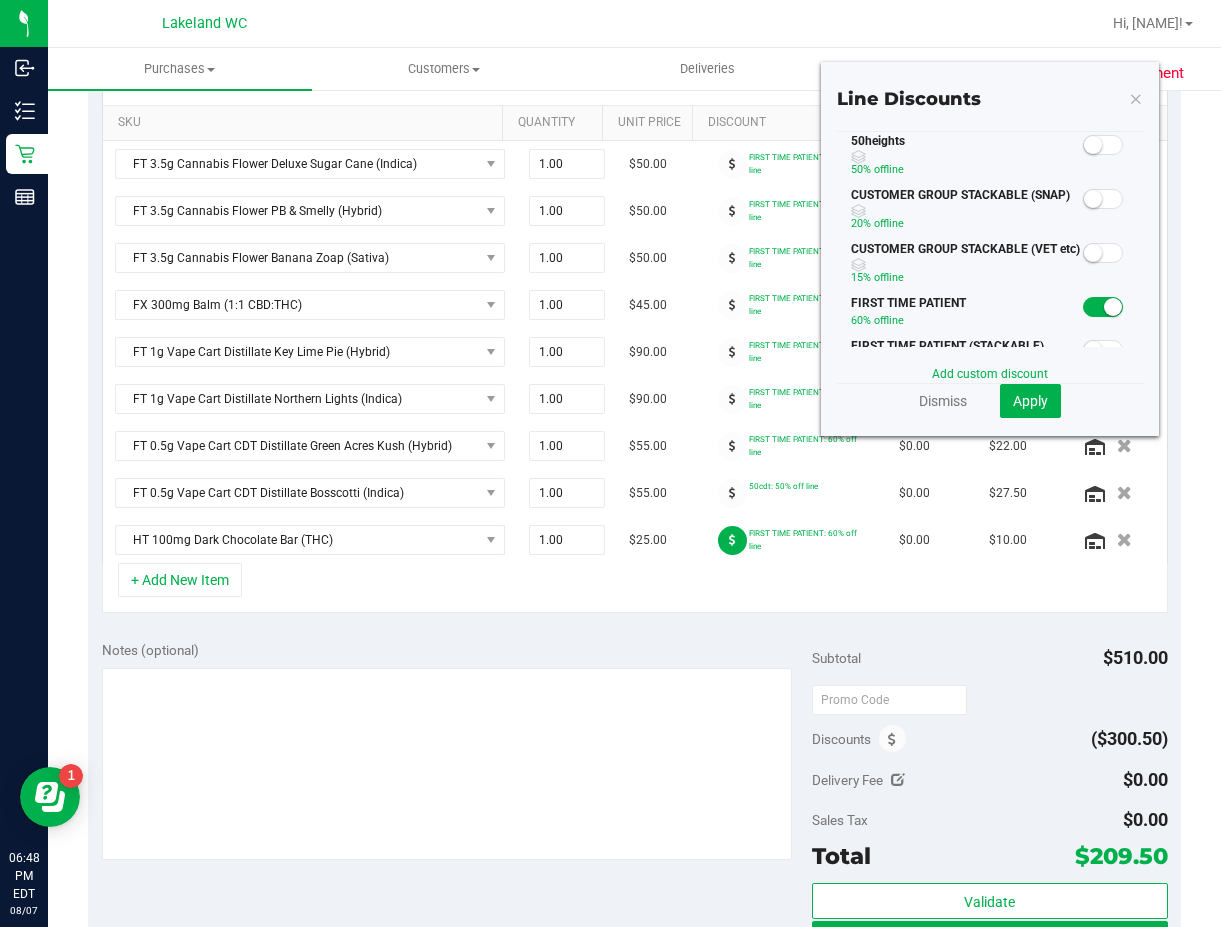 click at bounding box center (1113, 307) 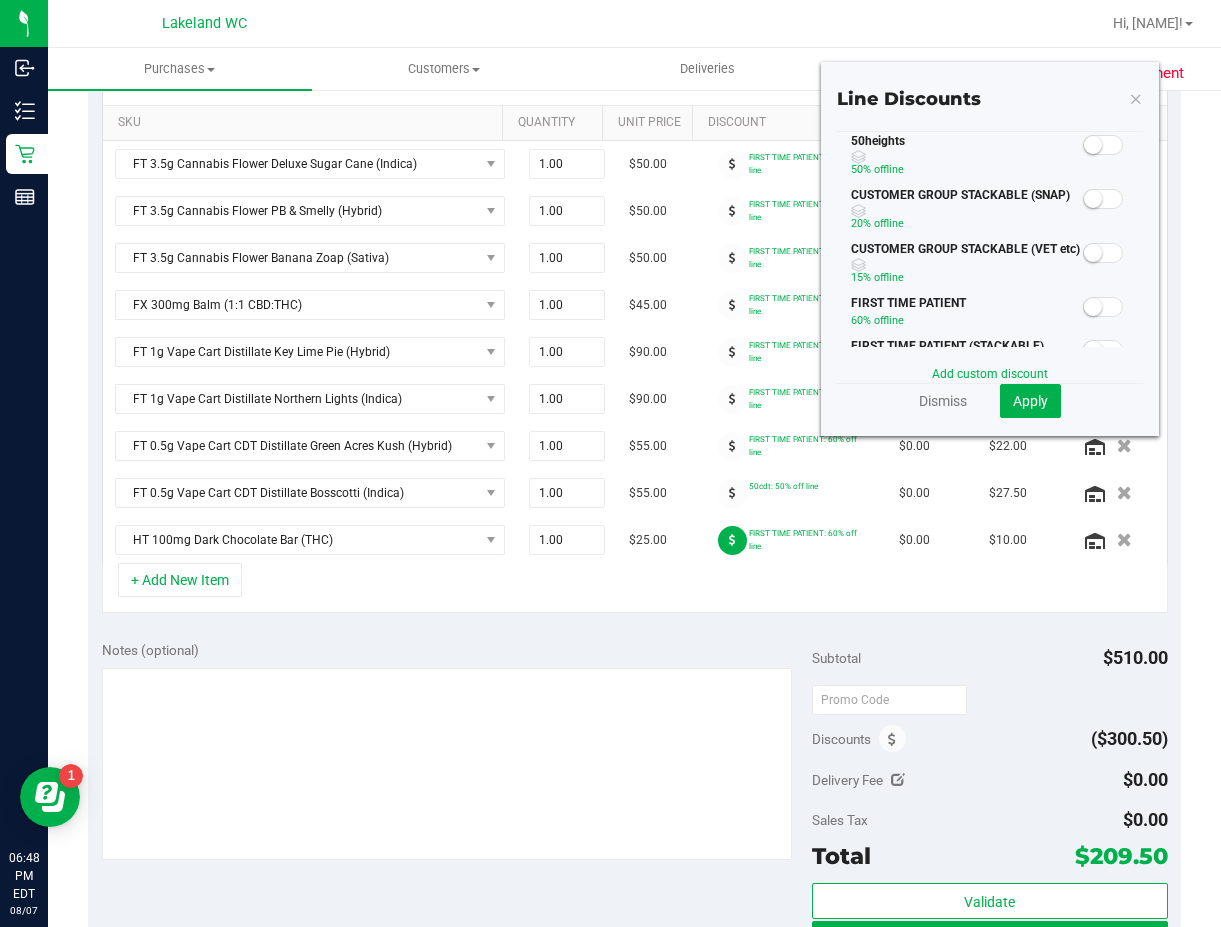 click at bounding box center [1093, 145] 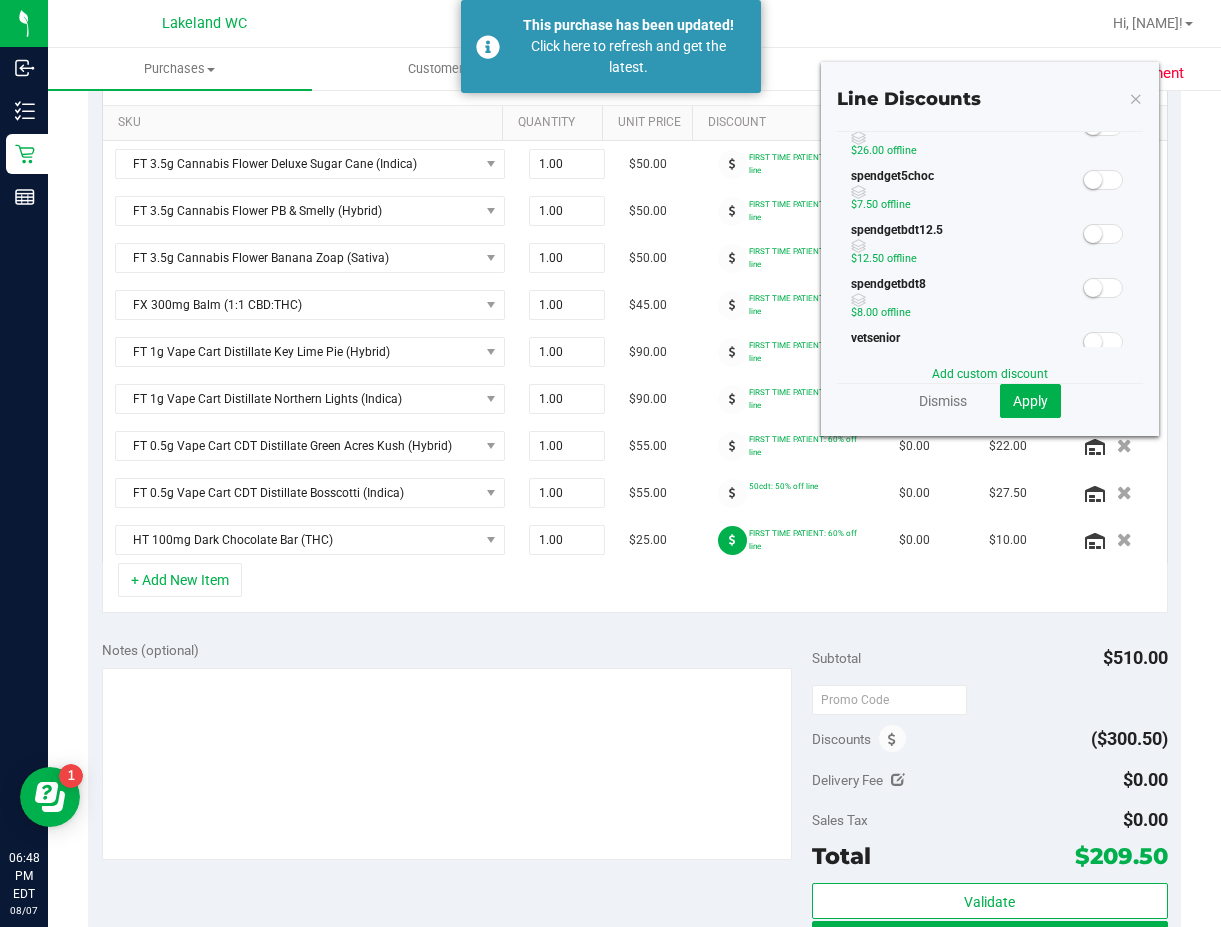 scroll, scrollTop: 500, scrollLeft: 0, axis: vertical 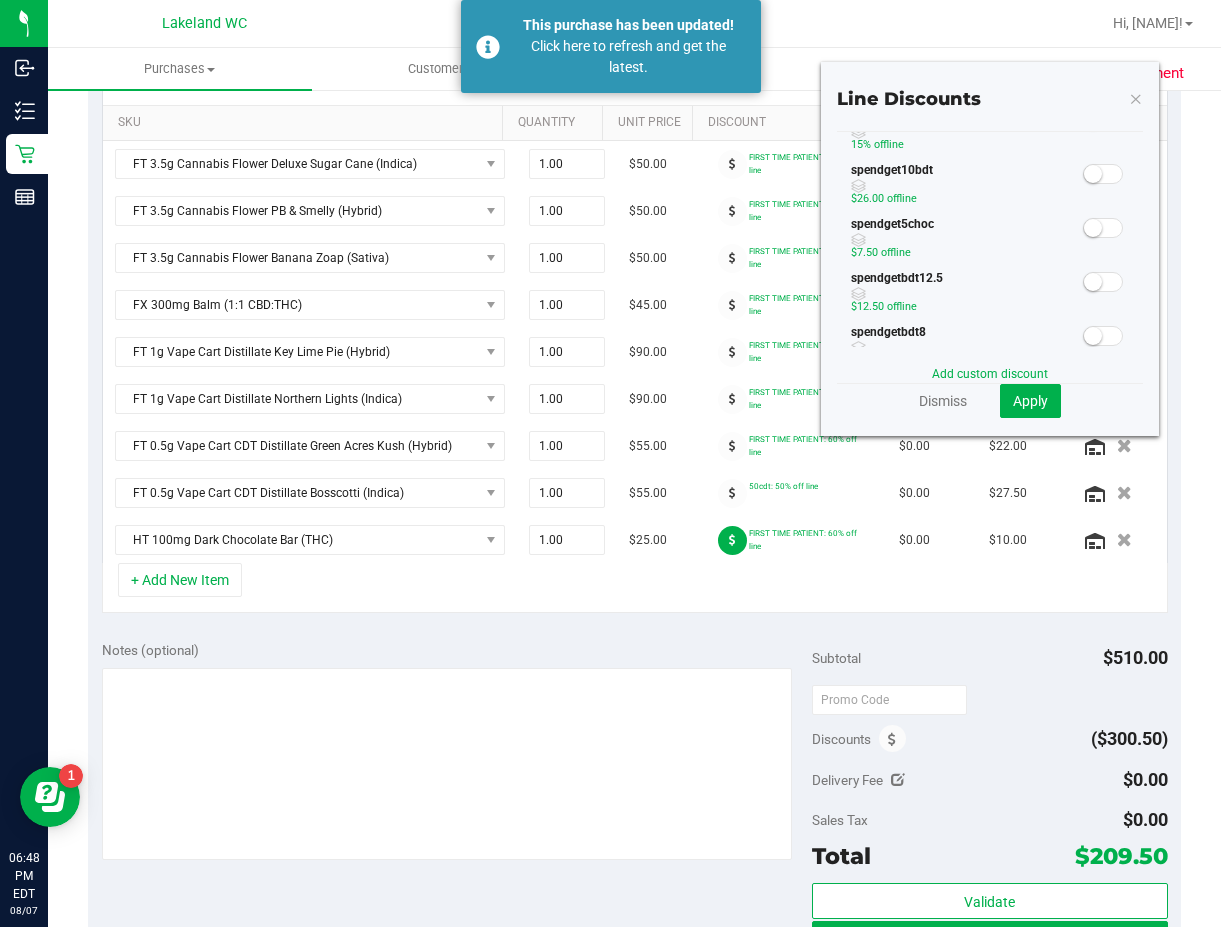 click at bounding box center (1103, 228) 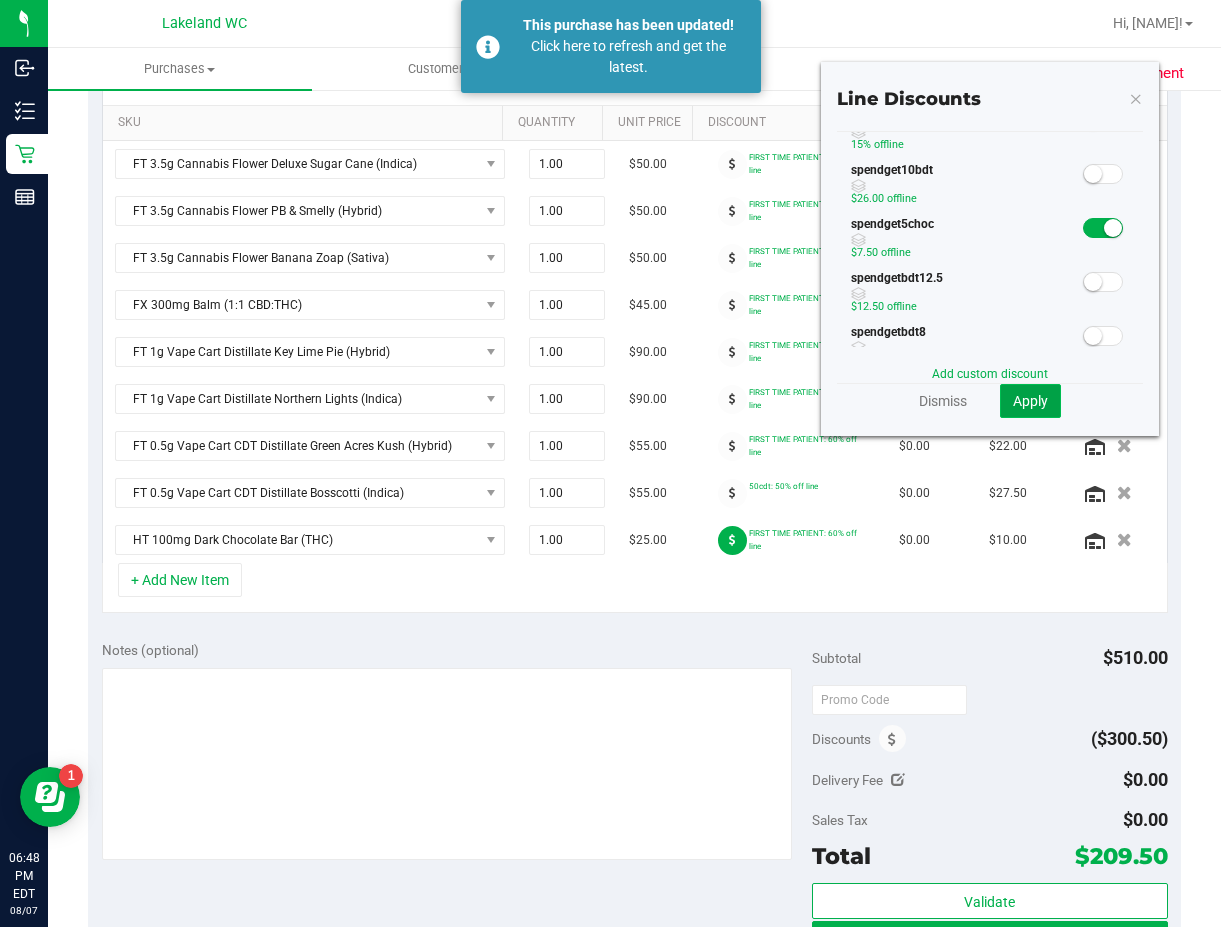 click on "Apply" 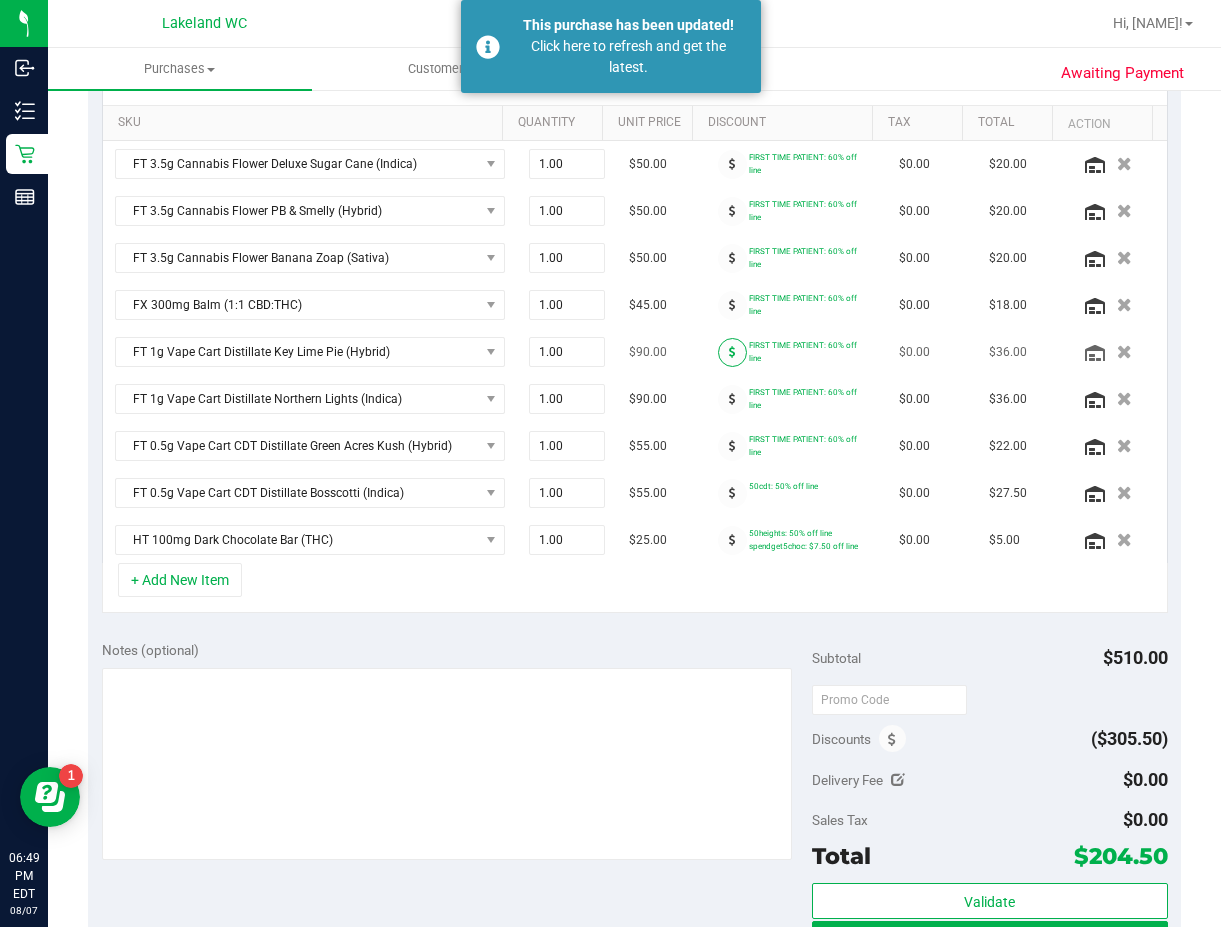 click at bounding box center (732, 352) 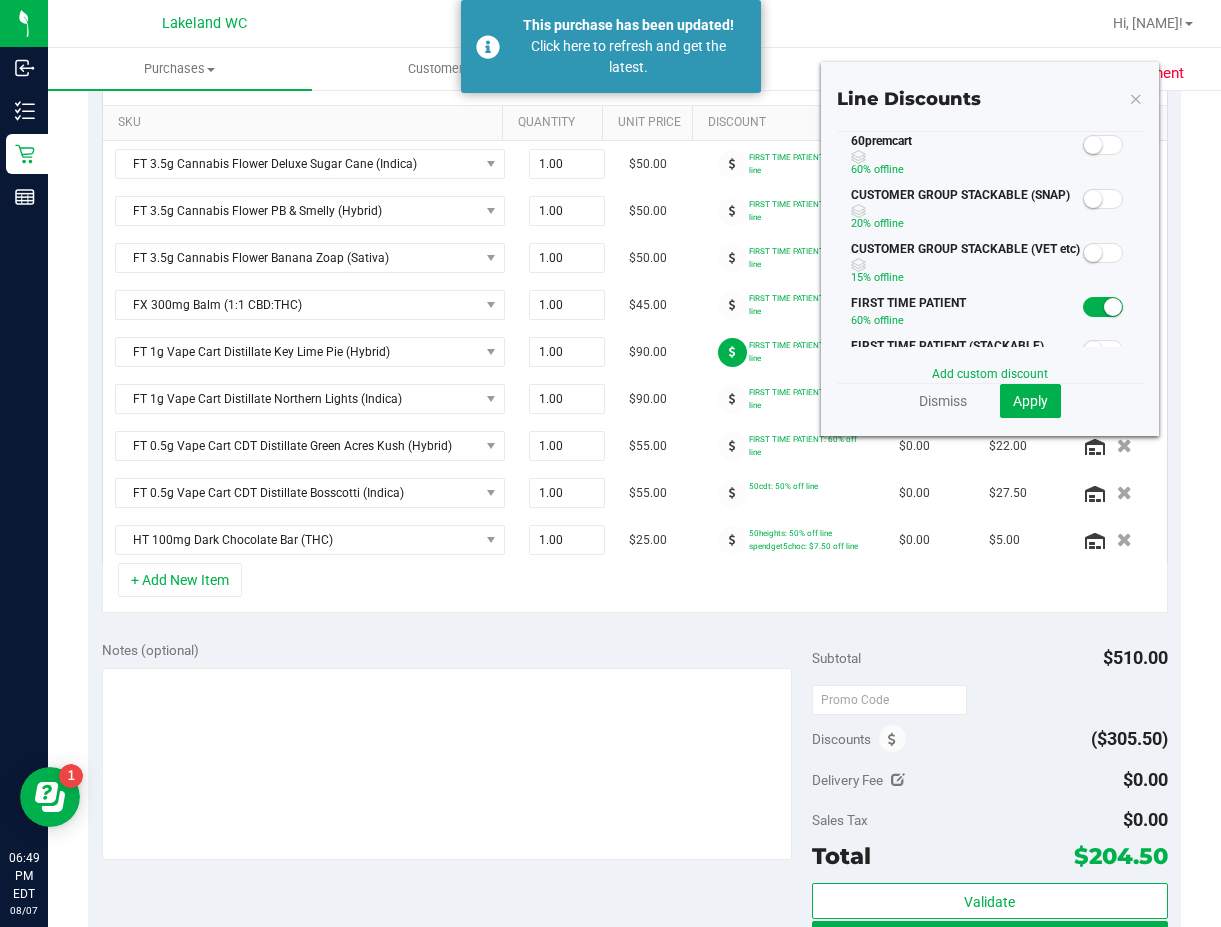 click at bounding box center (1103, 145) 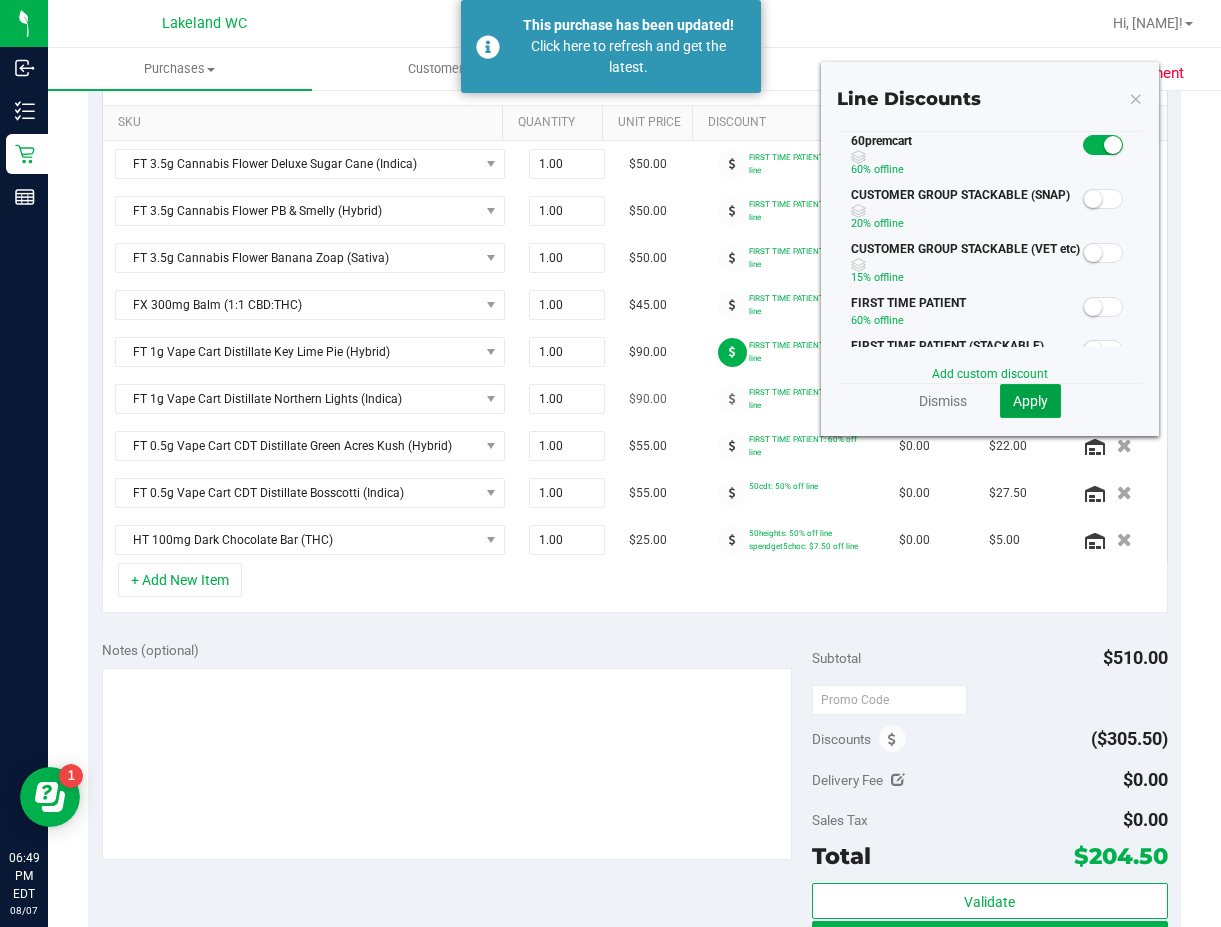 click on "Apply" 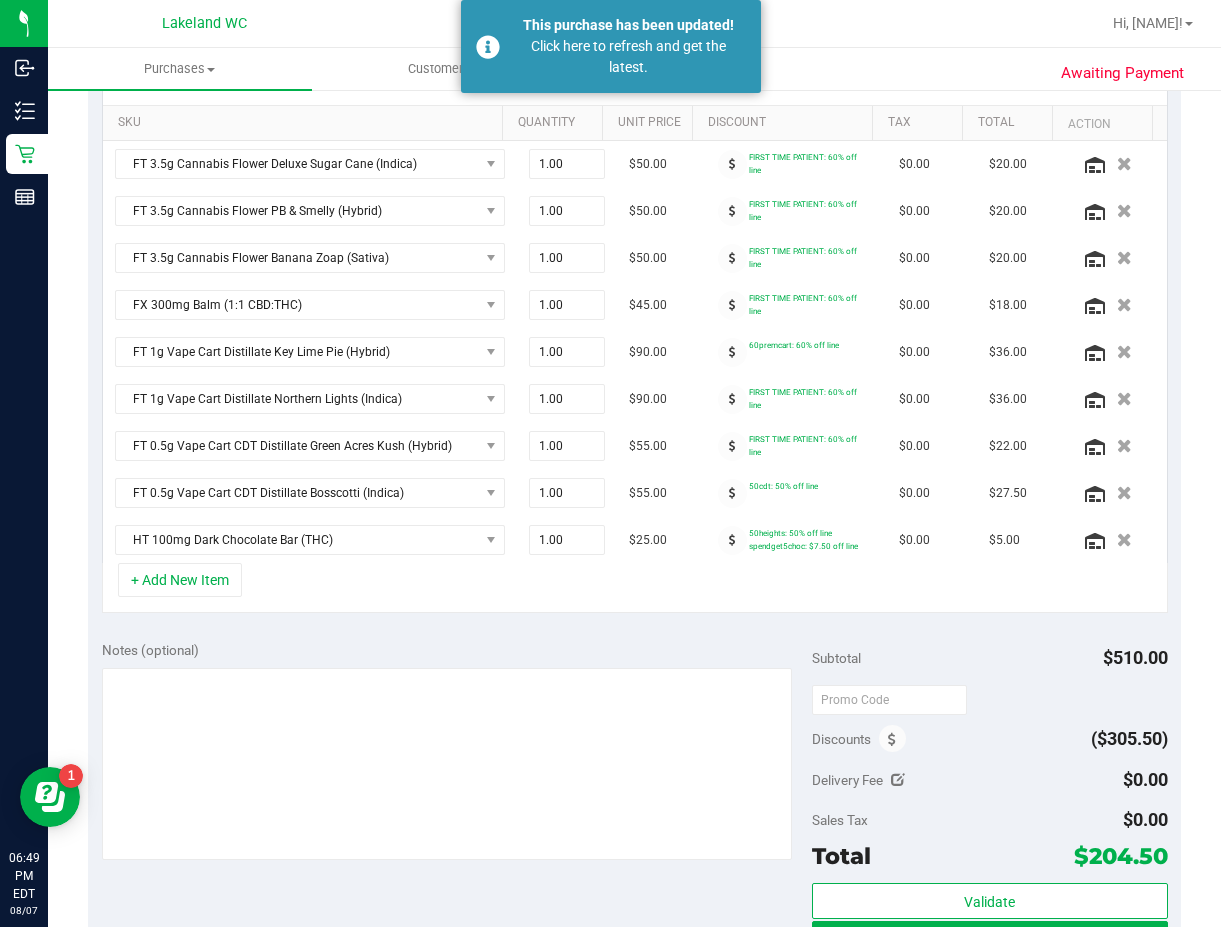 click at bounding box center (732, 399) 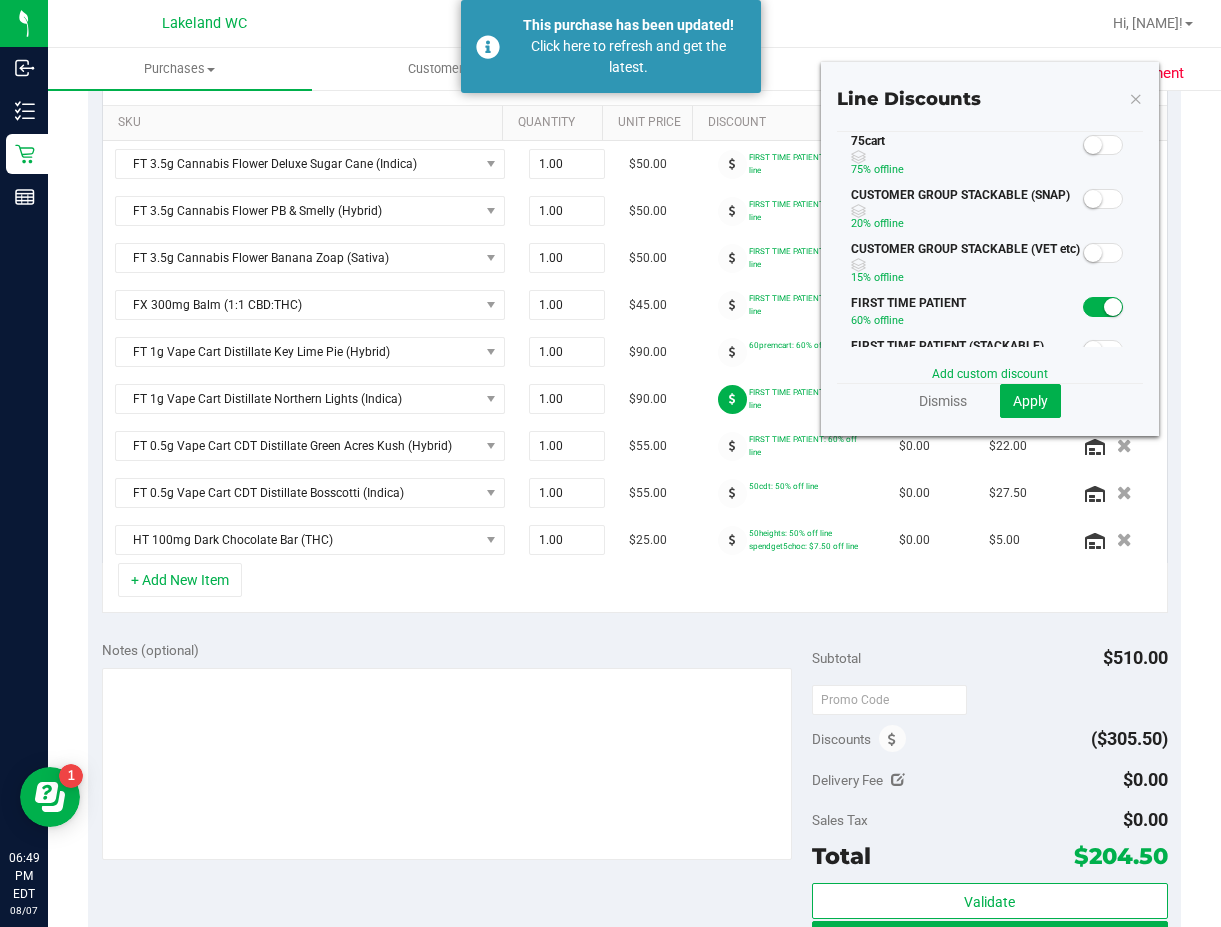 click at bounding box center (1103, 145) 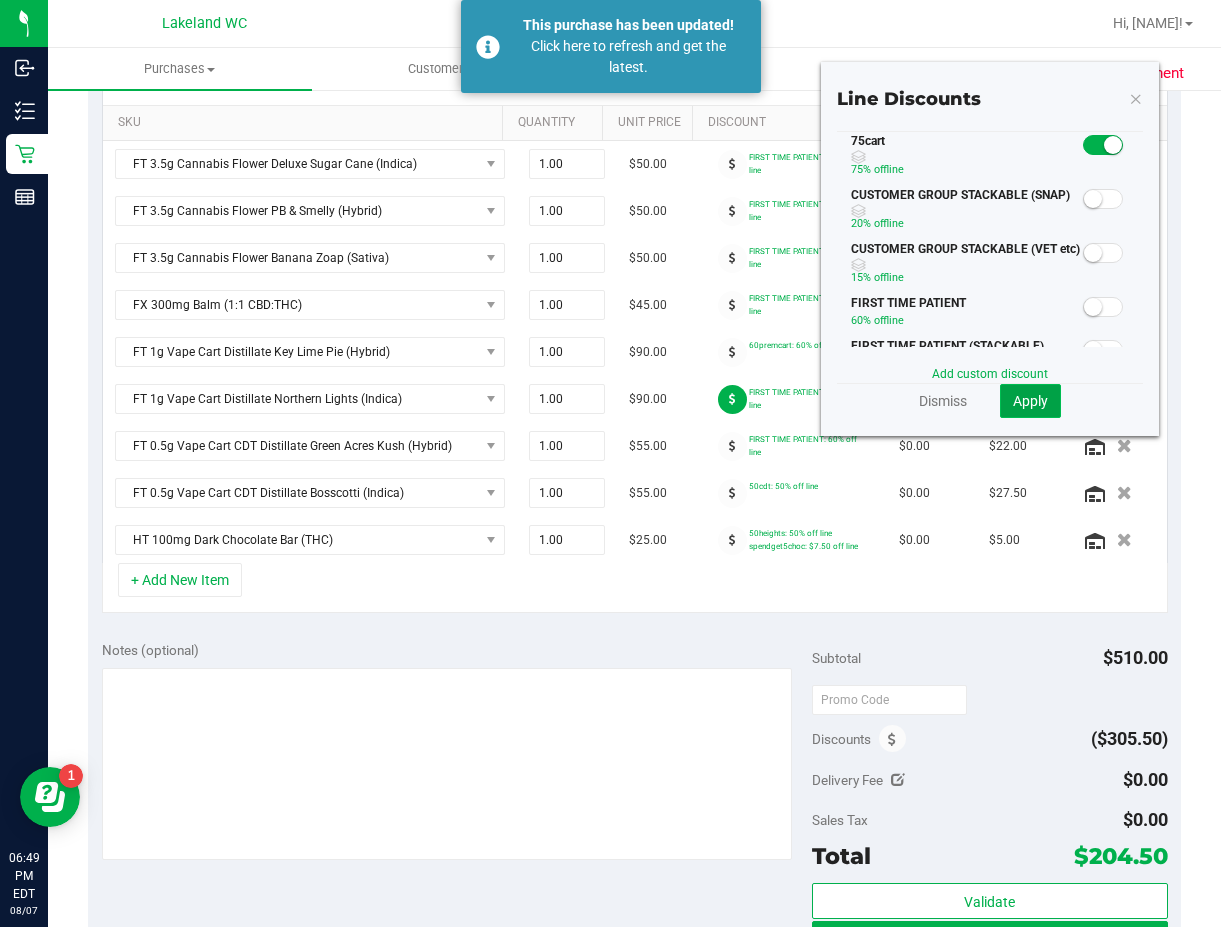 click on "Apply" 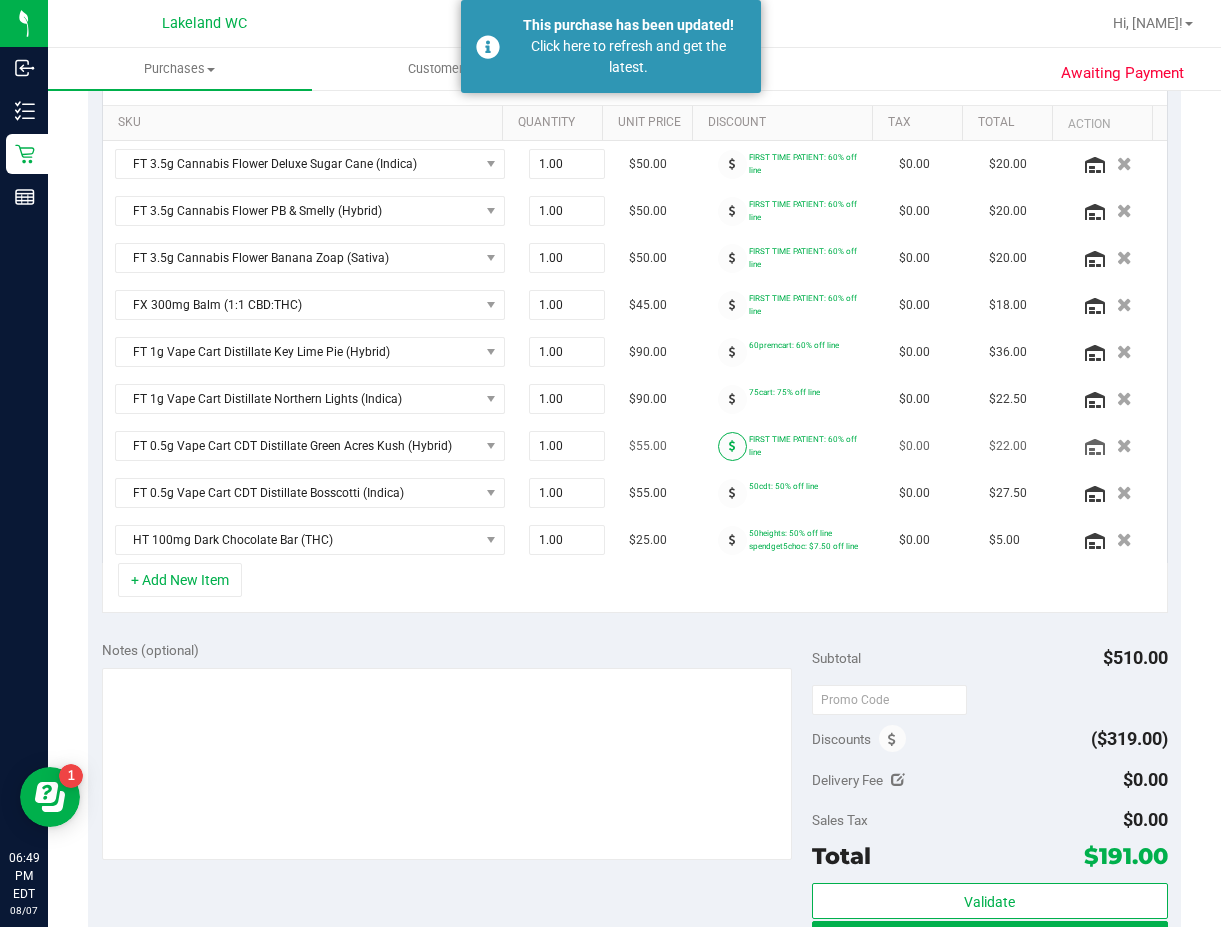 click at bounding box center (732, 446) 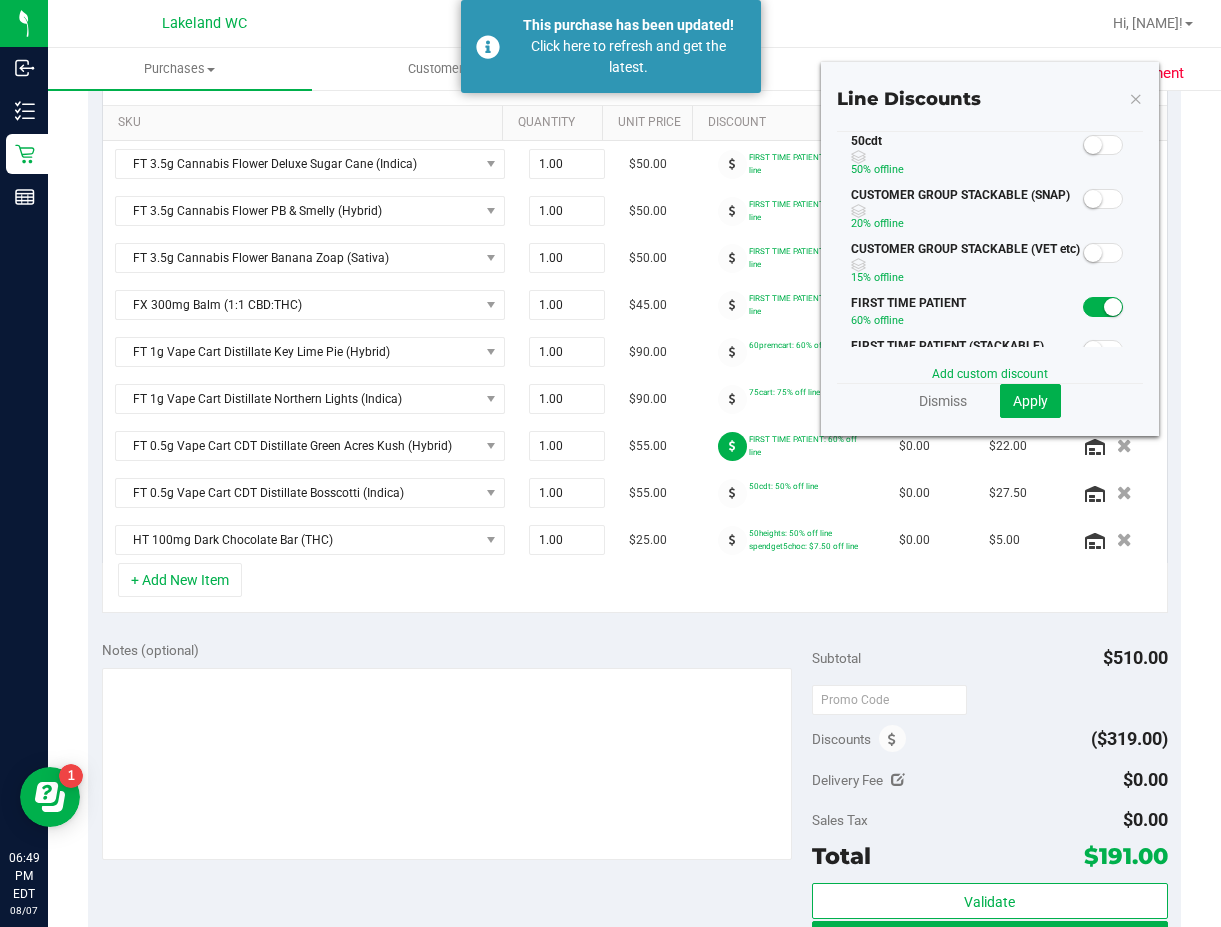 click at bounding box center (1103, 145) 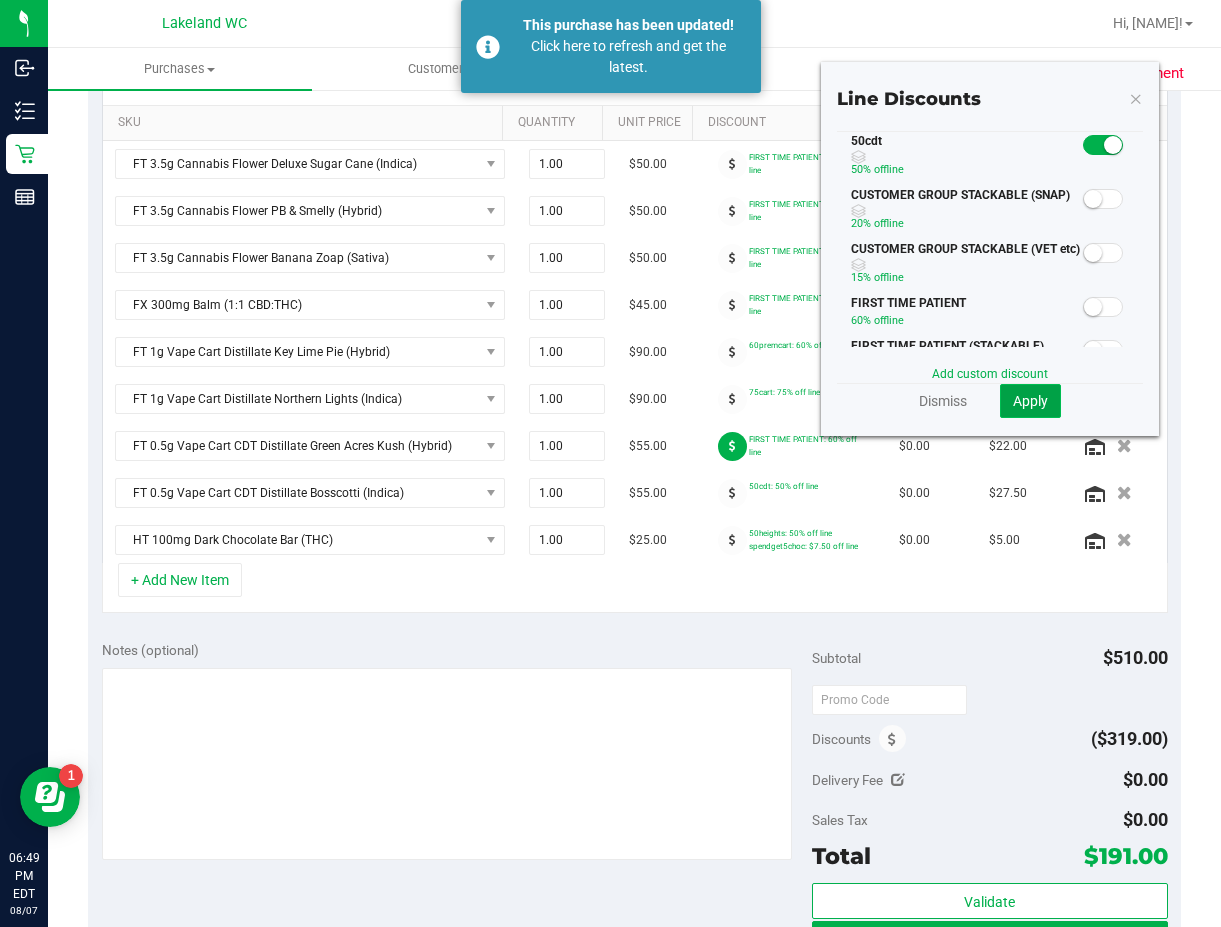 click on "Apply" 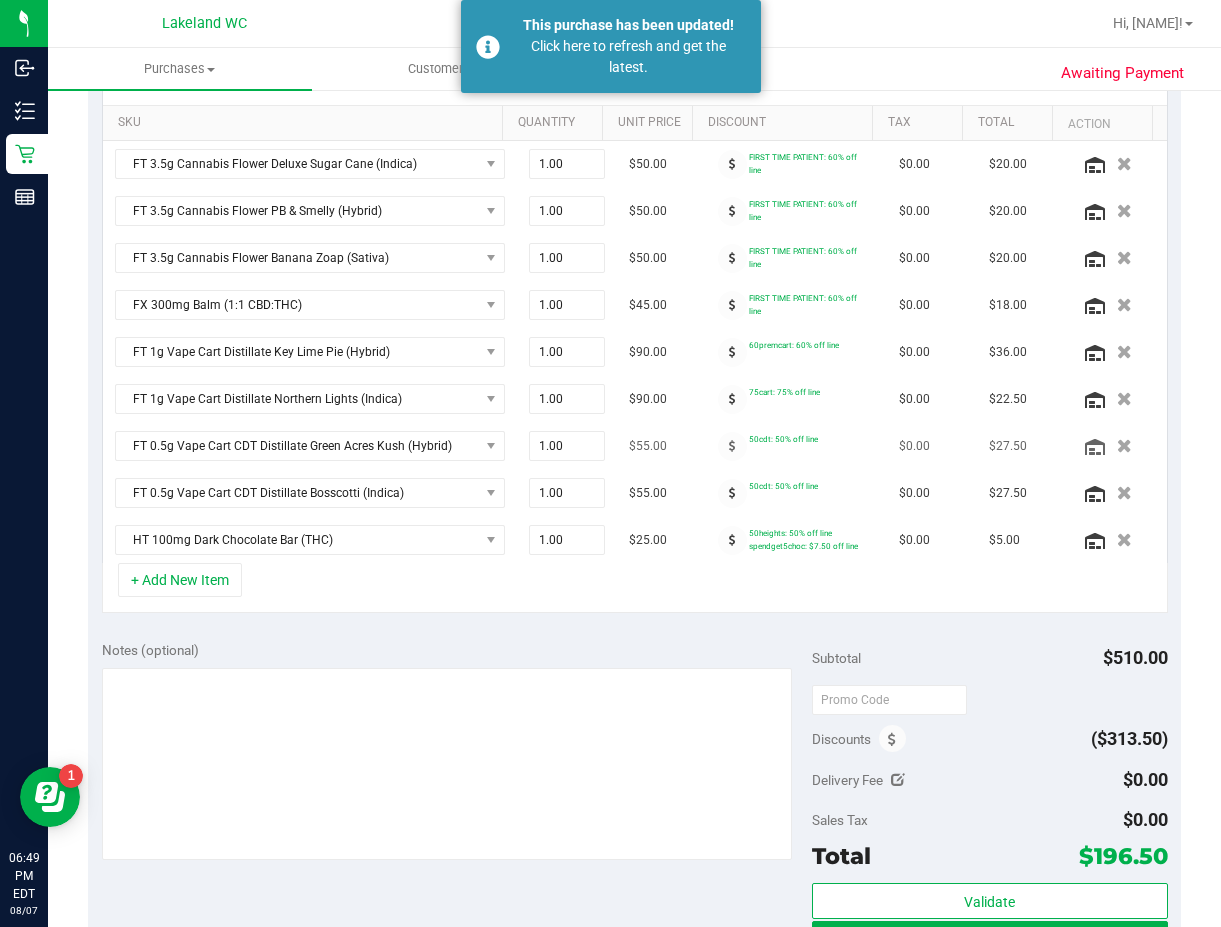 scroll, scrollTop: 400, scrollLeft: 0, axis: vertical 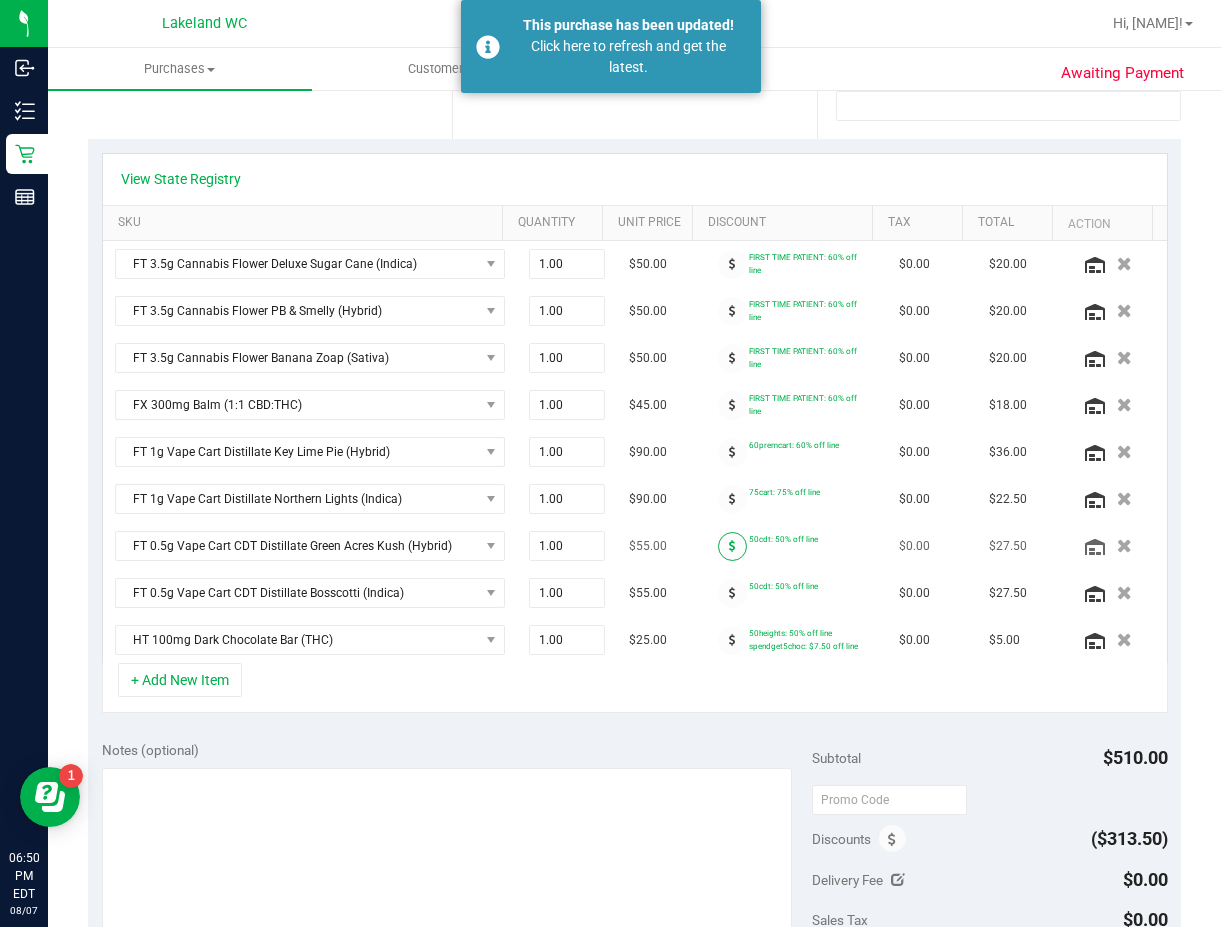 click at bounding box center (732, 546) 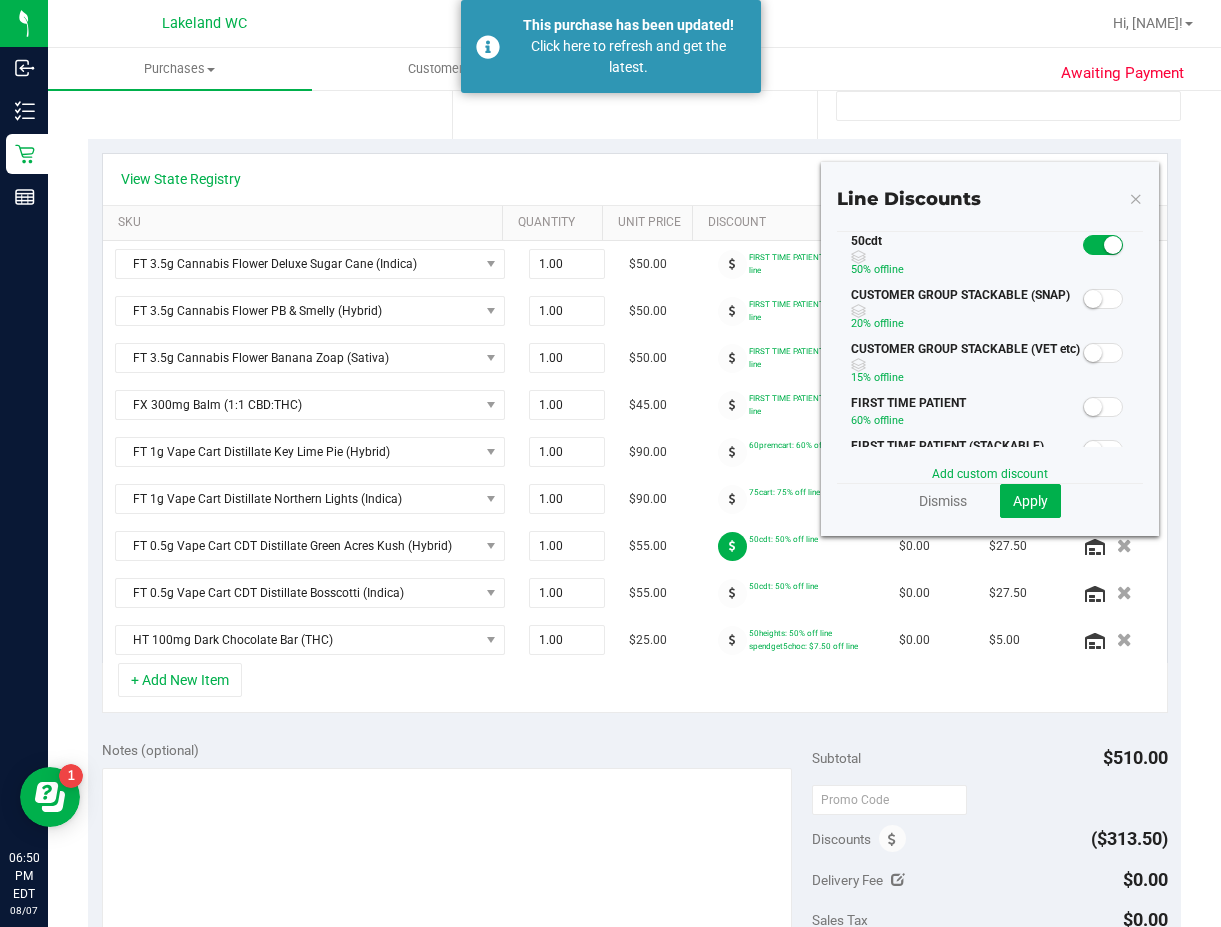 click at bounding box center (1093, 407) 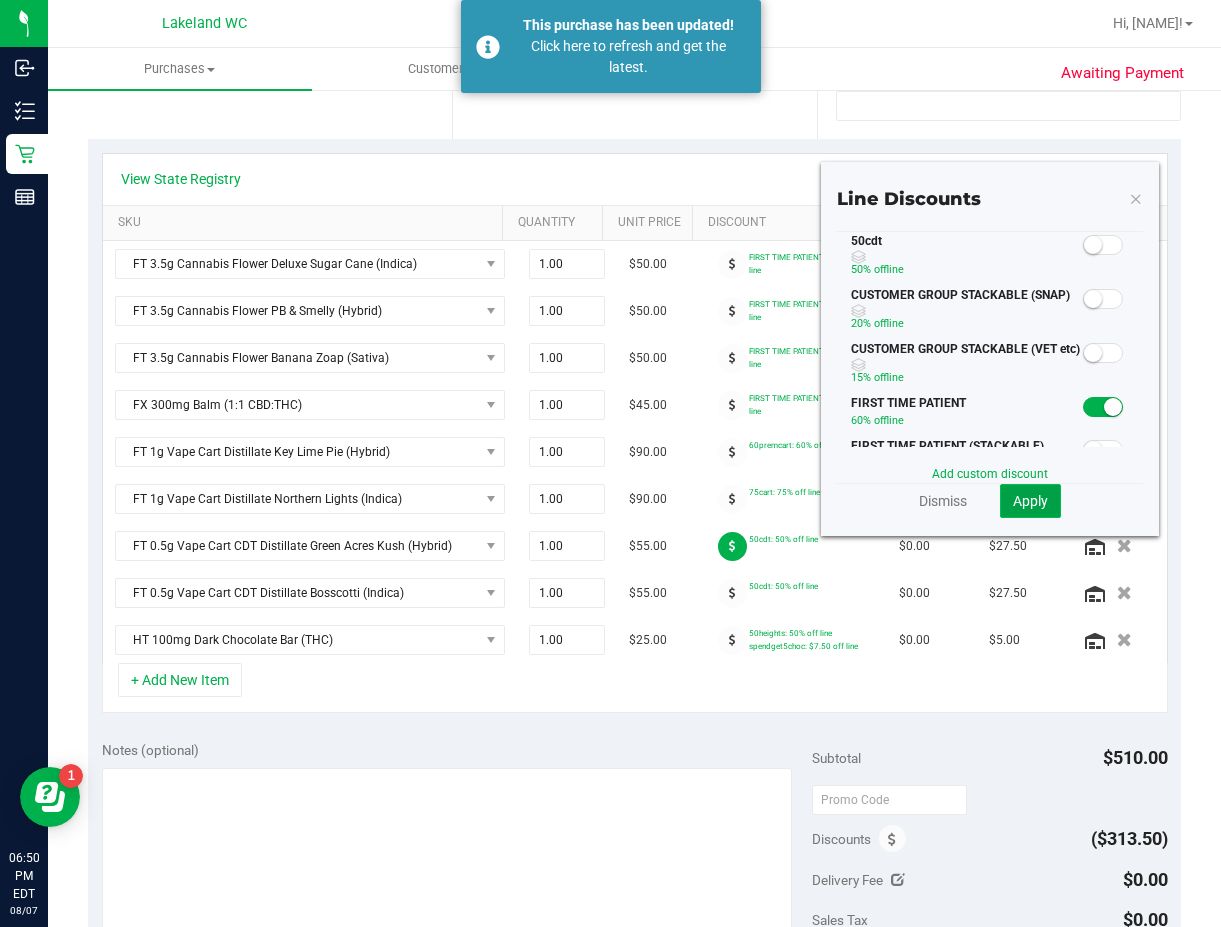 click on "Apply" 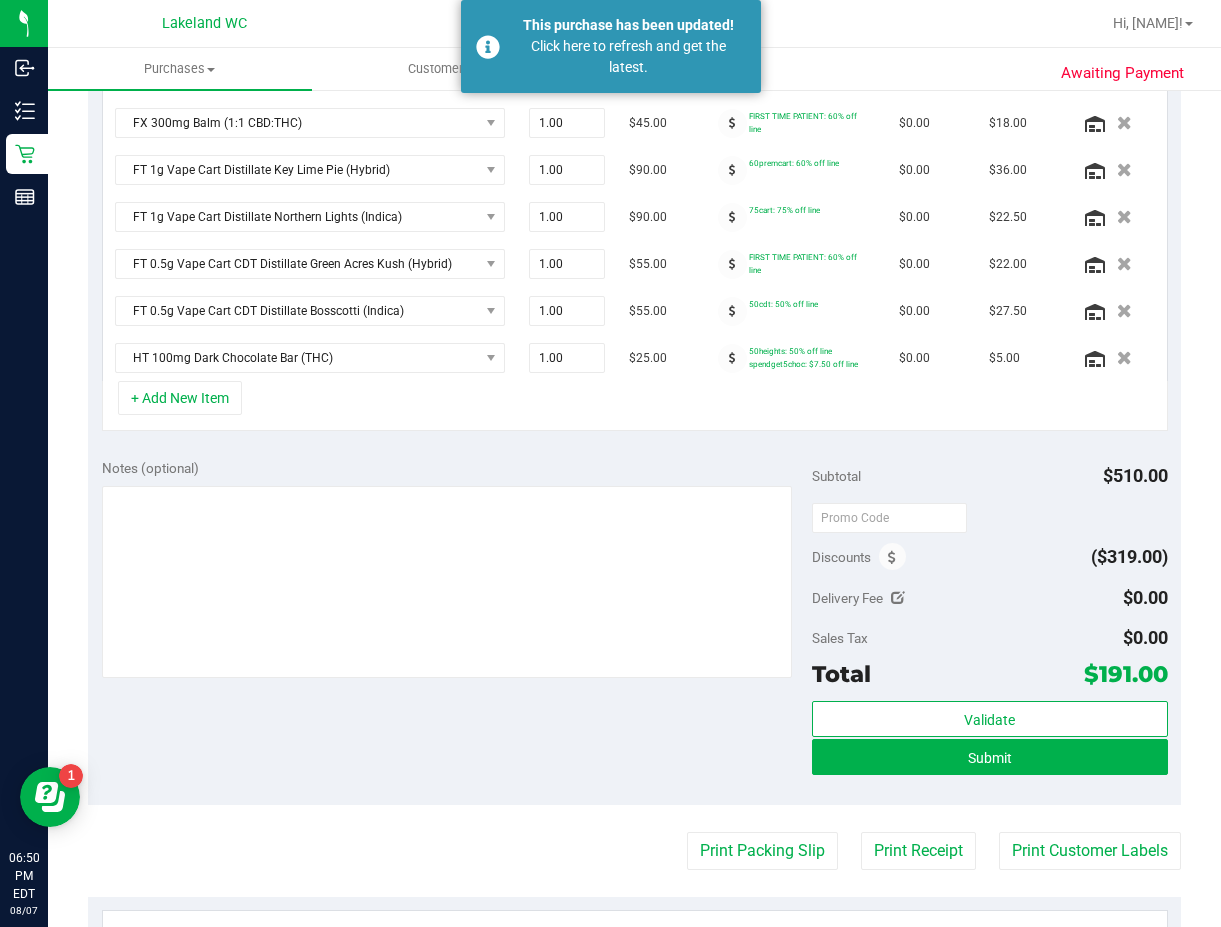 scroll, scrollTop: 700, scrollLeft: 0, axis: vertical 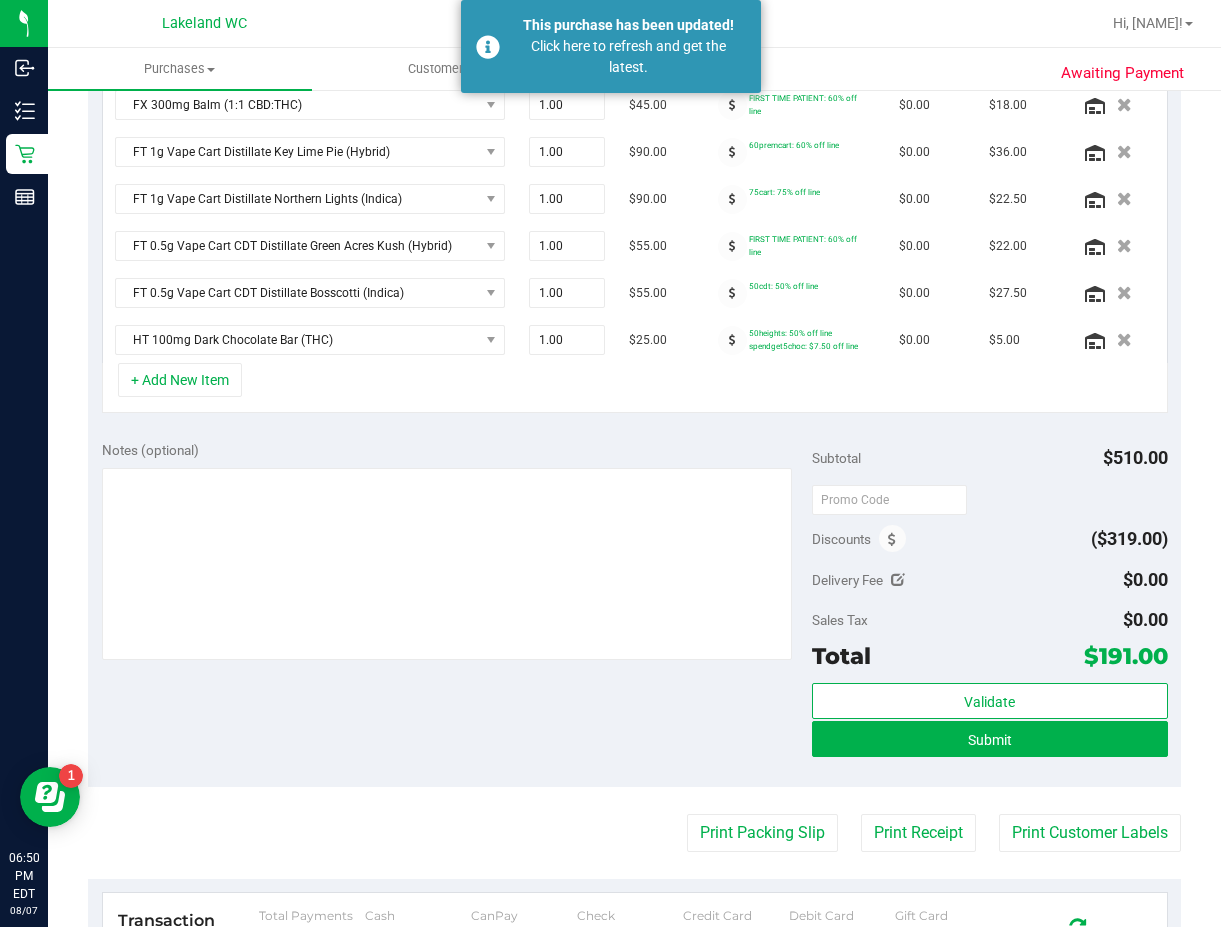 click on "Notes (optional)
Subtotal
$510.00
Discounts
($319.00)
Delivery Fee
$0.00
Sales Tax
$0.00
Total" at bounding box center (634, 607) 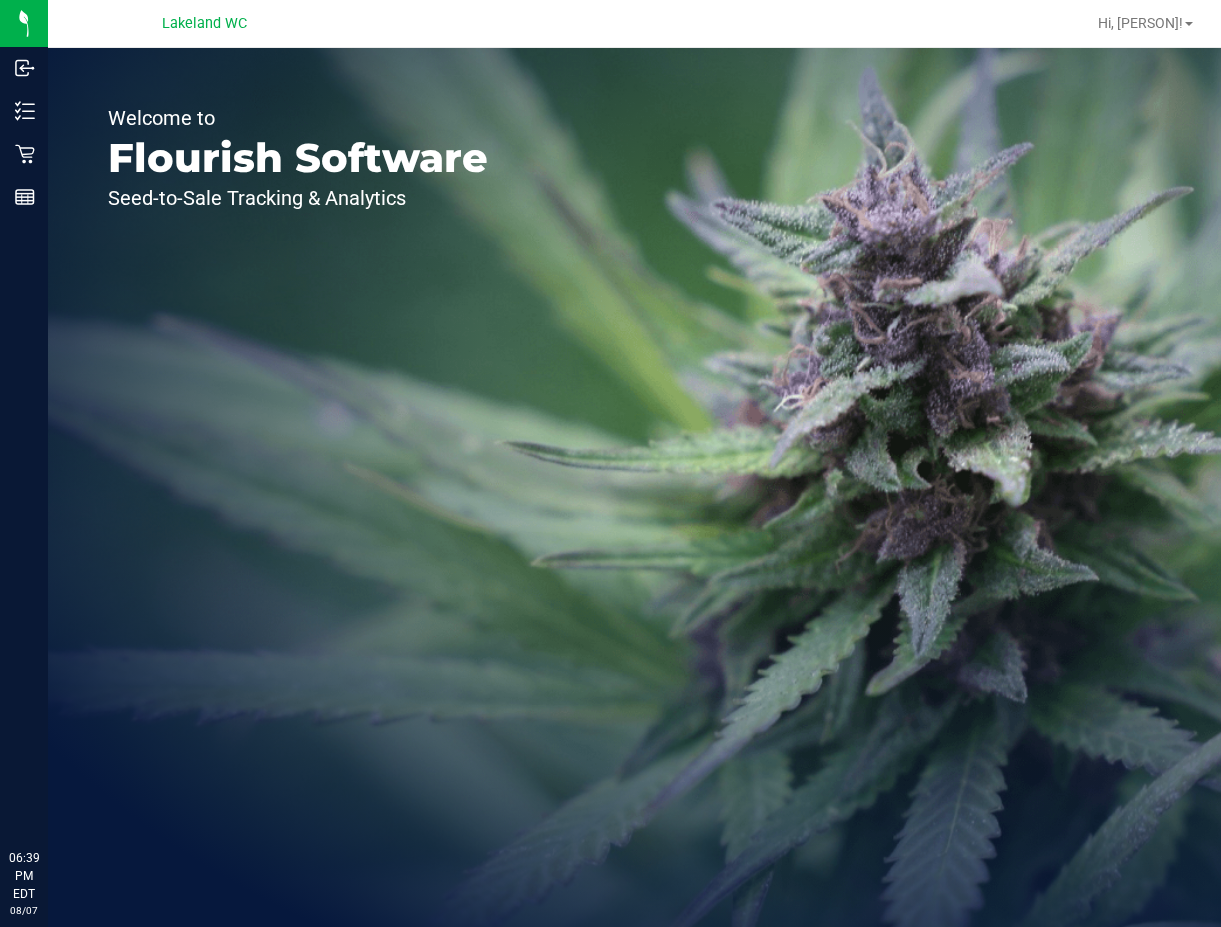 scroll, scrollTop: 0, scrollLeft: 0, axis: both 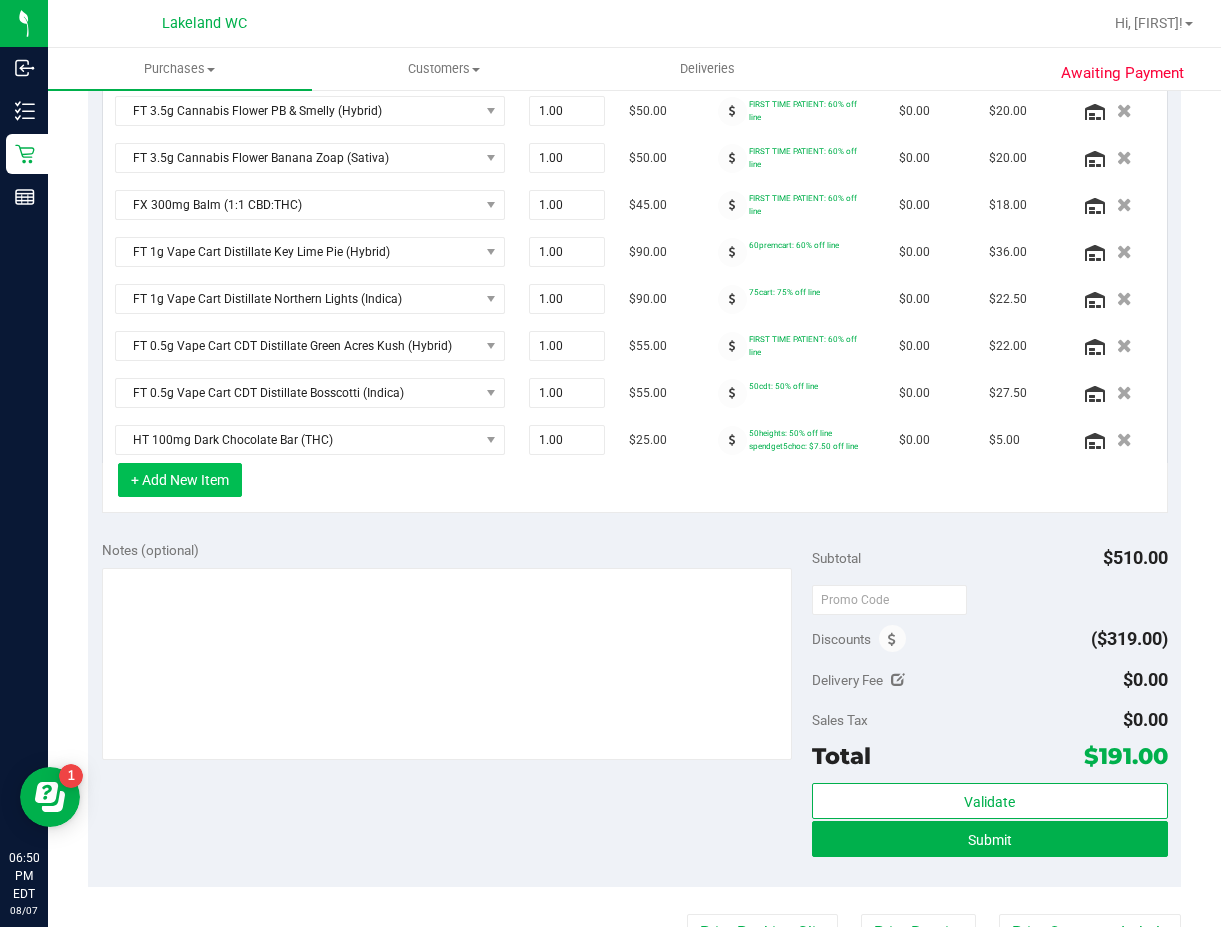 click on "+ Add New Item" at bounding box center (180, 480) 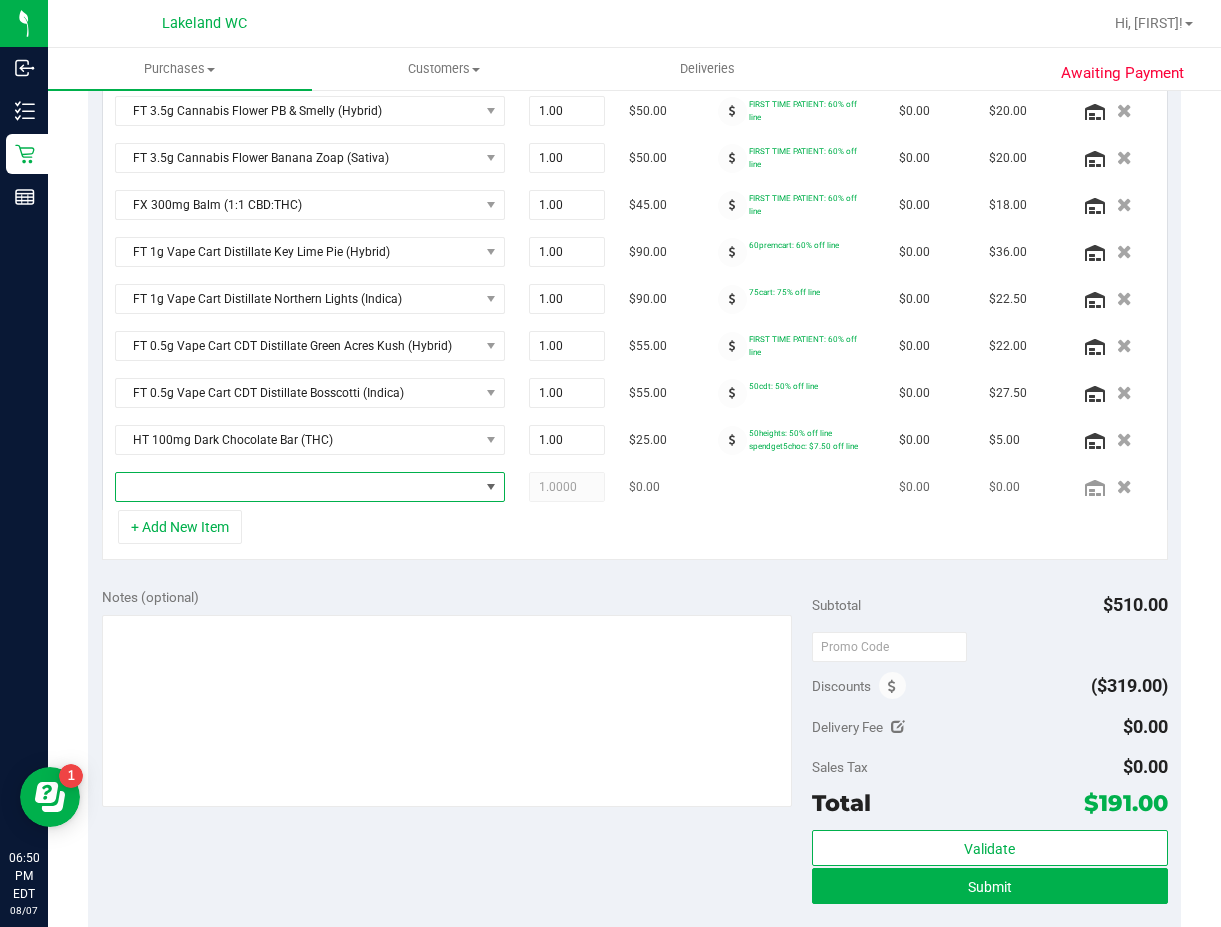 click at bounding box center (297, 487) 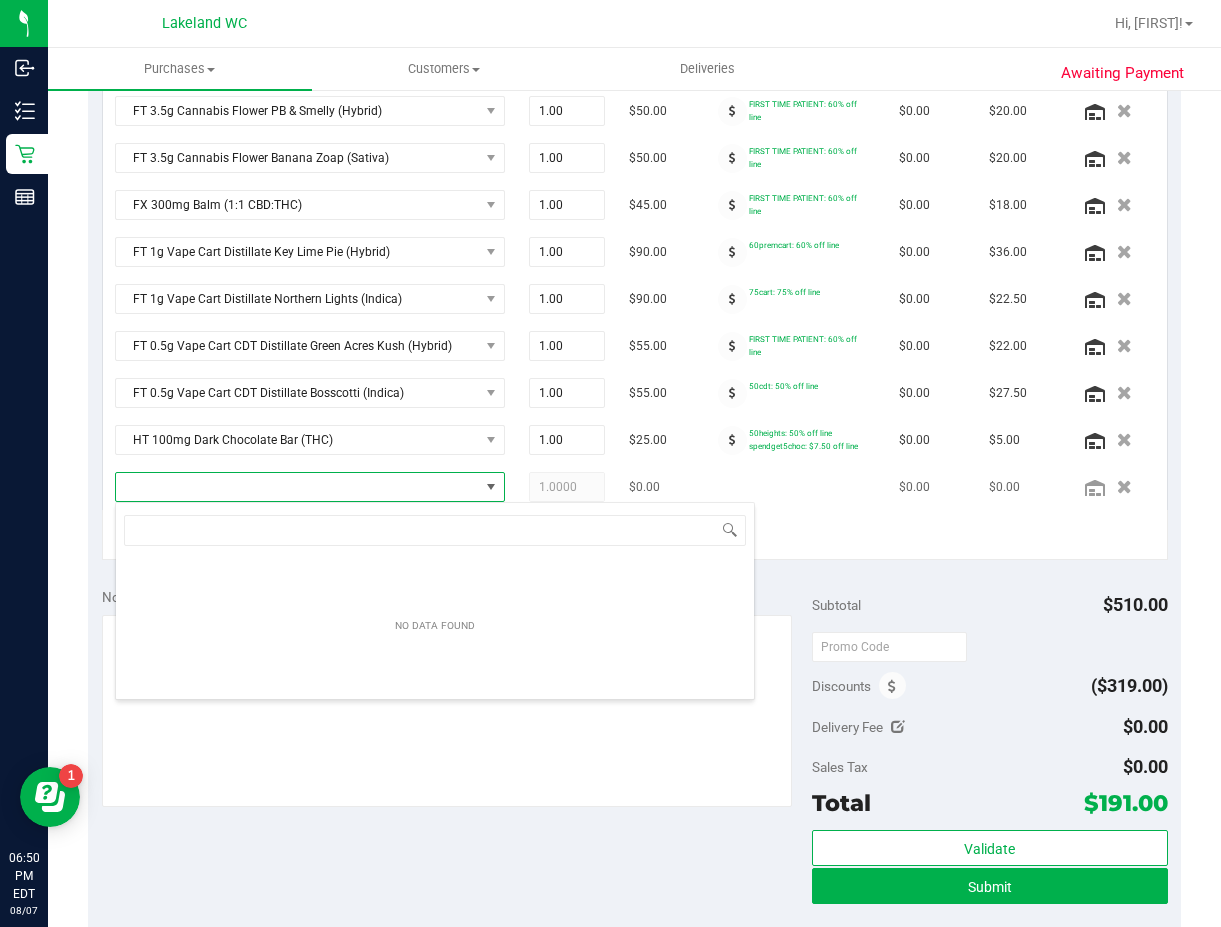 scroll, scrollTop: 99970, scrollLeft: 99640, axis: both 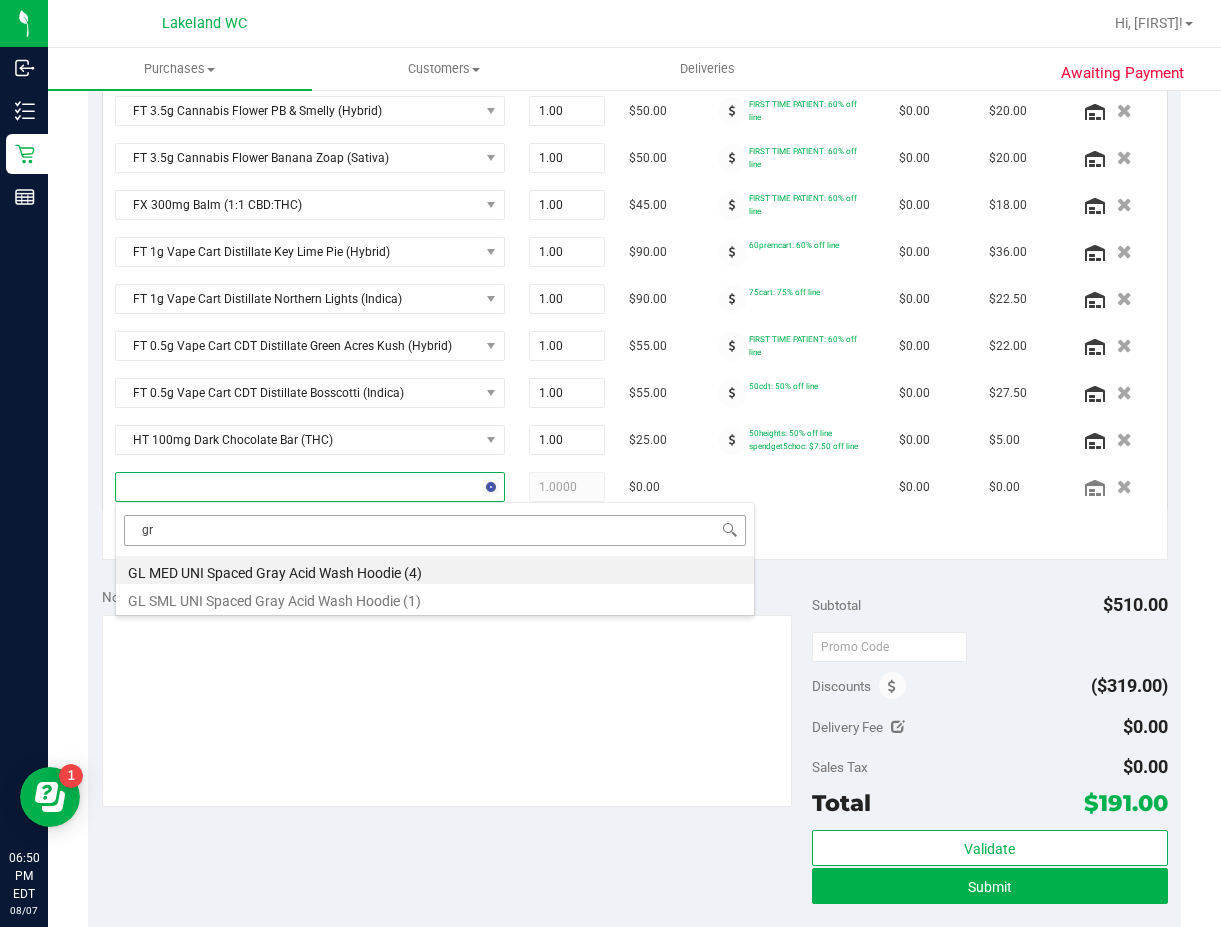 type on "g" 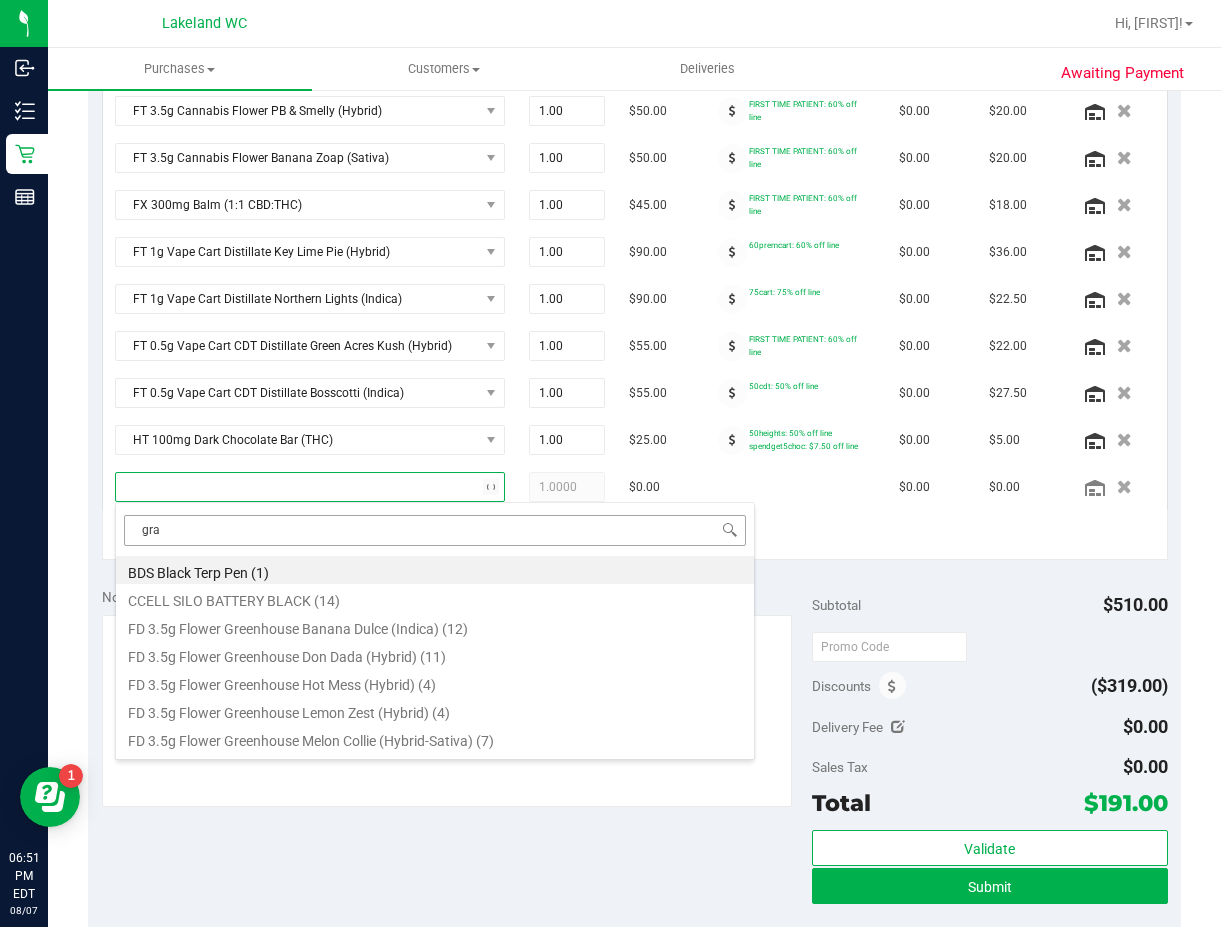 type on "grav" 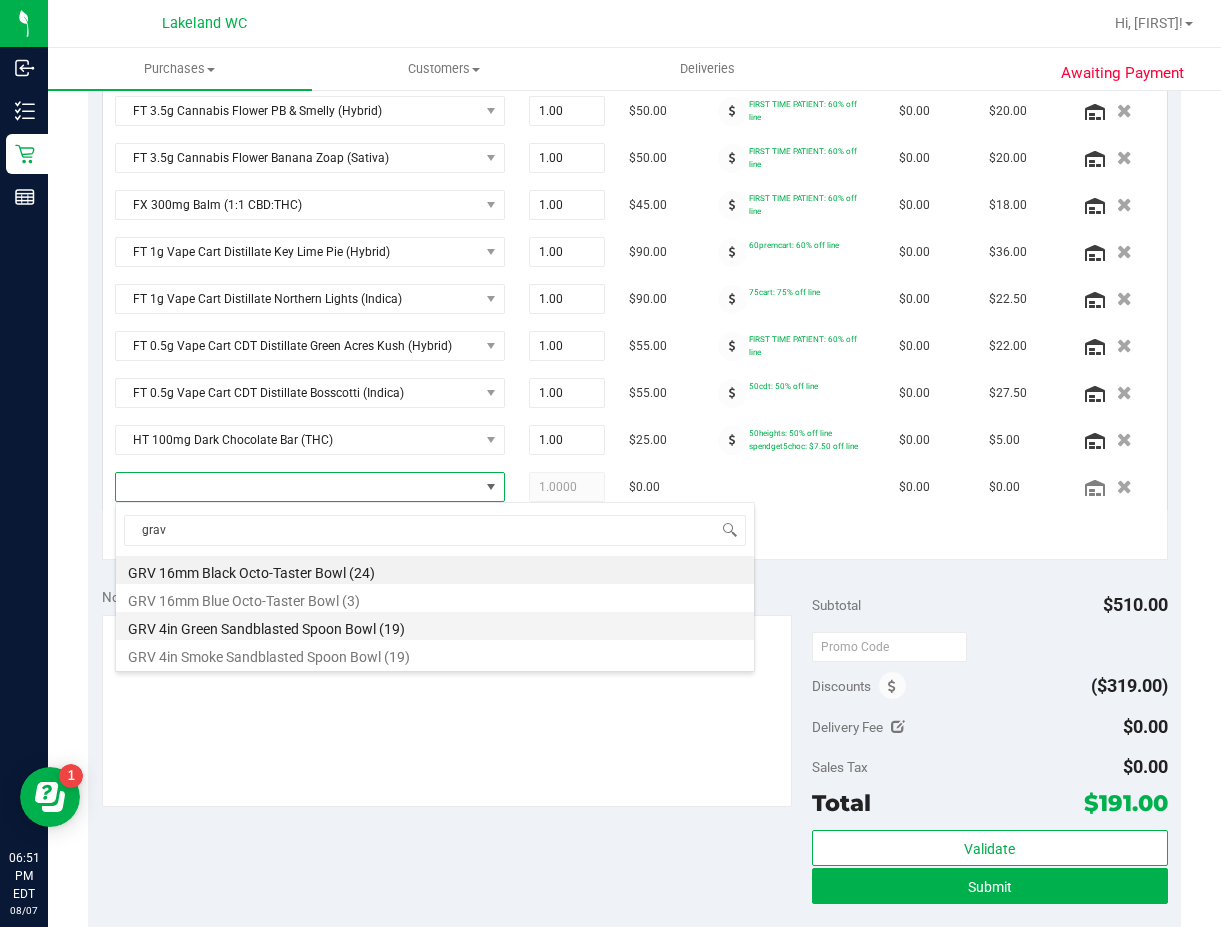 click on "GRV 4in Green Sandblasted Spoon Bowl (19)" at bounding box center (435, 626) 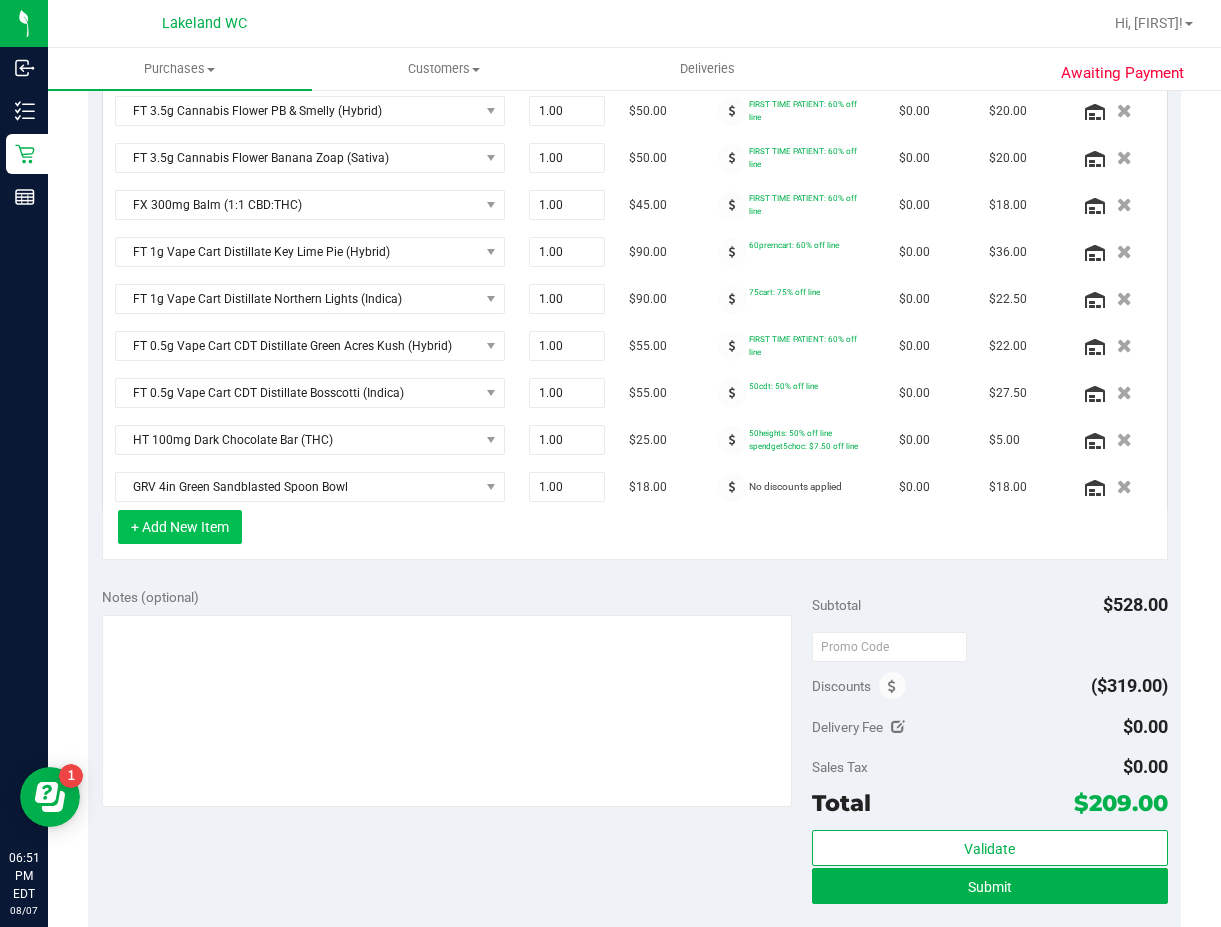 scroll, scrollTop: 569, scrollLeft: 0, axis: vertical 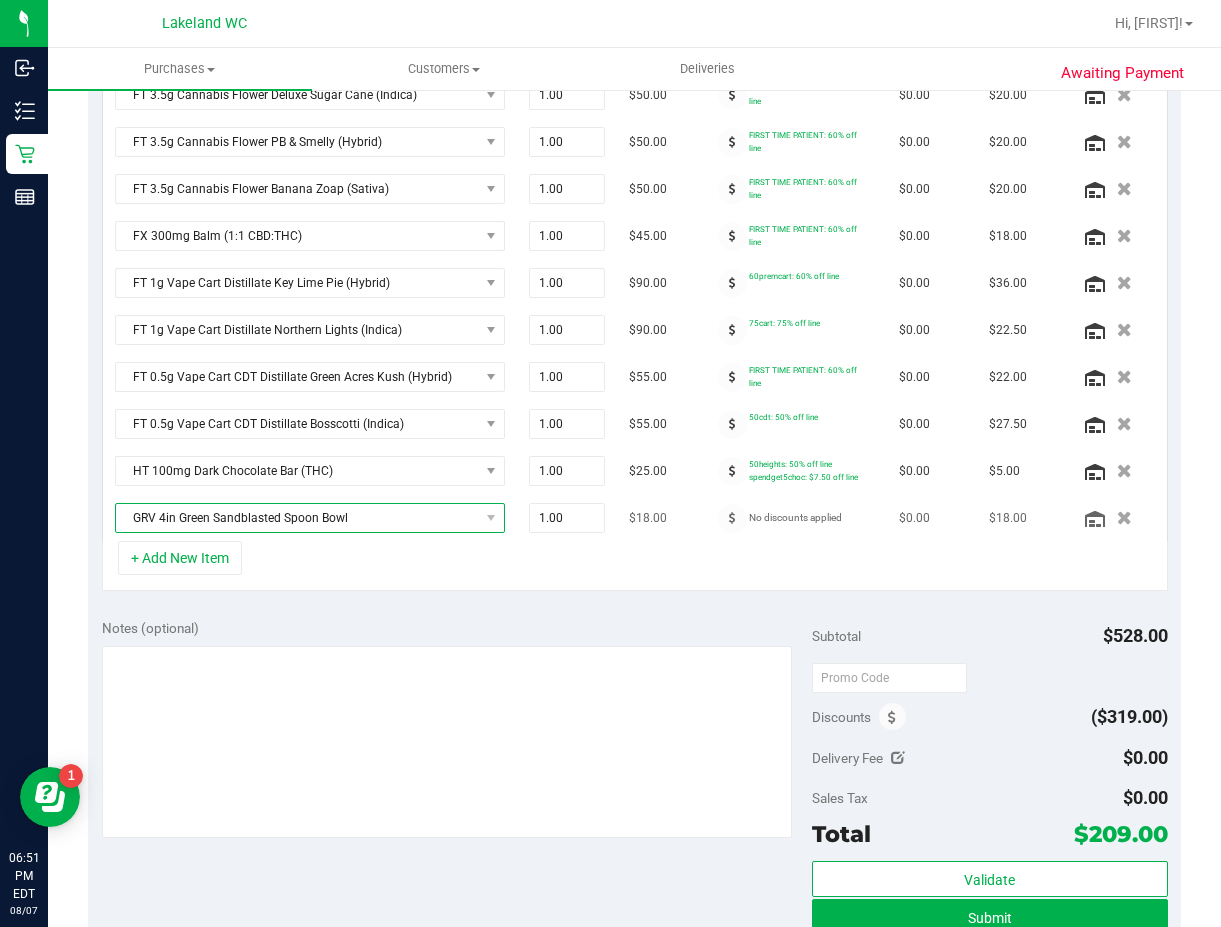 click on "GRV 4in Green Sandblasted Spoon Bowl" at bounding box center (297, 518) 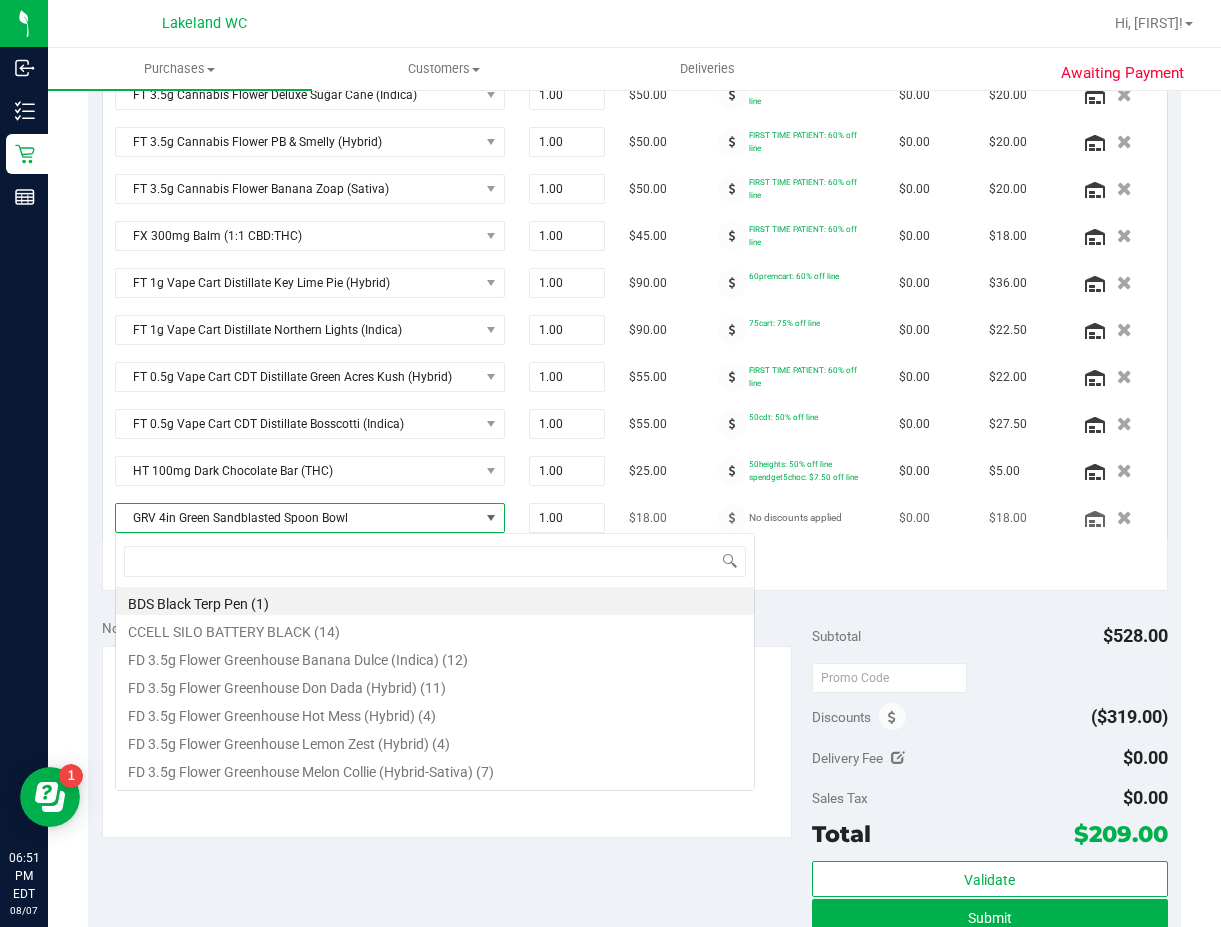 scroll, scrollTop: 99970, scrollLeft: 99640, axis: both 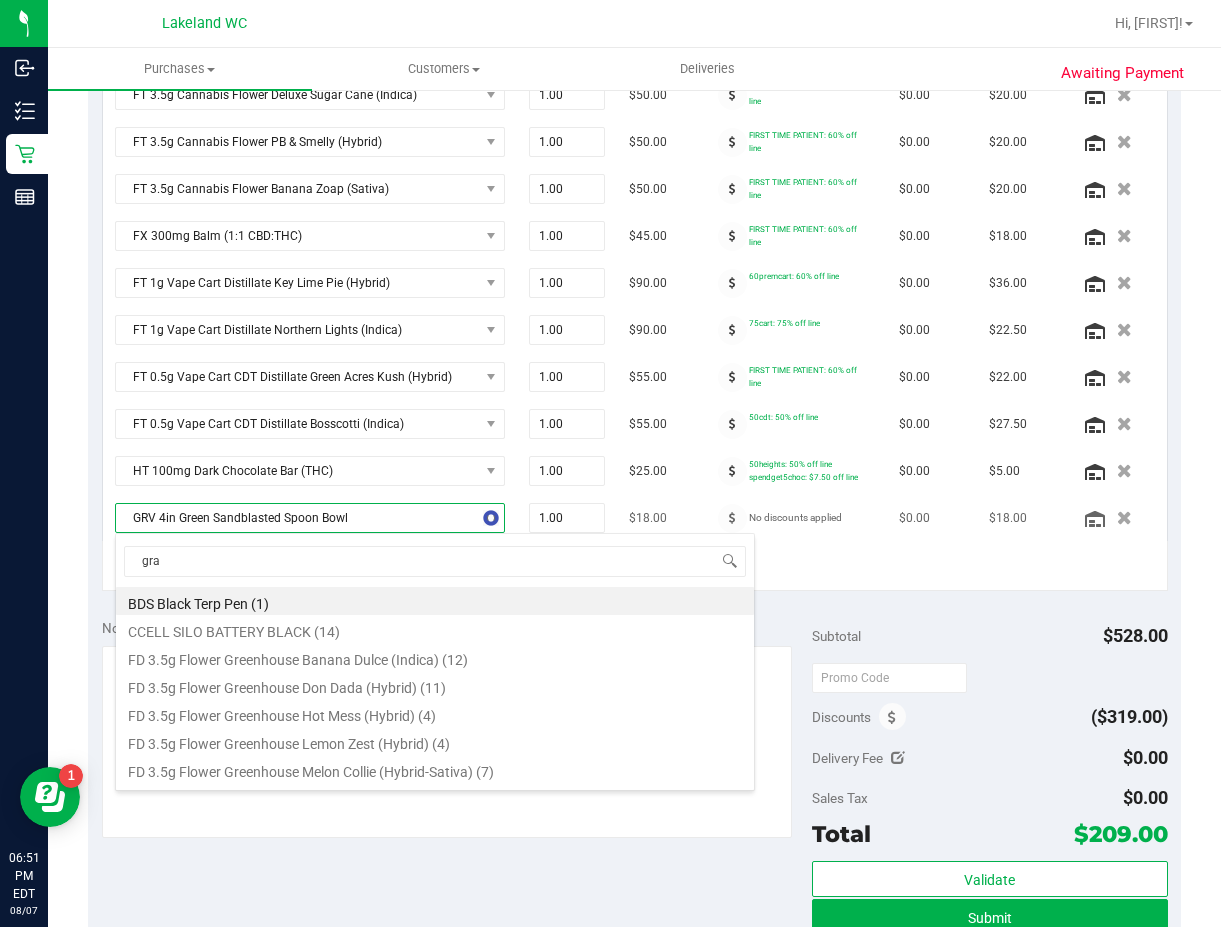 type on "grav" 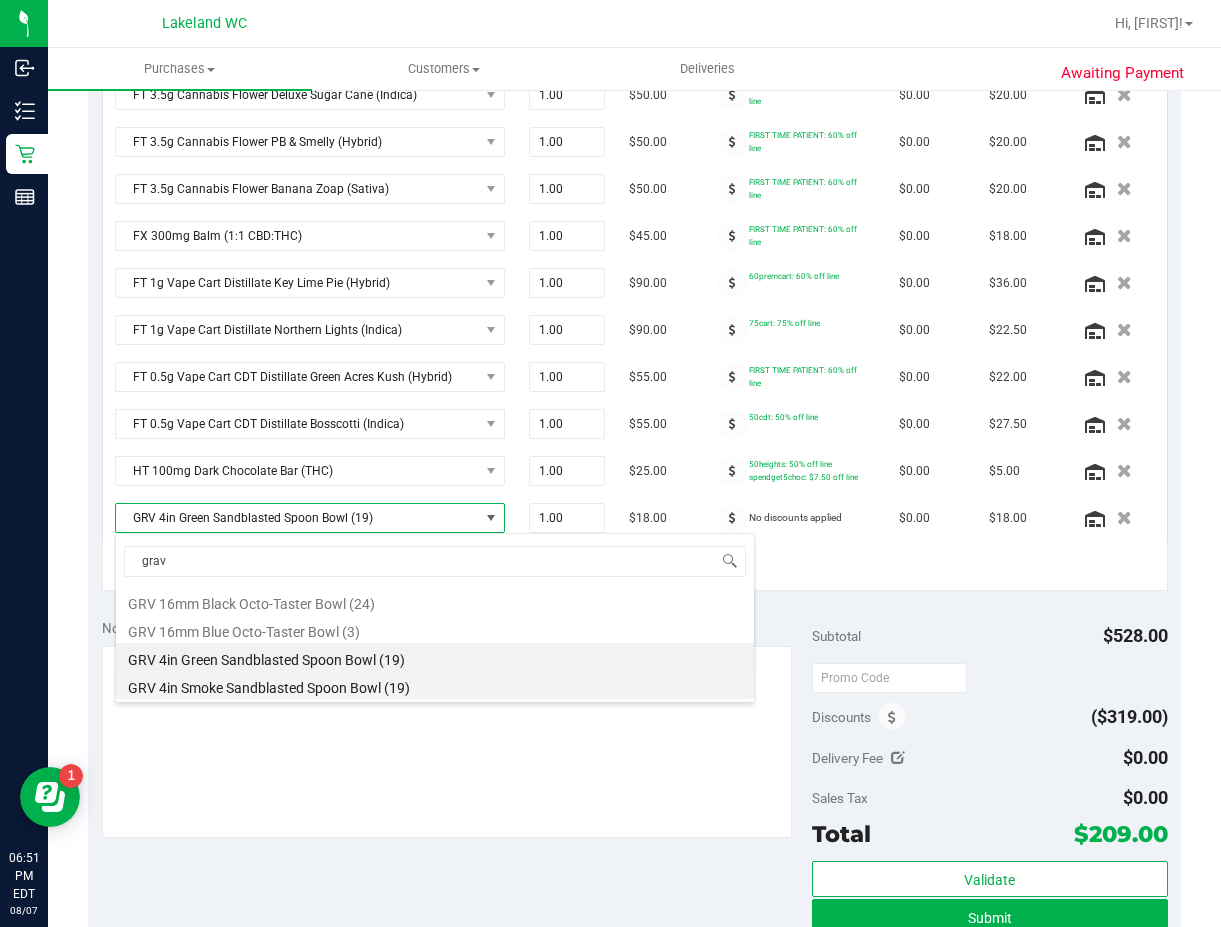 click on "GRV 4in Smoke Sandblasted Spoon Bowl (19)" at bounding box center (435, 685) 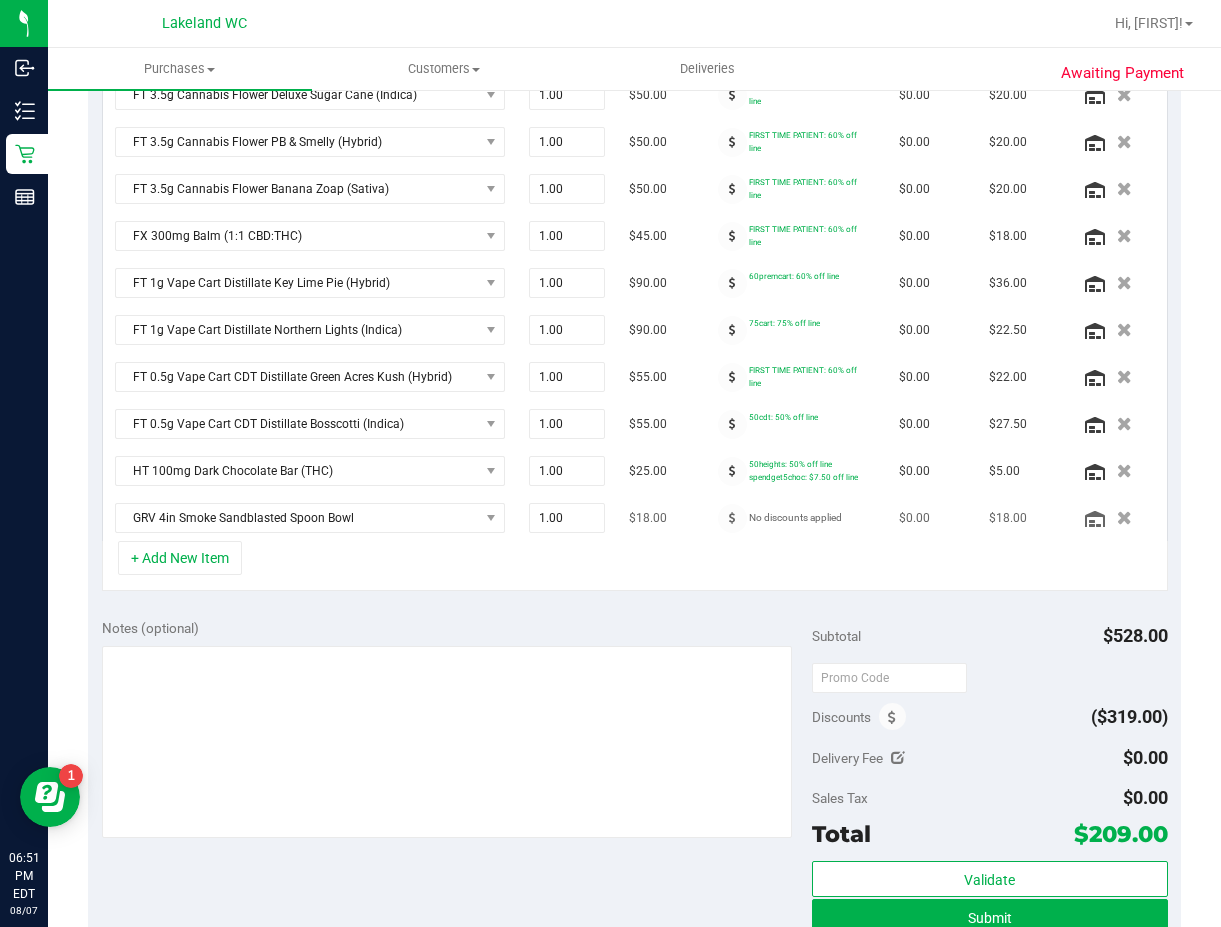 scroll, scrollTop: 572, scrollLeft: 0, axis: vertical 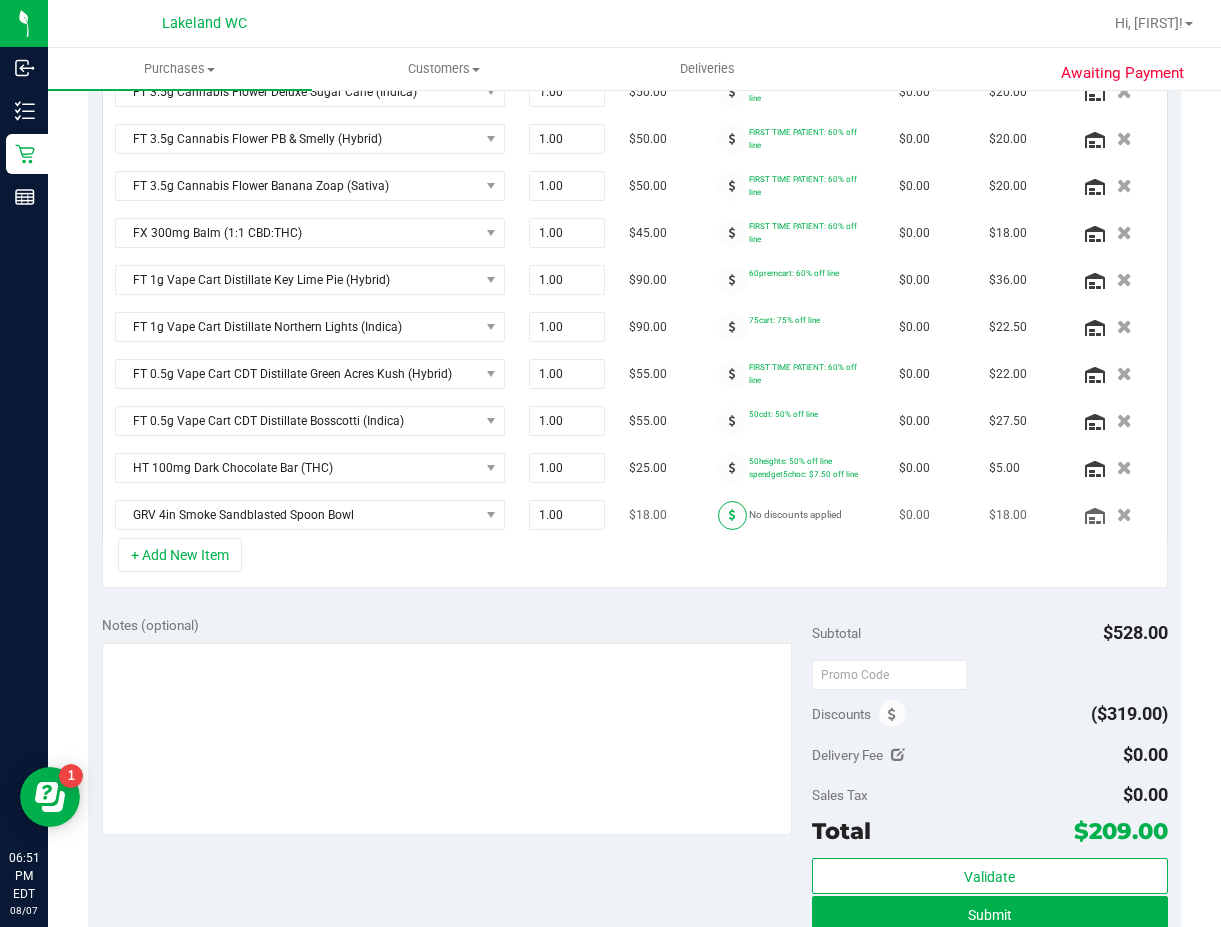 click at bounding box center [732, 515] 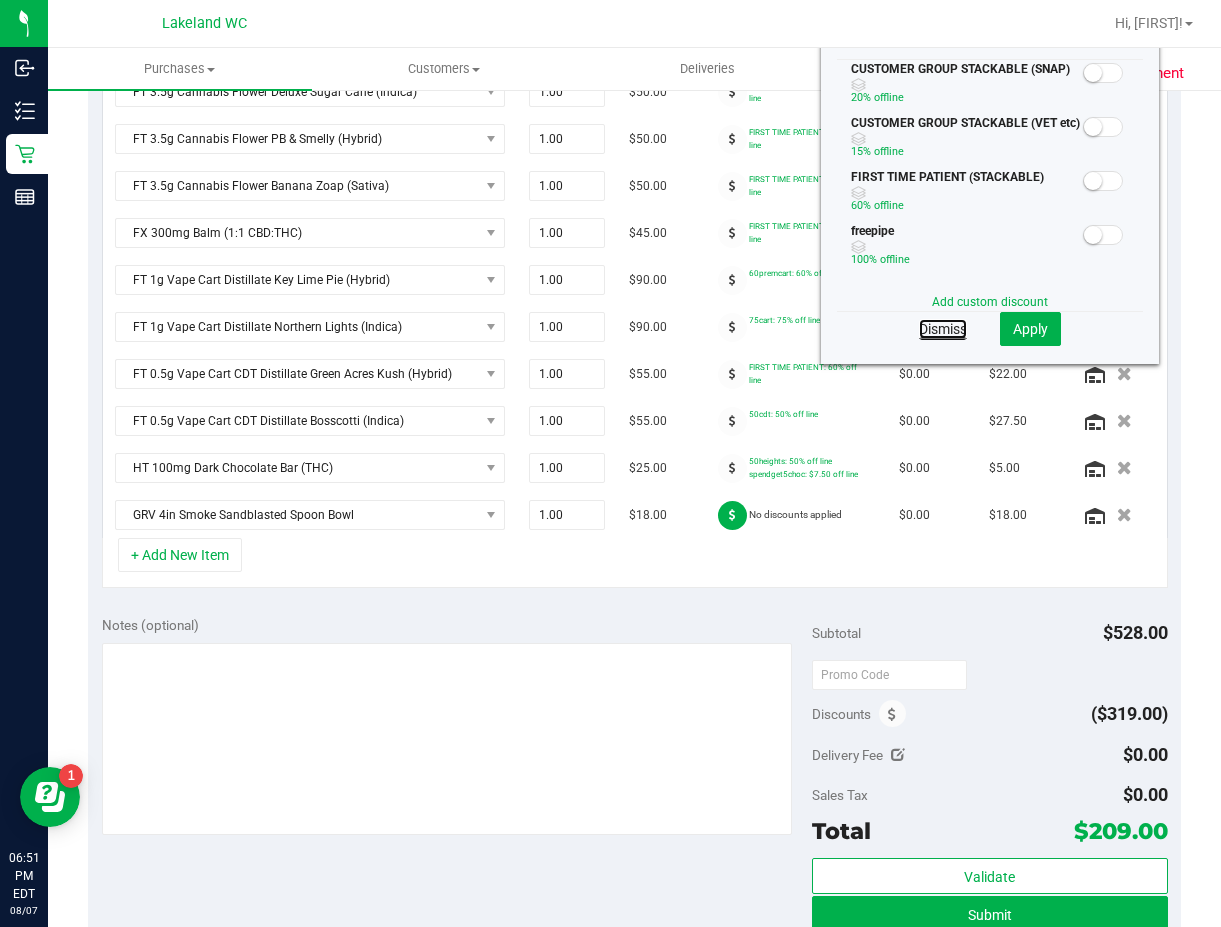 click on "Dismiss" at bounding box center (943, 329) 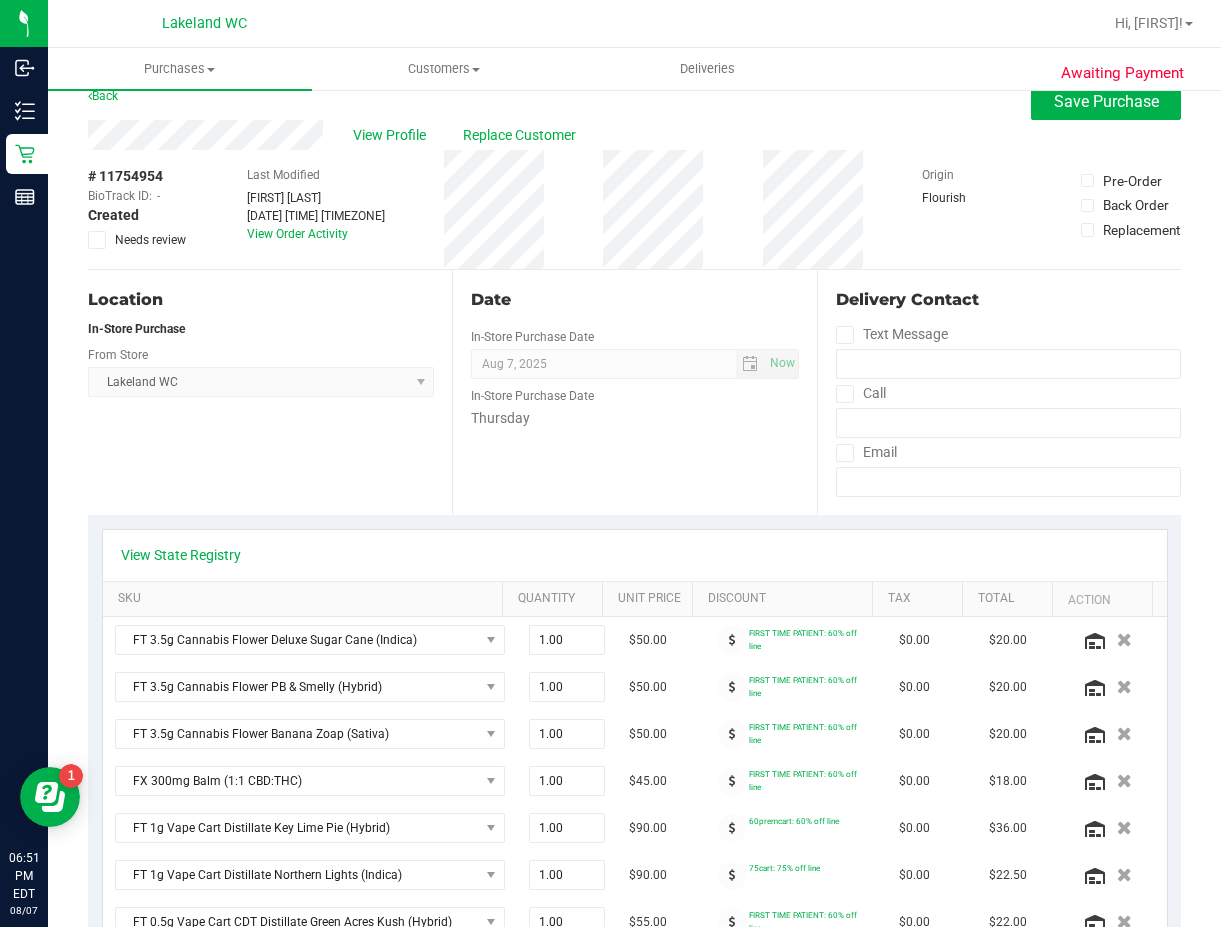 scroll, scrollTop: 0, scrollLeft: 0, axis: both 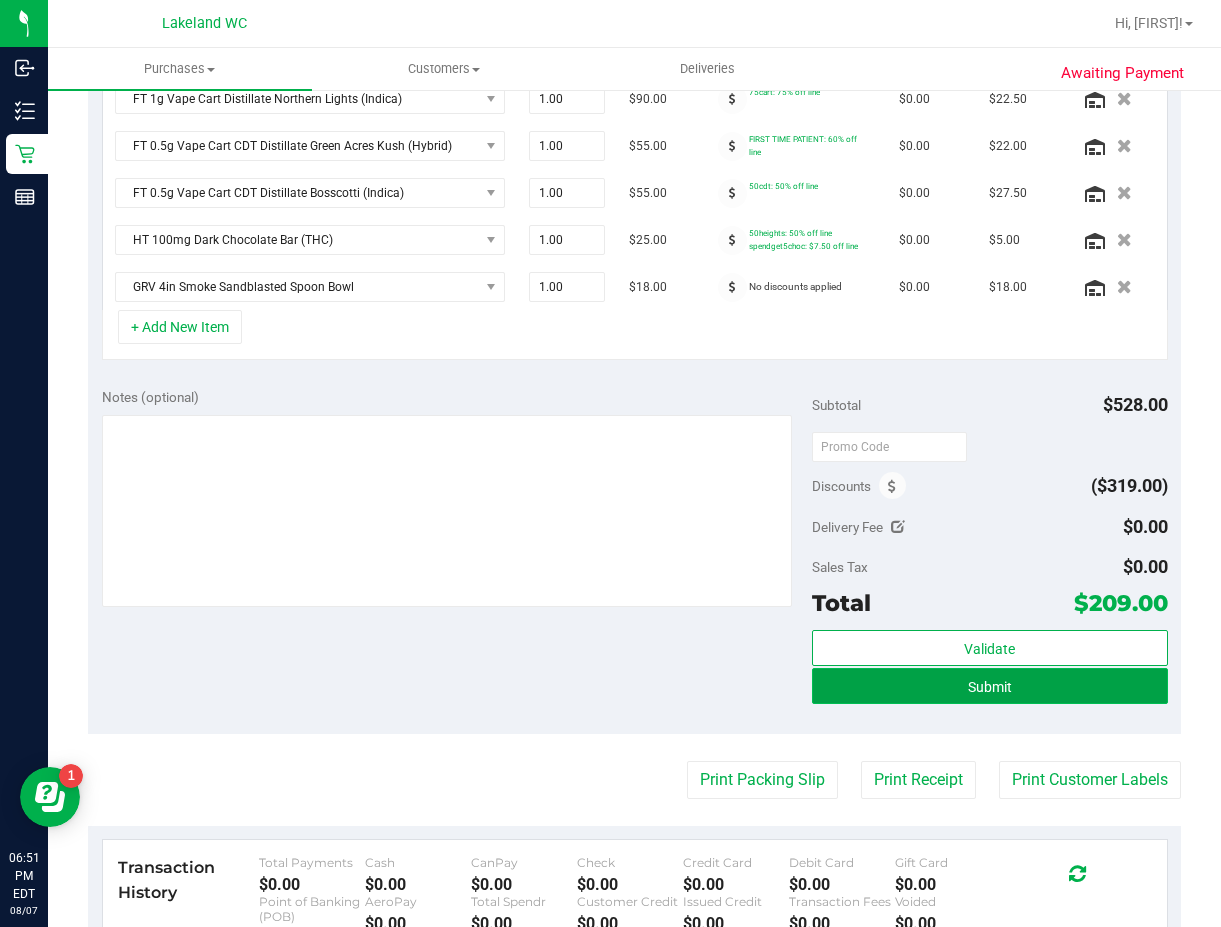 click on "Submit" at bounding box center (989, 686) 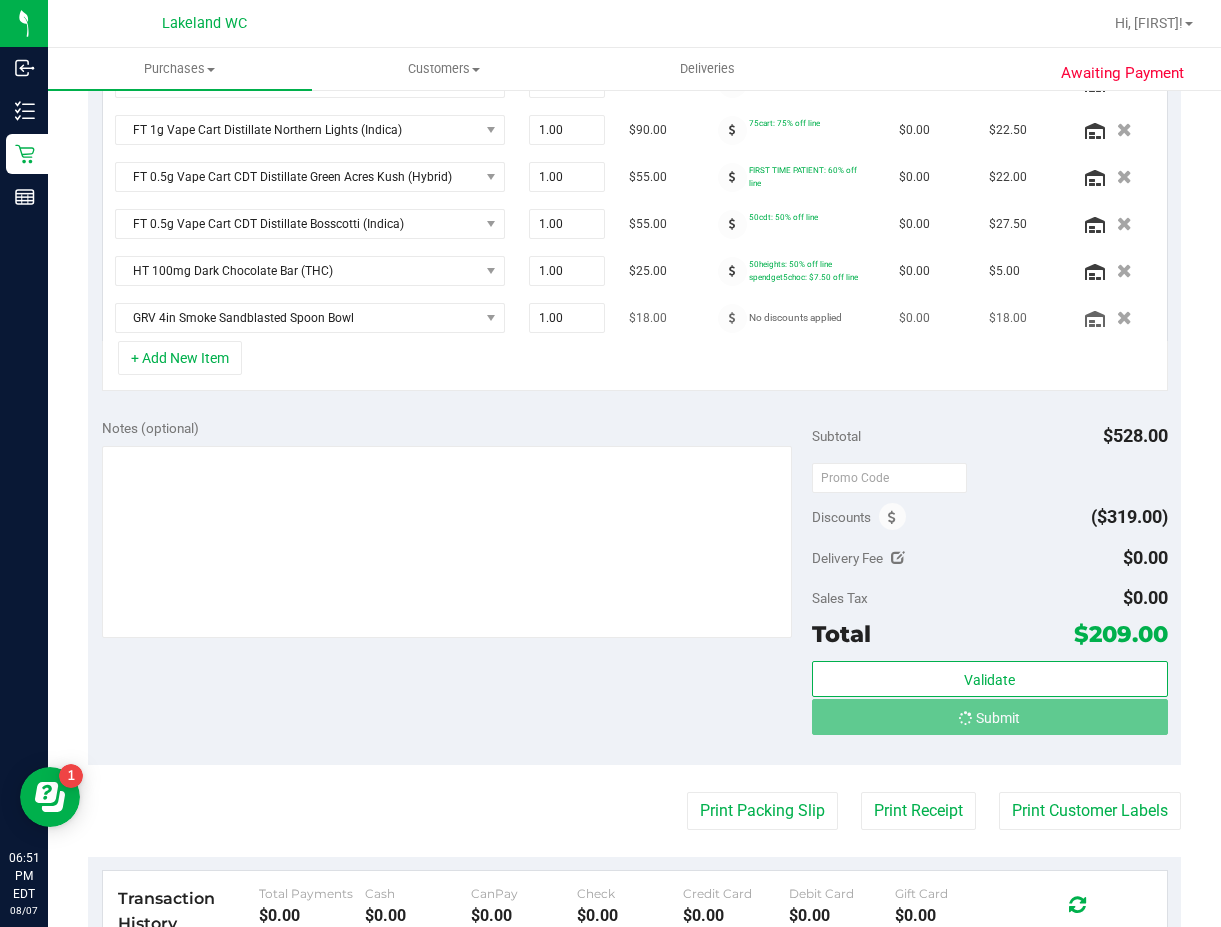 scroll, scrollTop: 738, scrollLeft: 0, axis: vertical 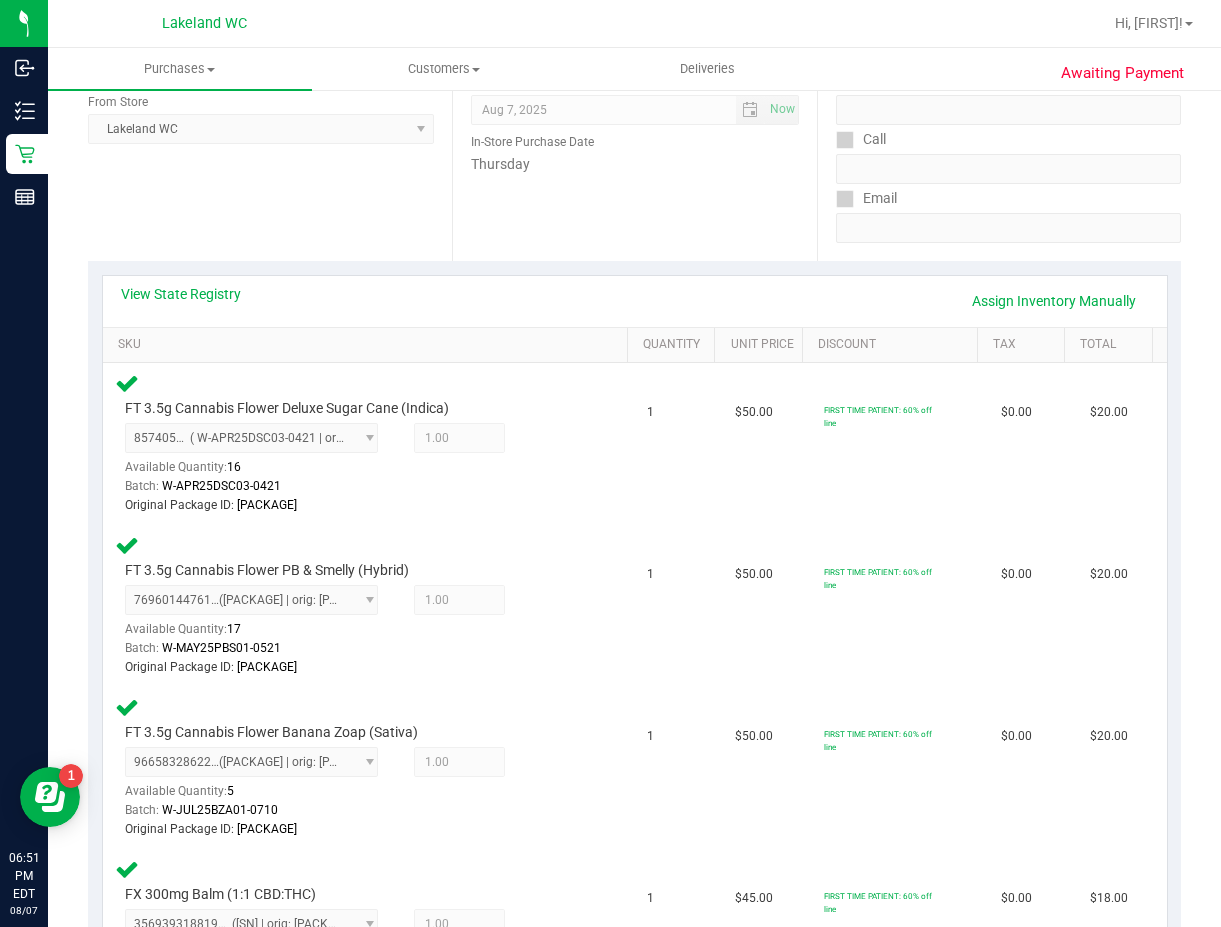 drag, startPoint x: 859, startPoint y: 192, endPoint x: 935, endPoint y: 201, distance: 76.53104 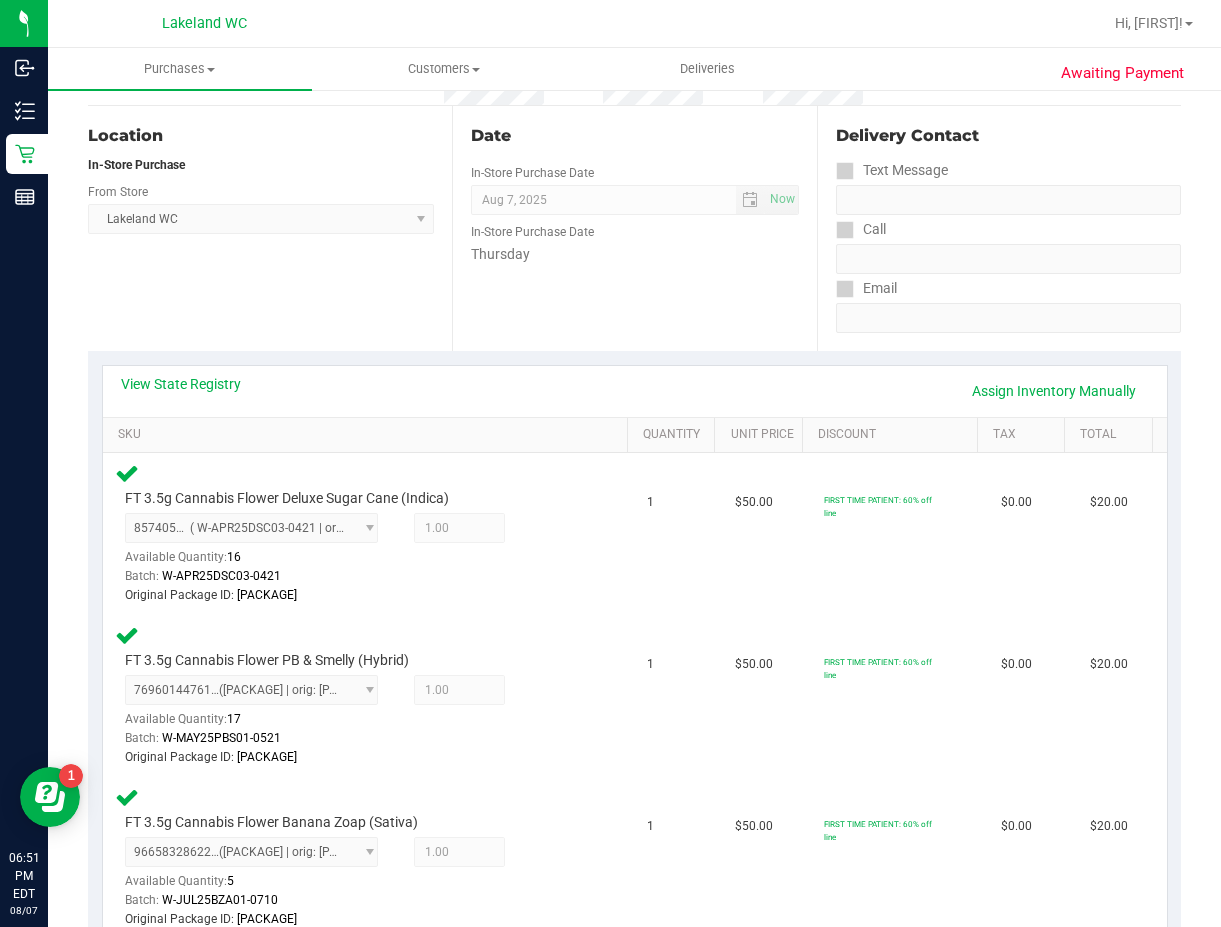 scroll, scrollTop: 181, scrollLeft: 0, axis: vertical 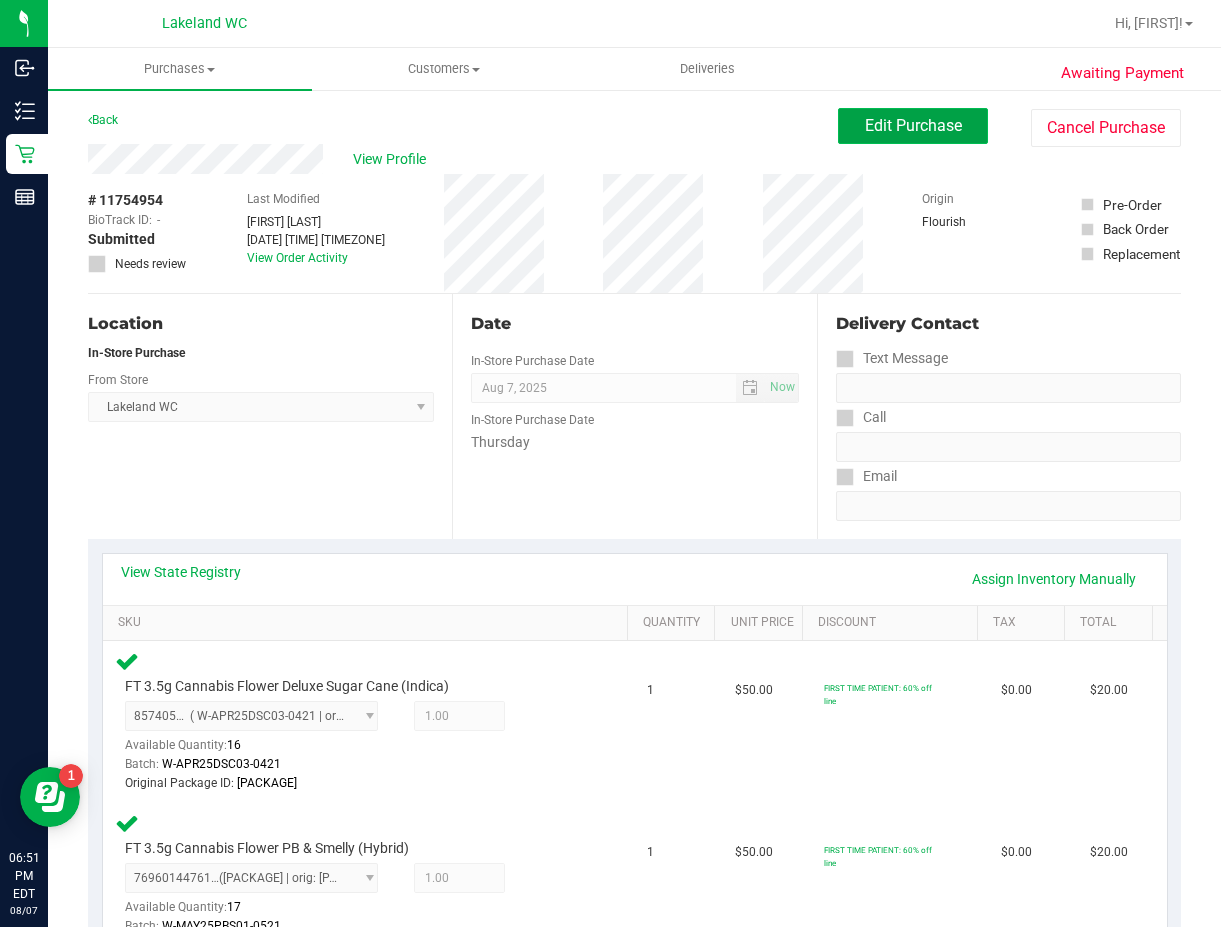 click on "Edit Purchase" at bounding box center [913, 125] 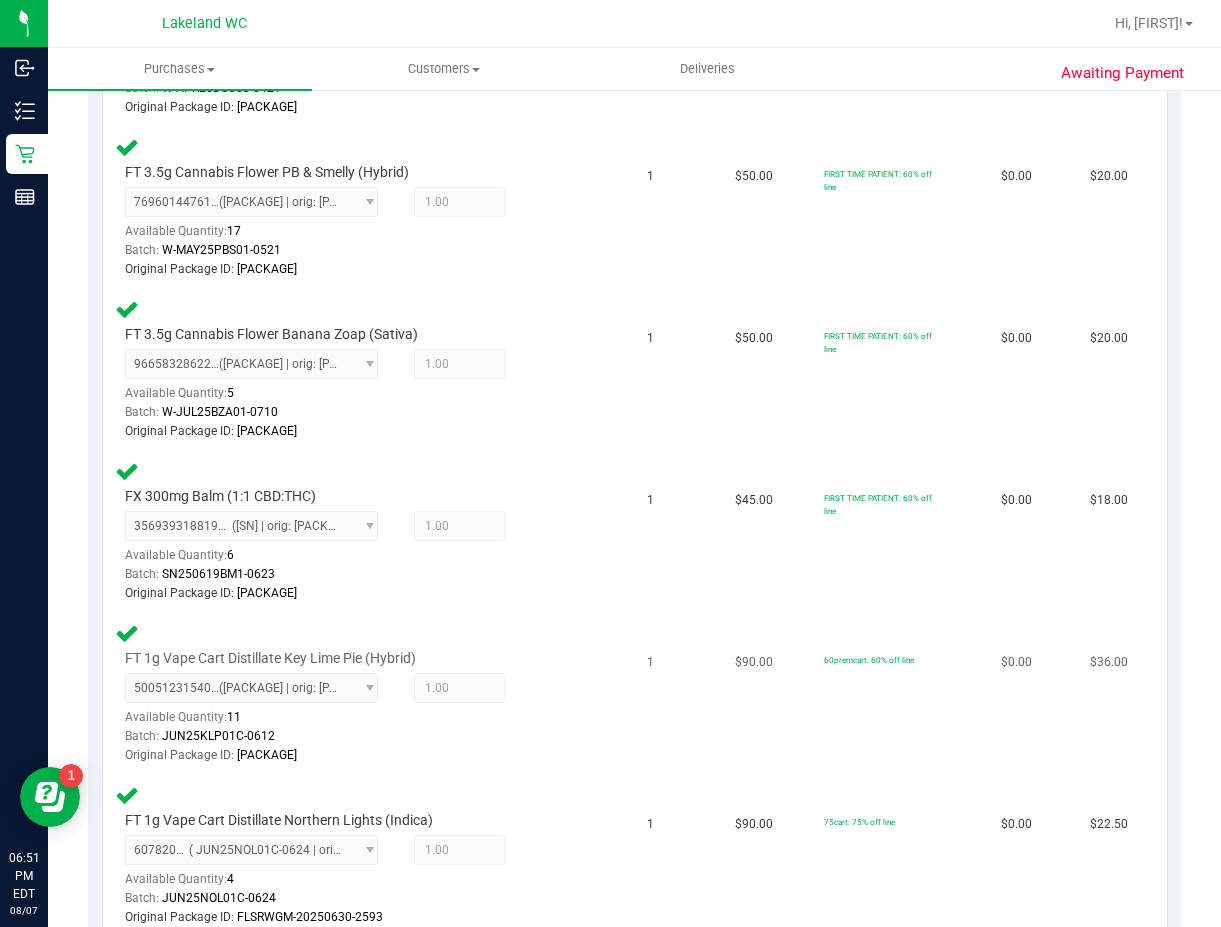 scroll, scrollTop: 900, scrollLeft: 0, axis: vertical 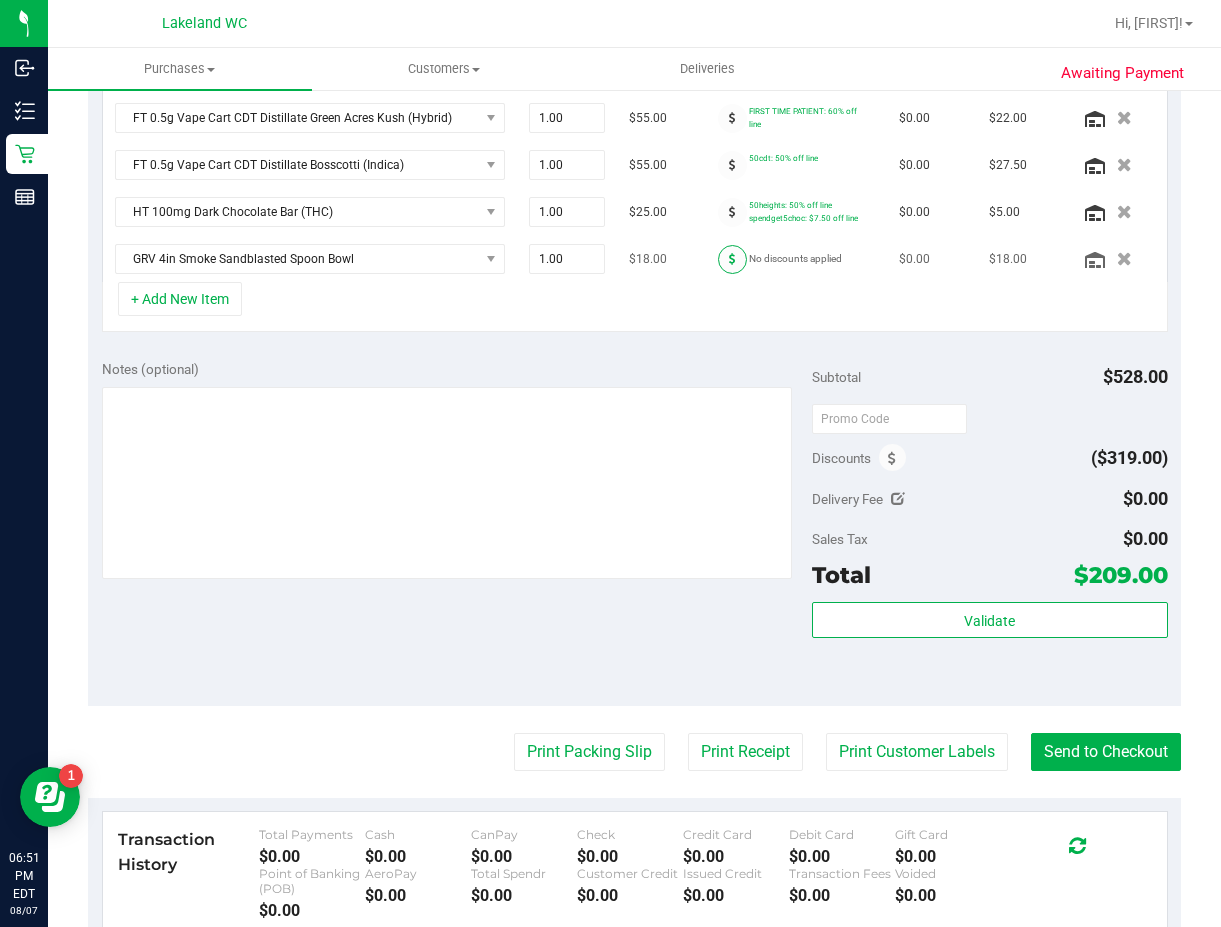 click at bounding box center (732, 259) 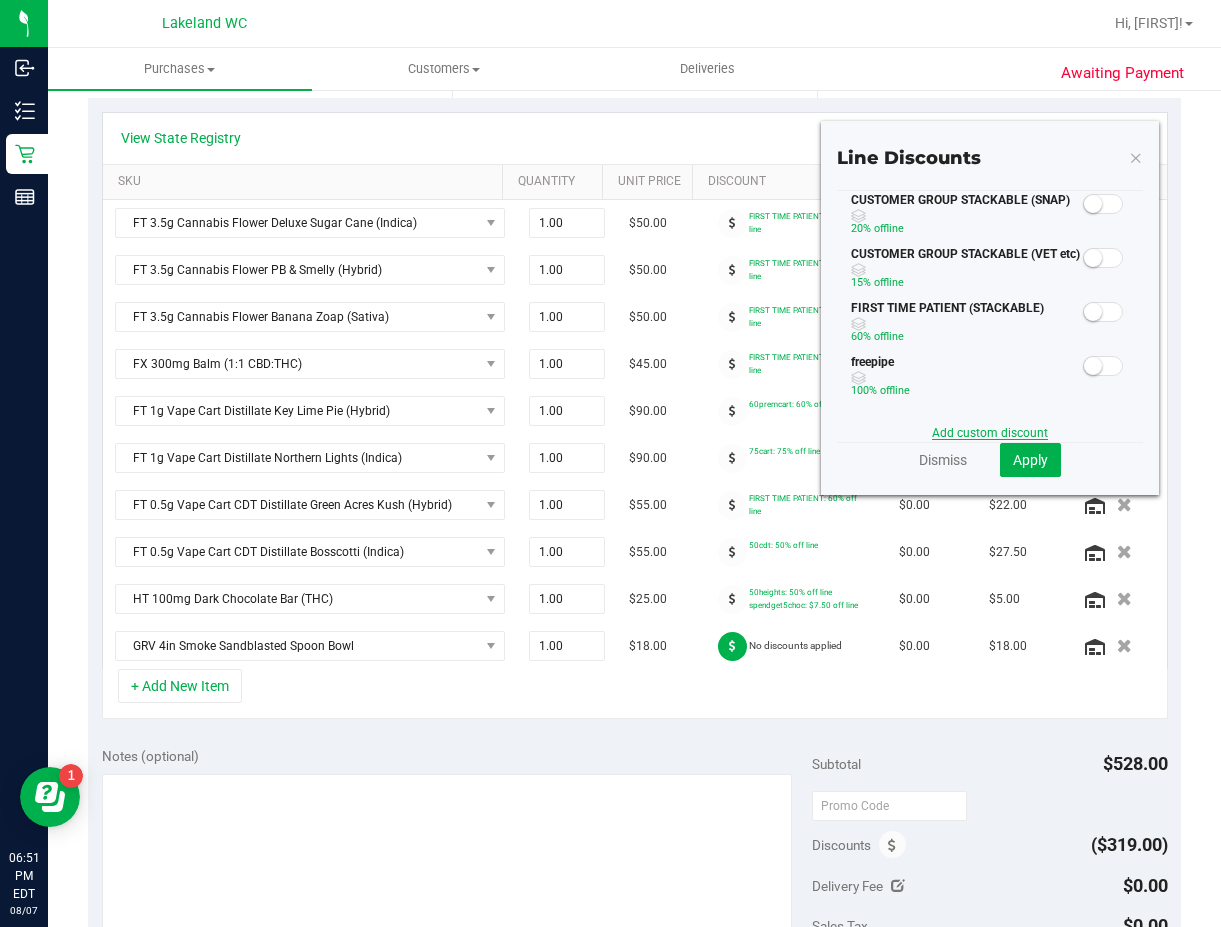 scroll, scrollTop: 428, scrollLeft: 0, axis: vertical 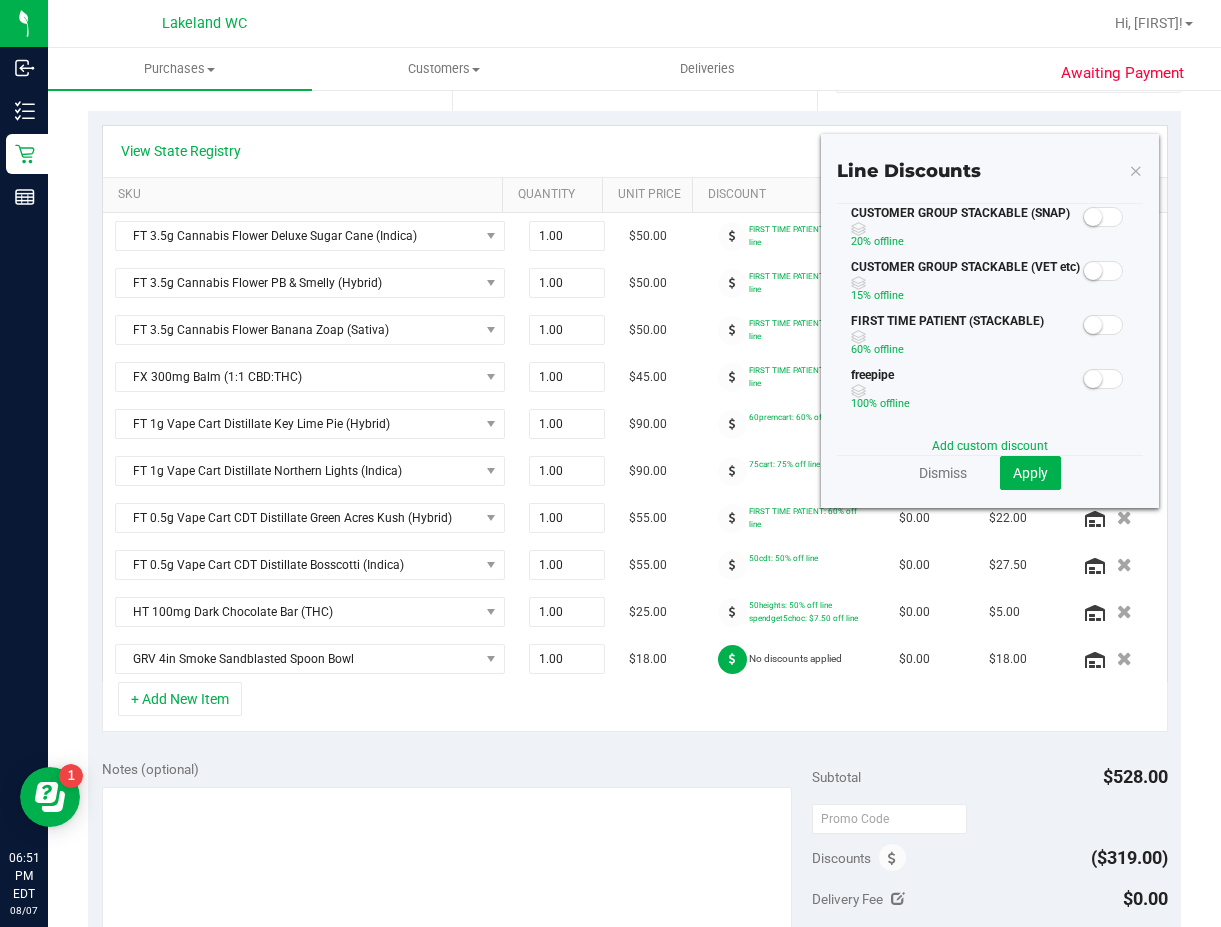 click at bounding box center [1103, 379] 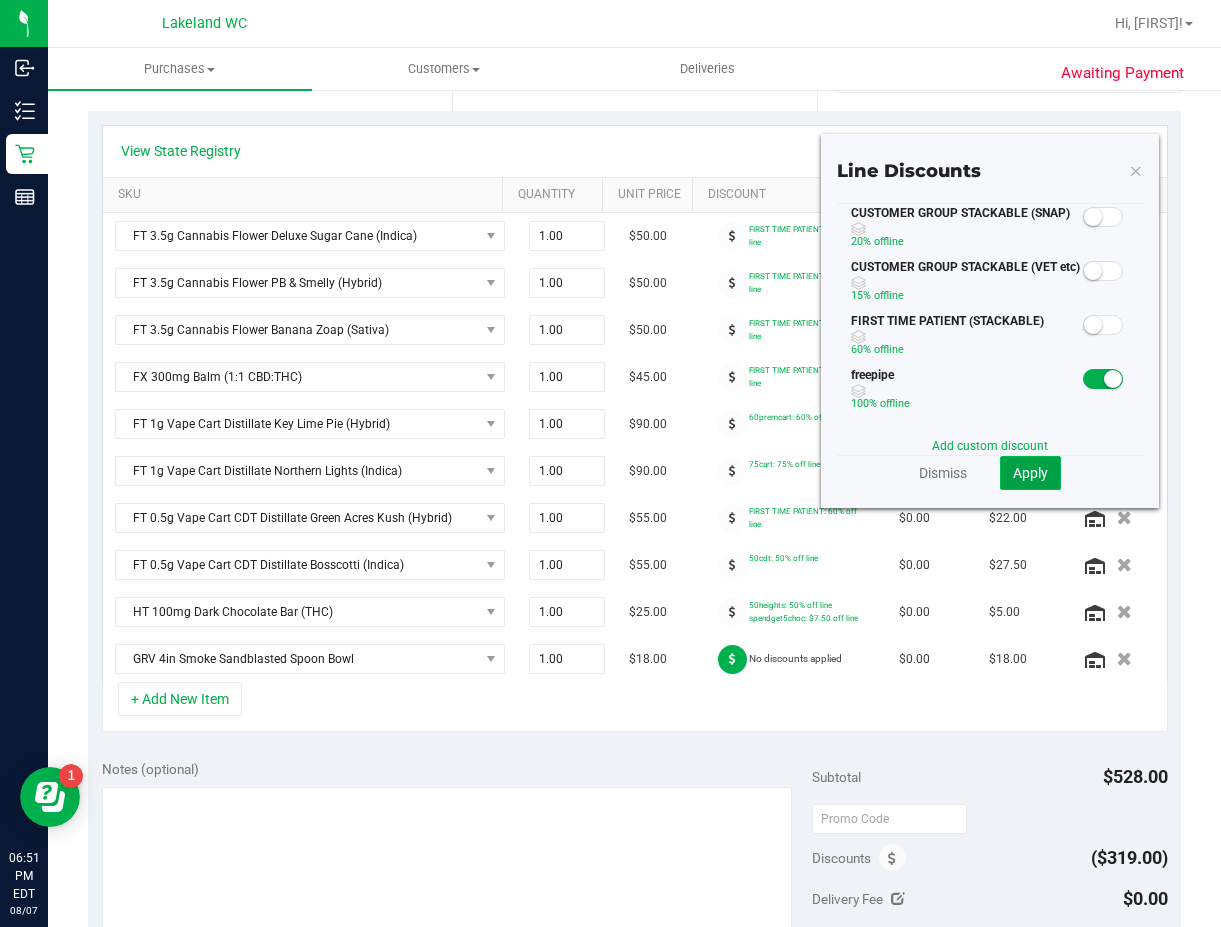 click on "Apply" 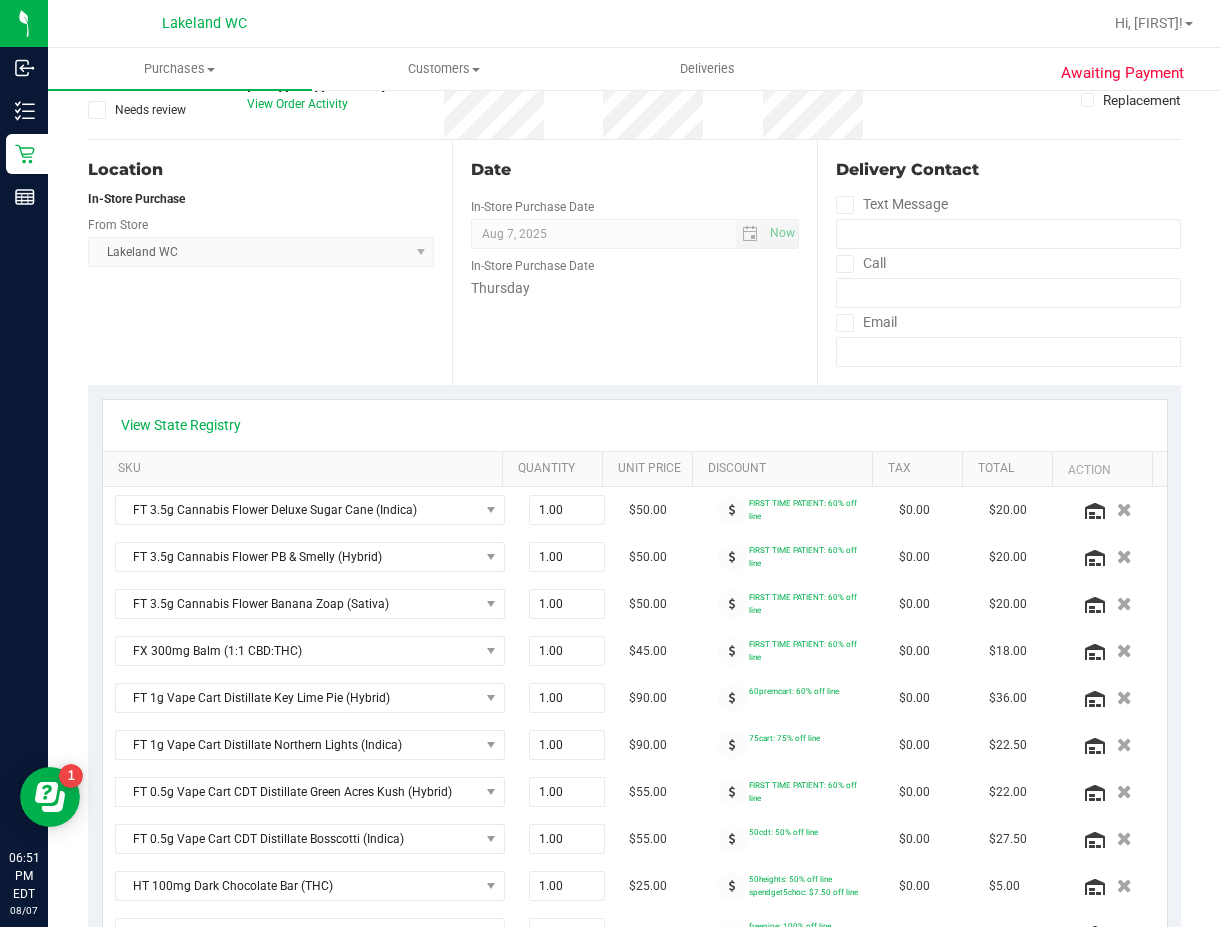 scroll, scrollTop: 0, scrollLeft: 0, axis: both 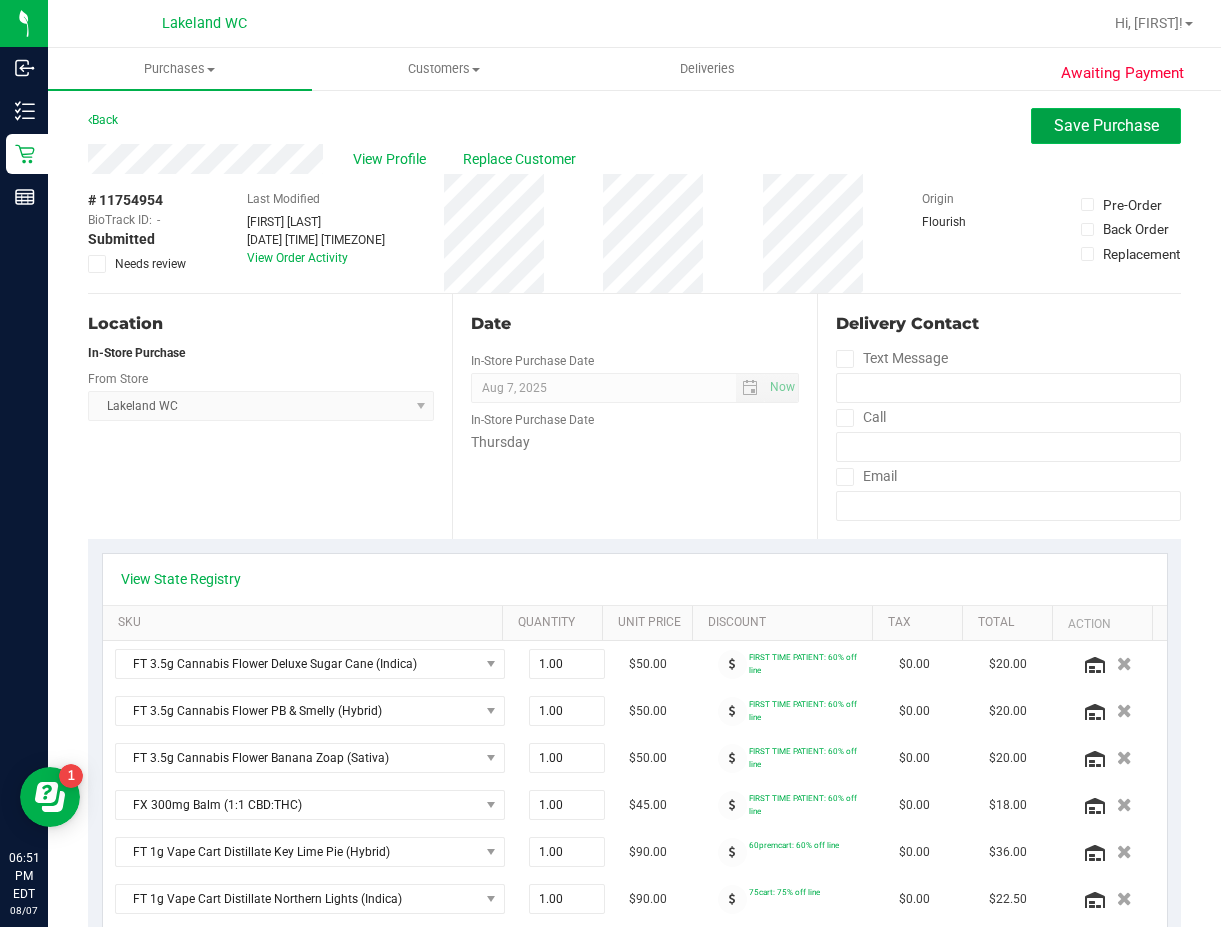 click on "Save Purchase" at bounding box center [1106, 126] 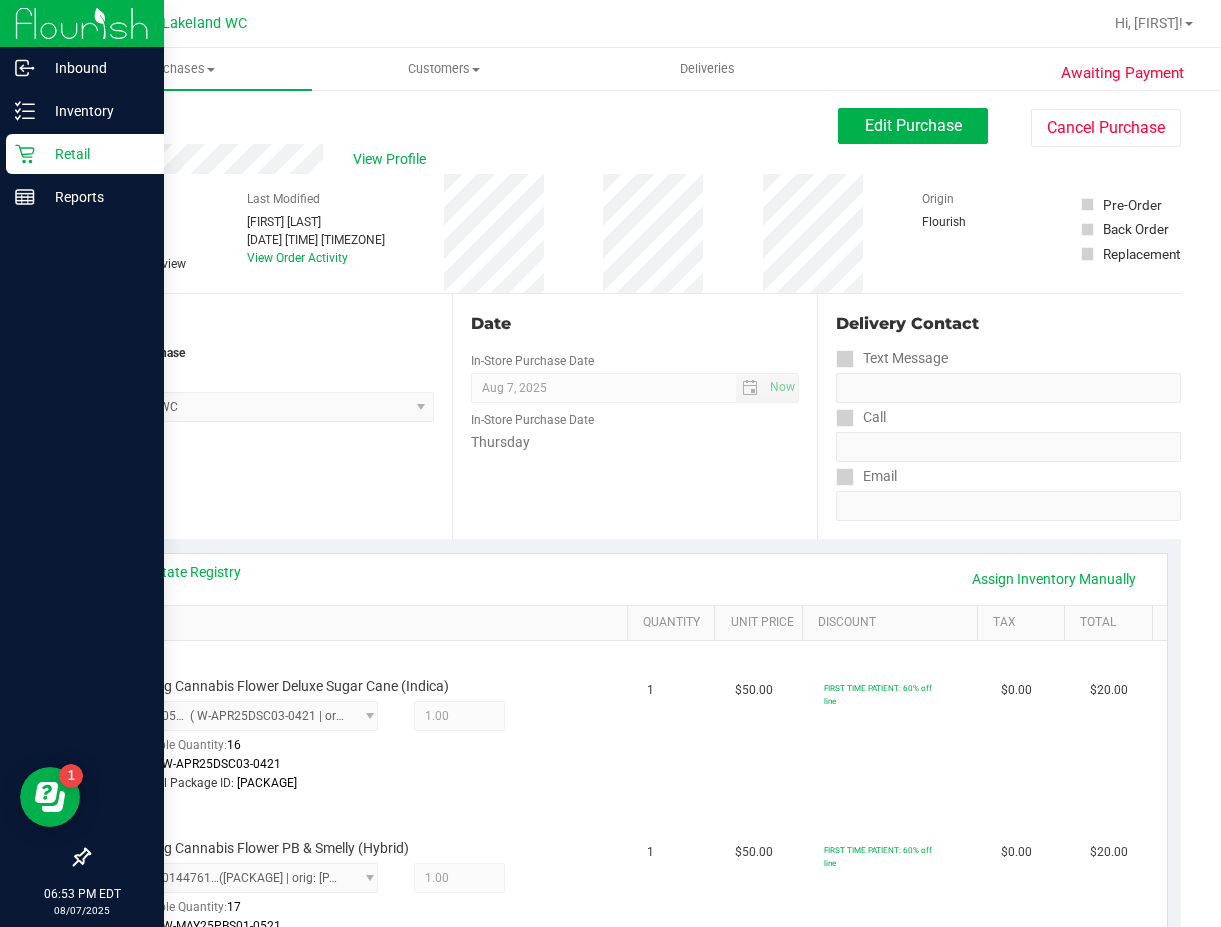 click on "Retail" at bounding box center (95, 154) 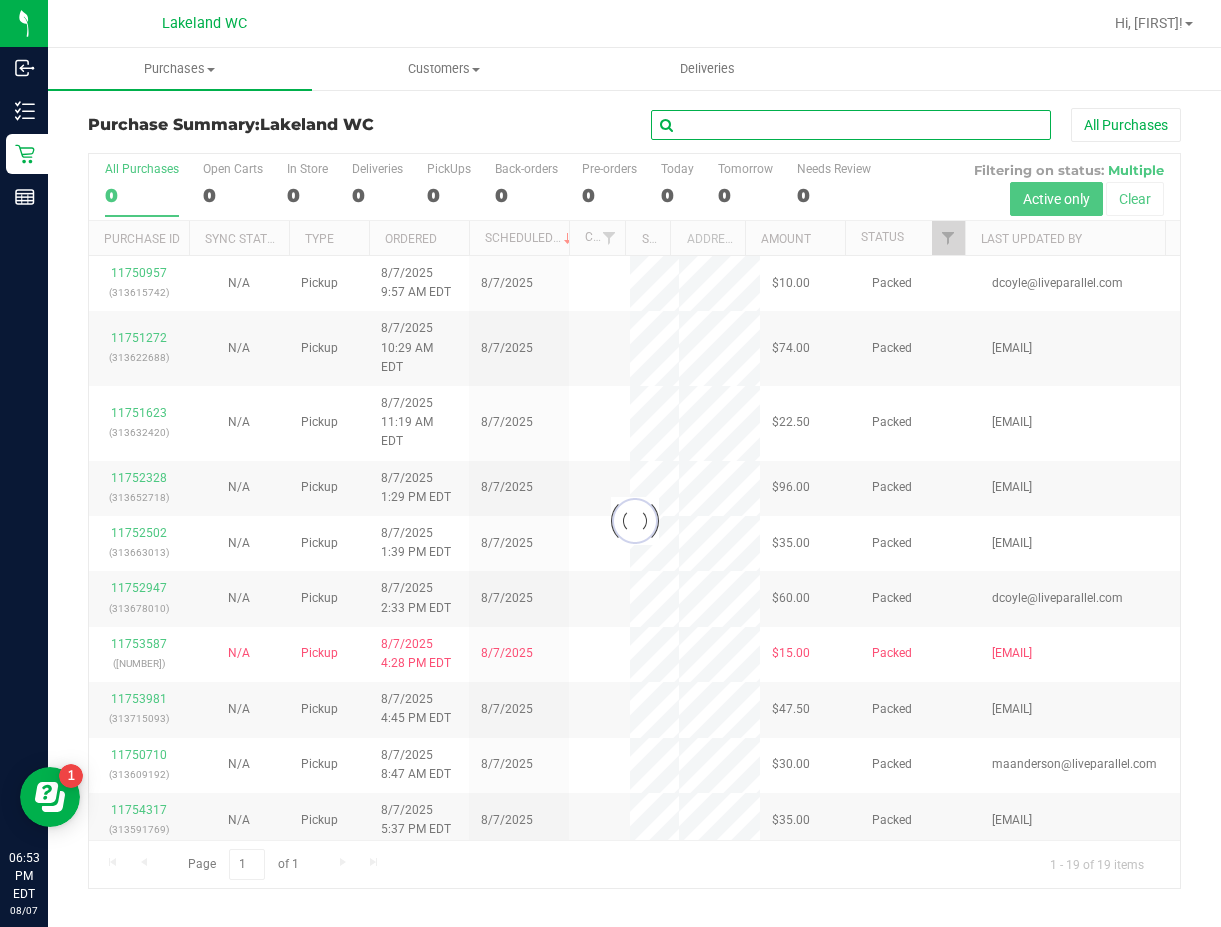 click at bounding box center [851, 125] 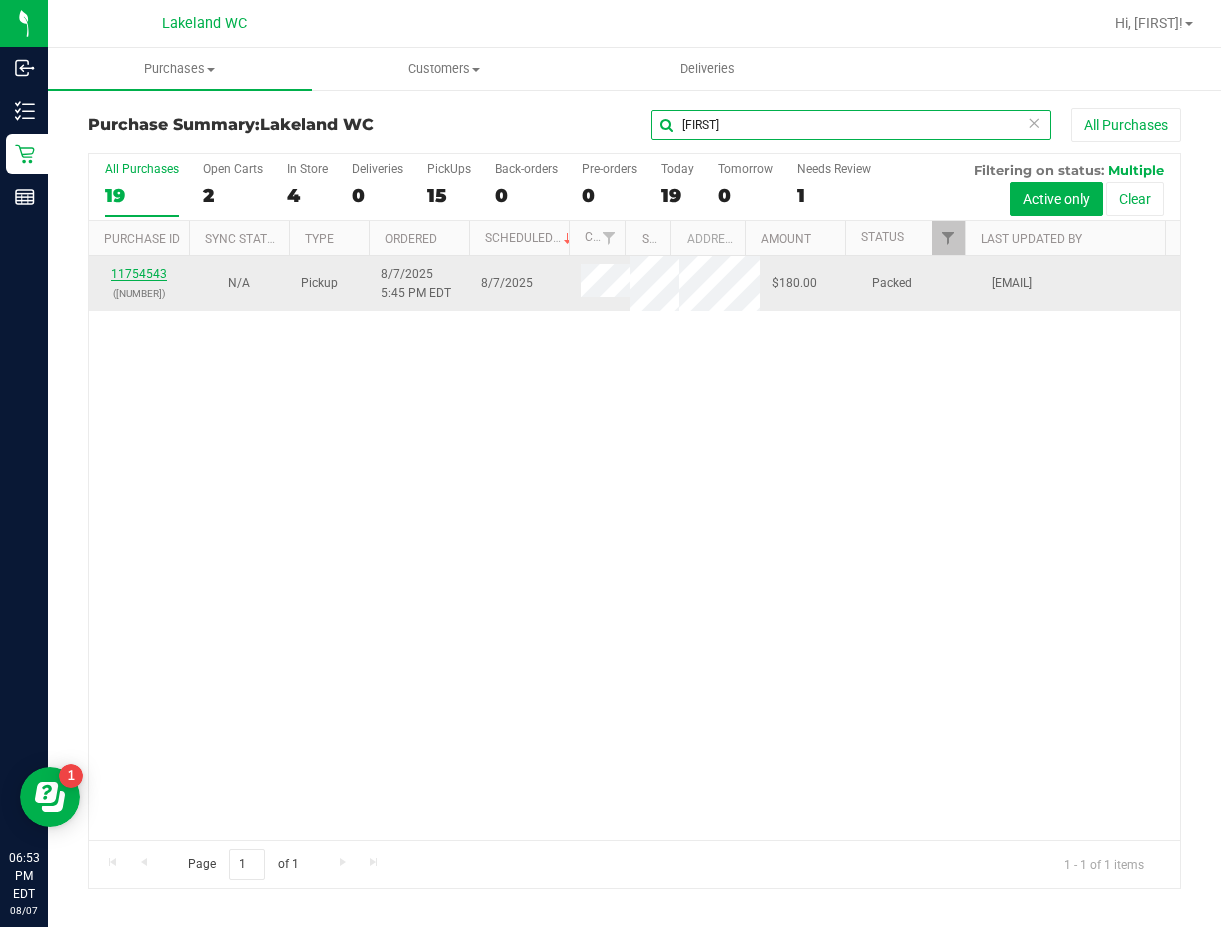 type on "[FIRST]" 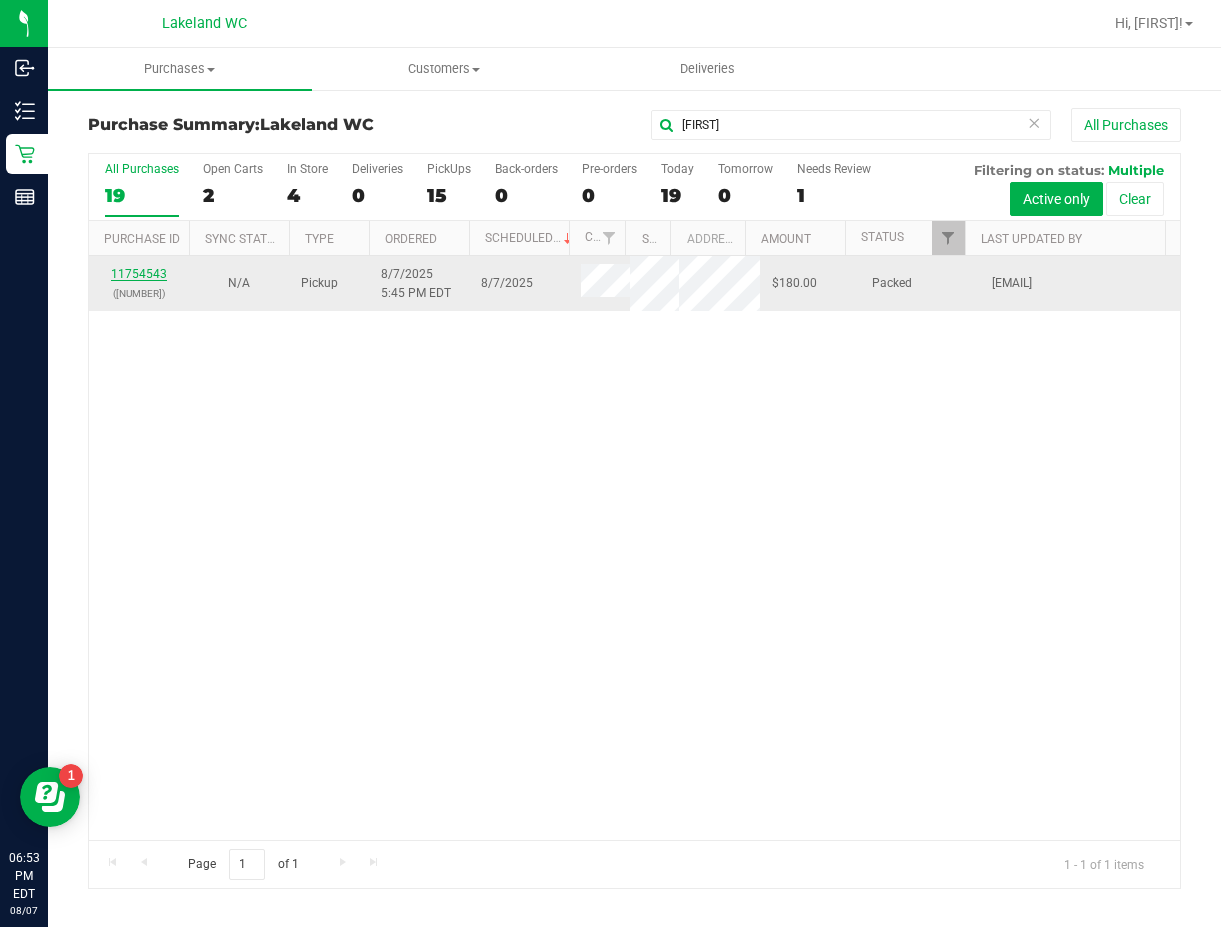 click on "11754543" at bounding box center [139, 274] 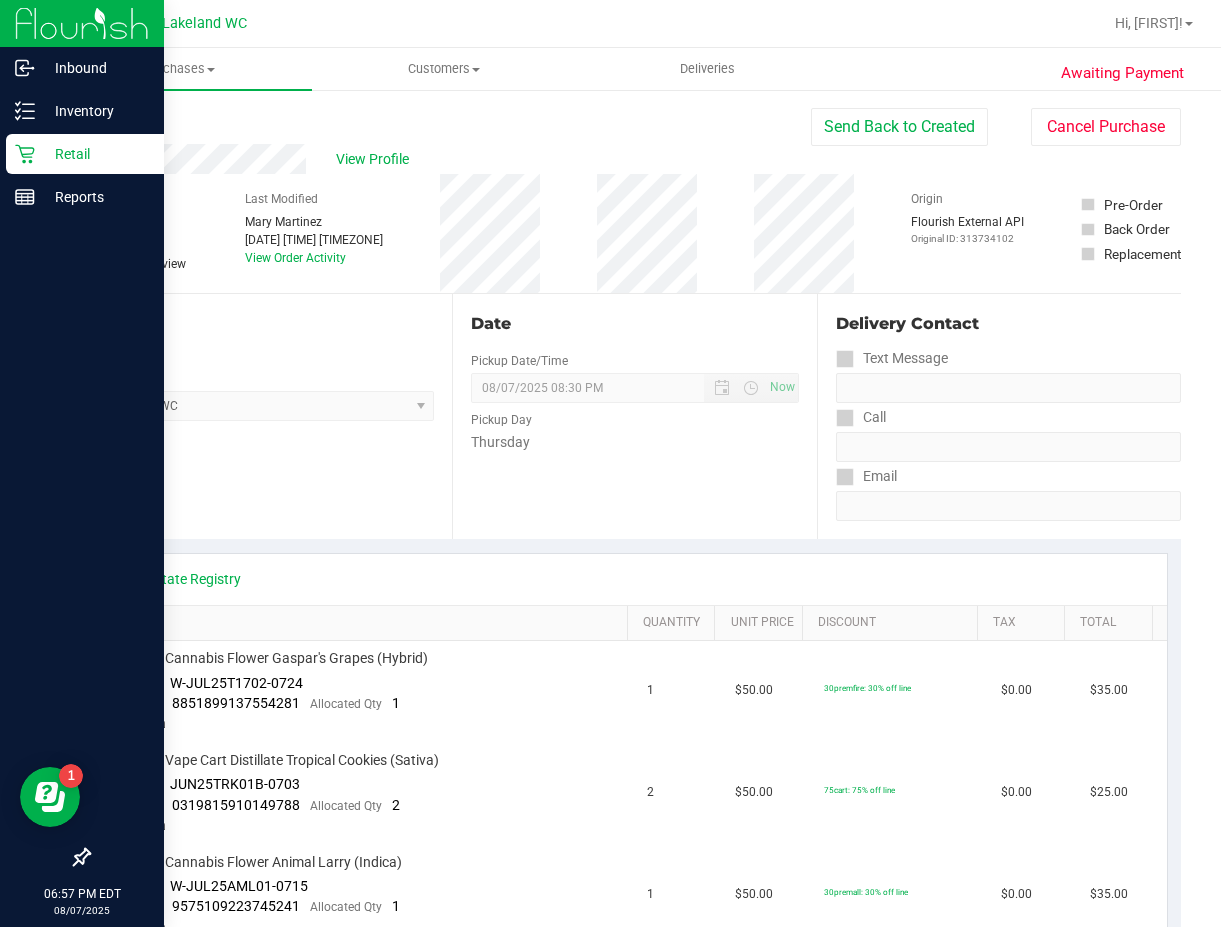click 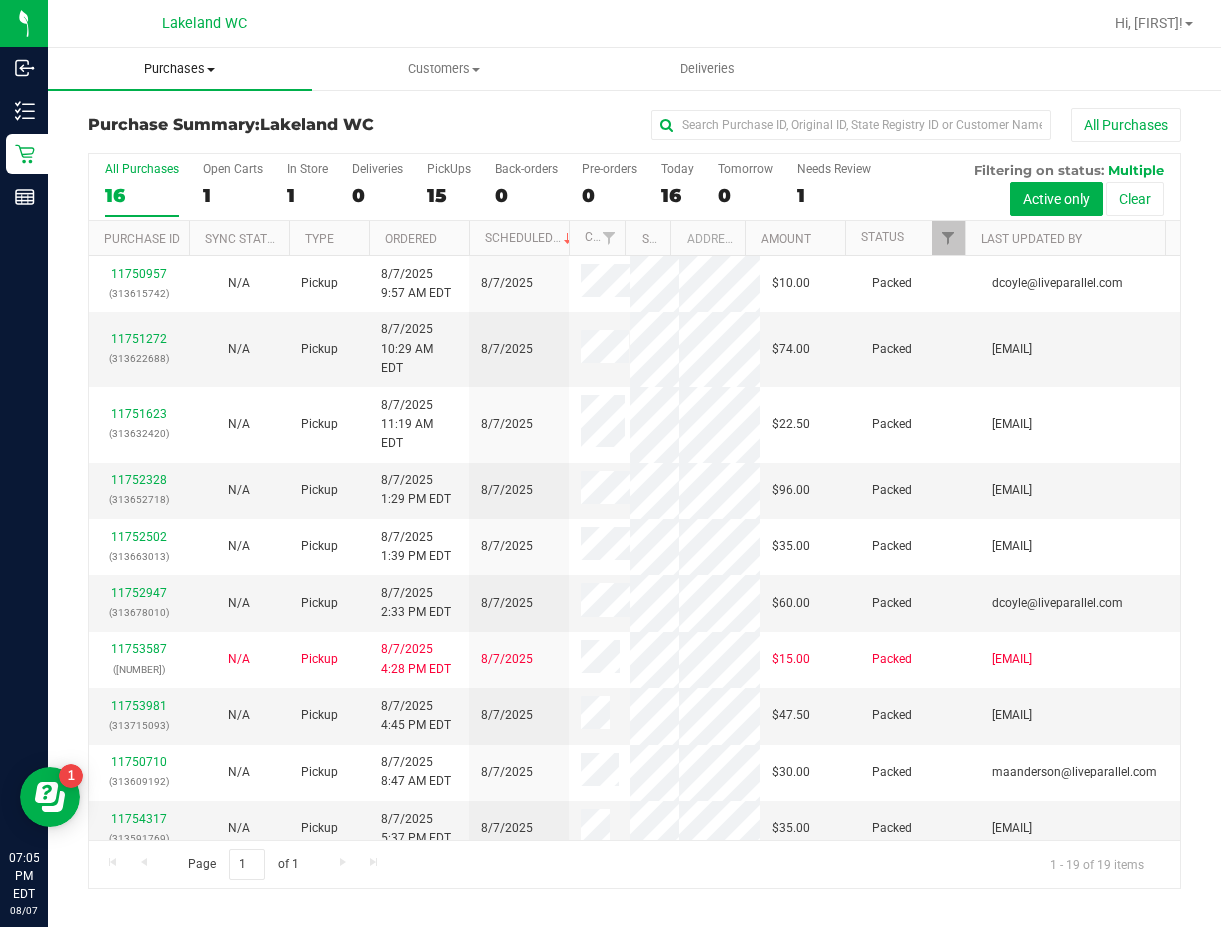 click on "Purchases" at bounding box center (180, 69) 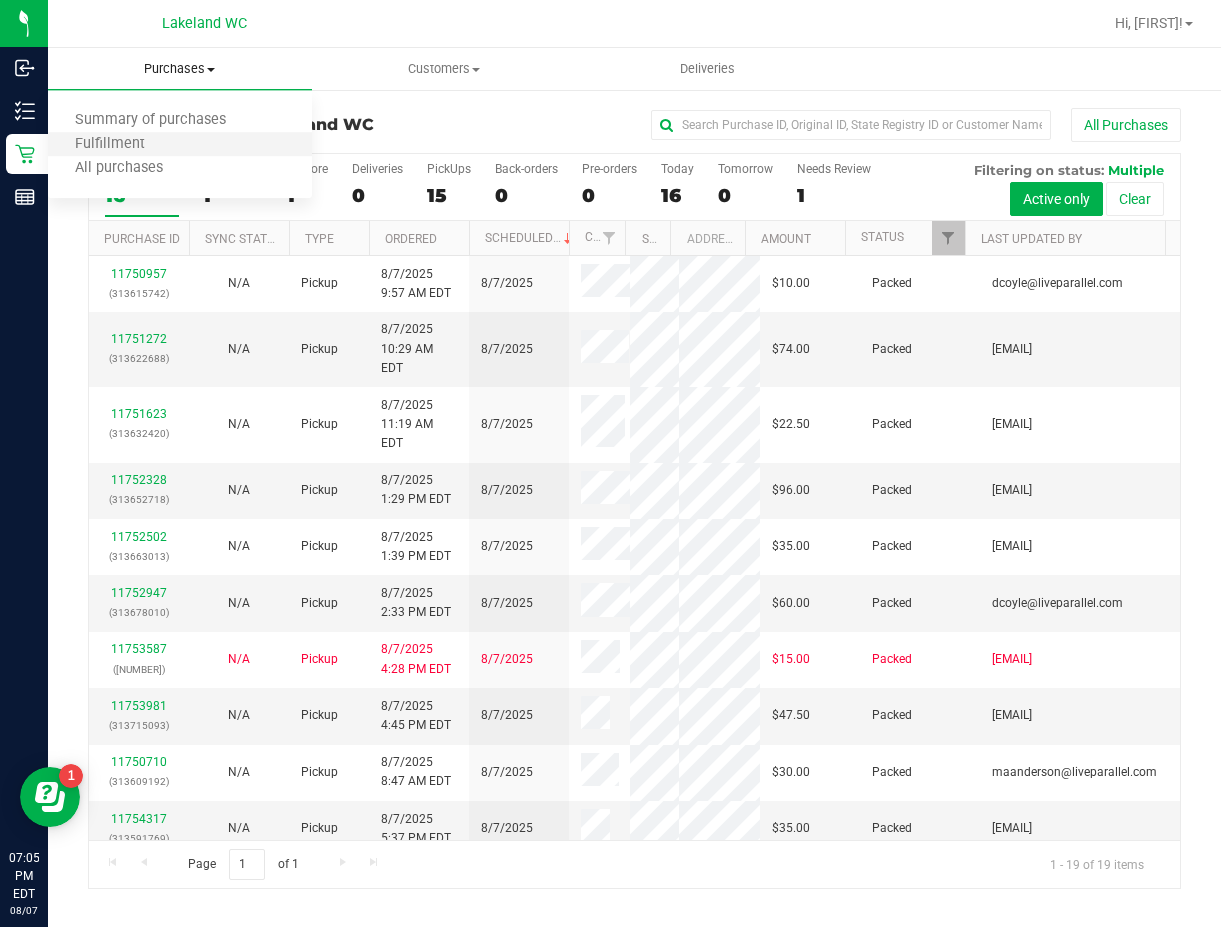 click on "Fulfillment" at bounding box center (180, 145) 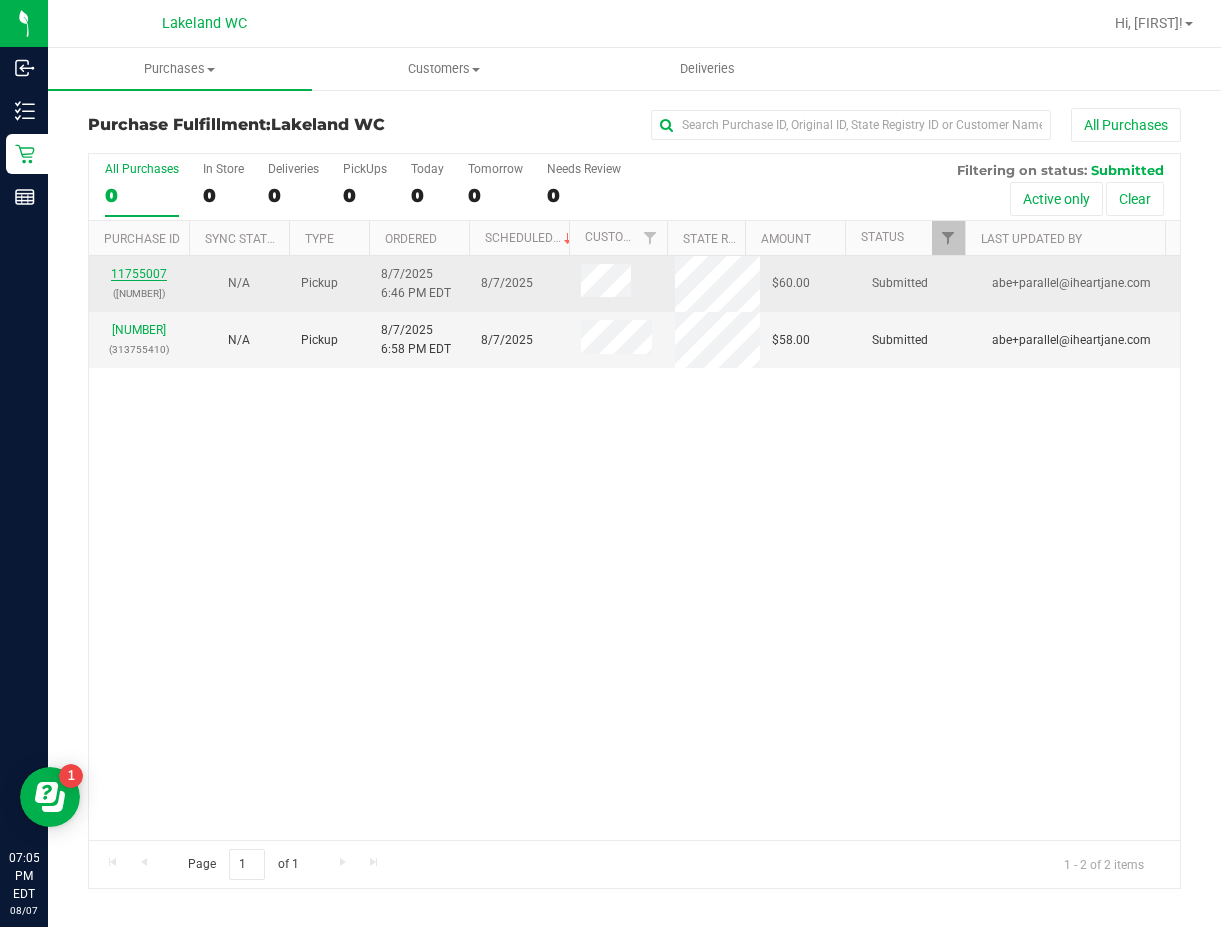 click on "11755007" at bounding box center [139, 274] 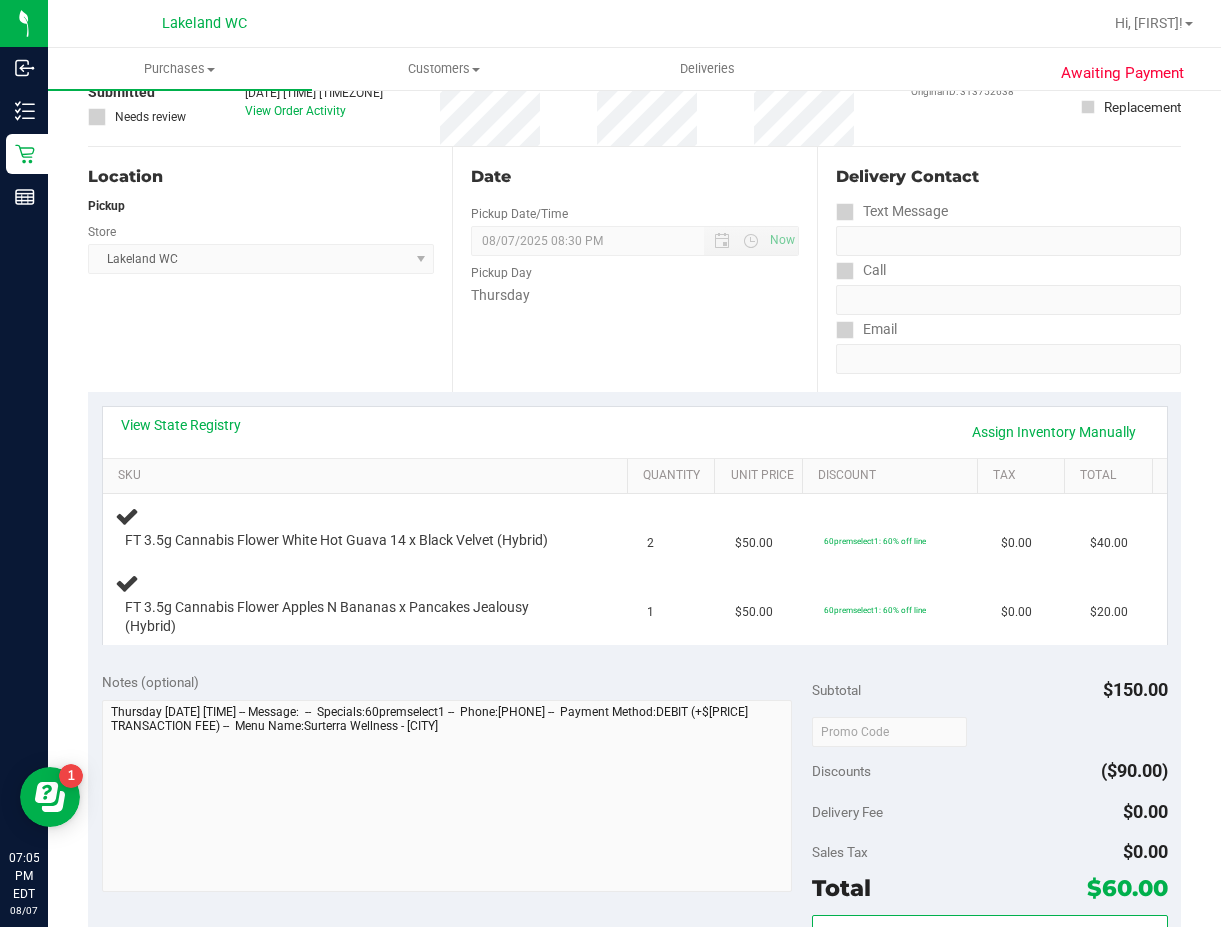 scroll, scrollTop: 200, scrollLeft: 0, axis: vertical 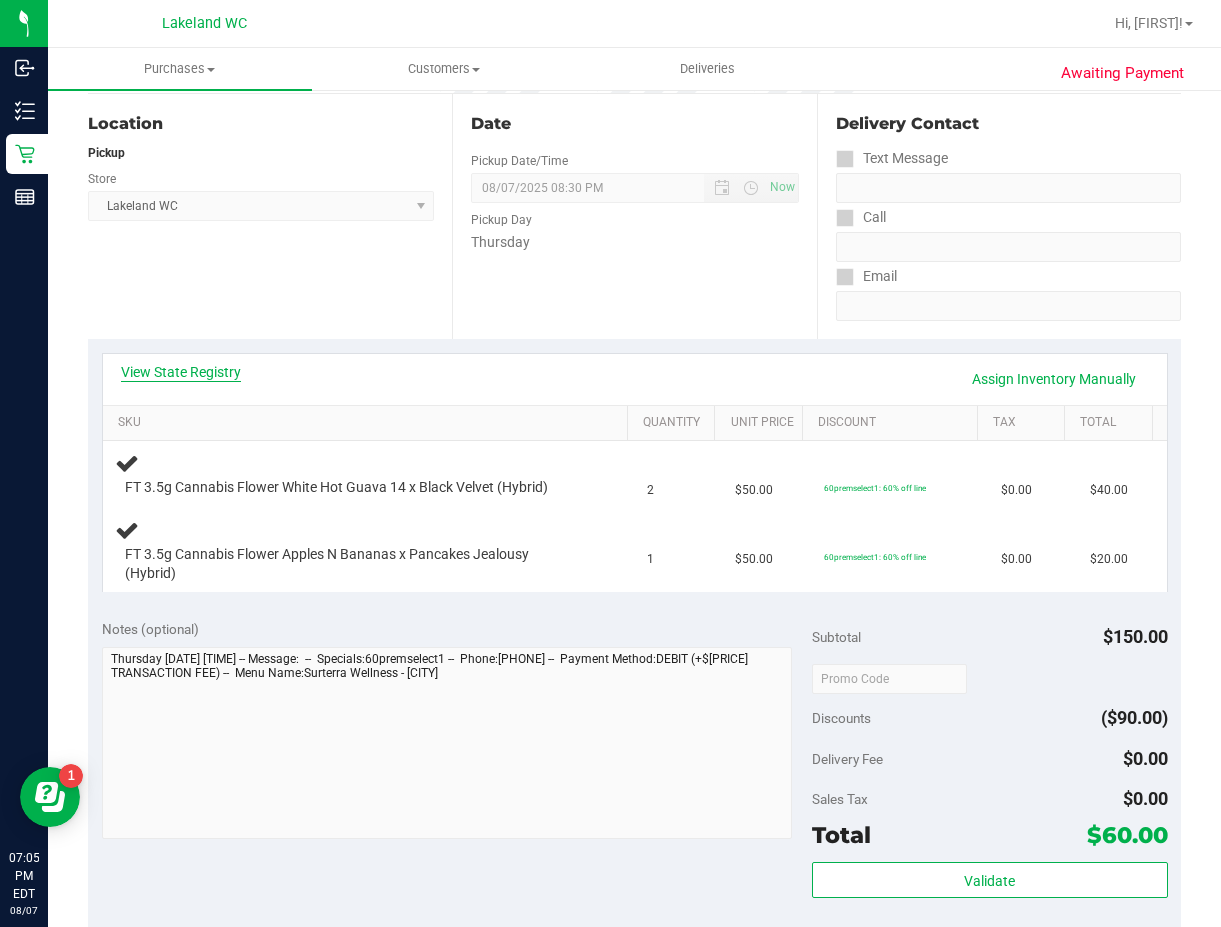 click on "View State Registry" at bounding box center (181, 372) 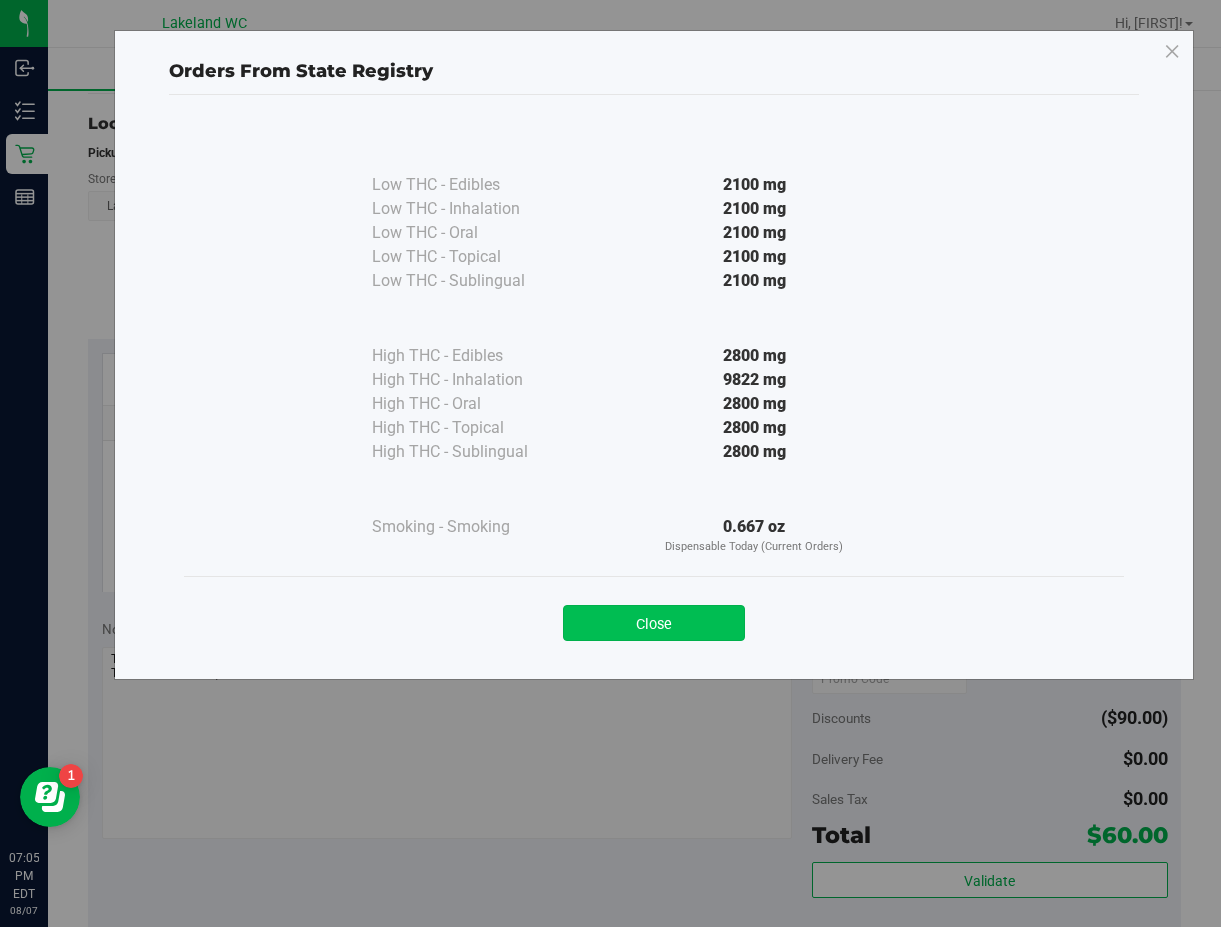 click on "Close" at bounding box center [654, 623] 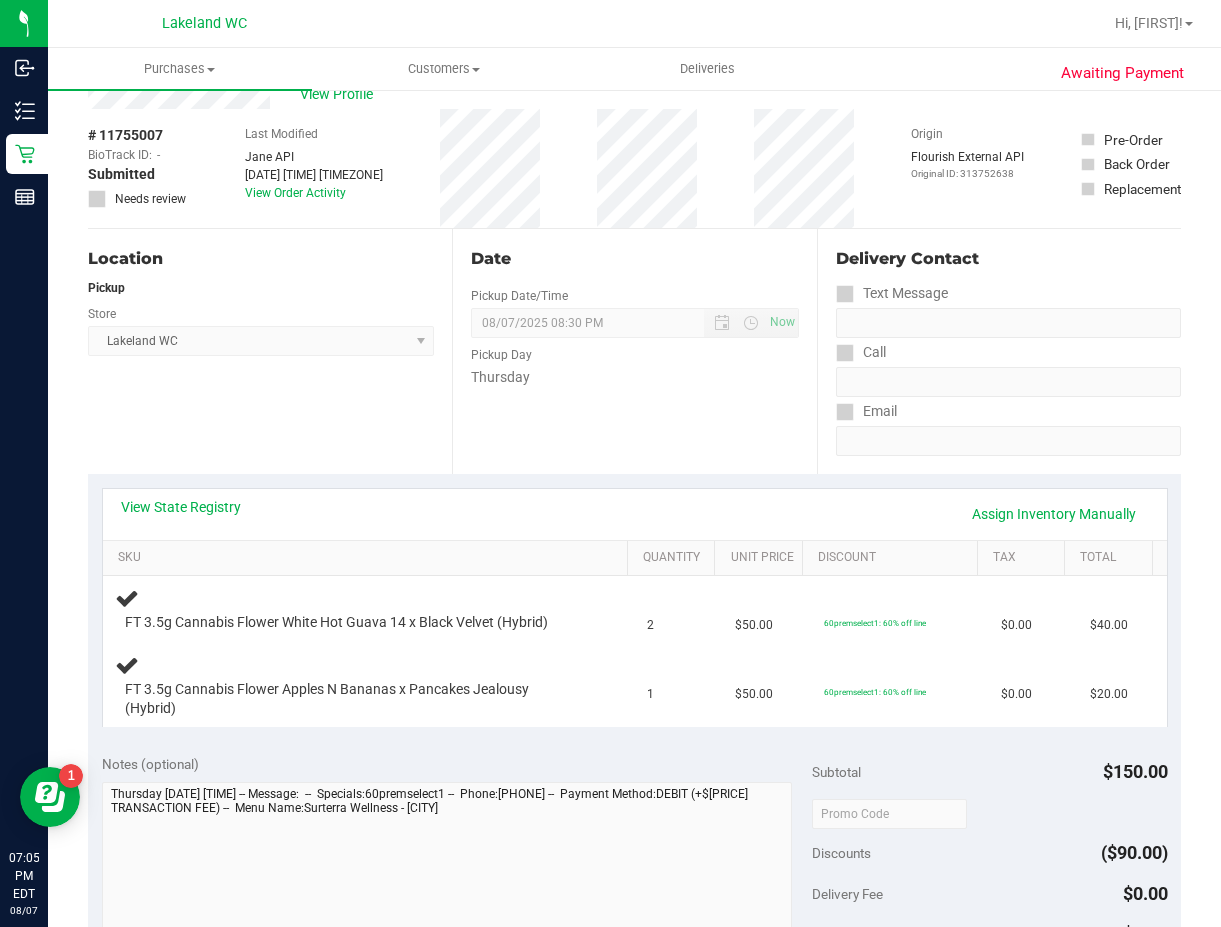 scroll, scrollTop: 0, scrollLeft: 0, axis: both 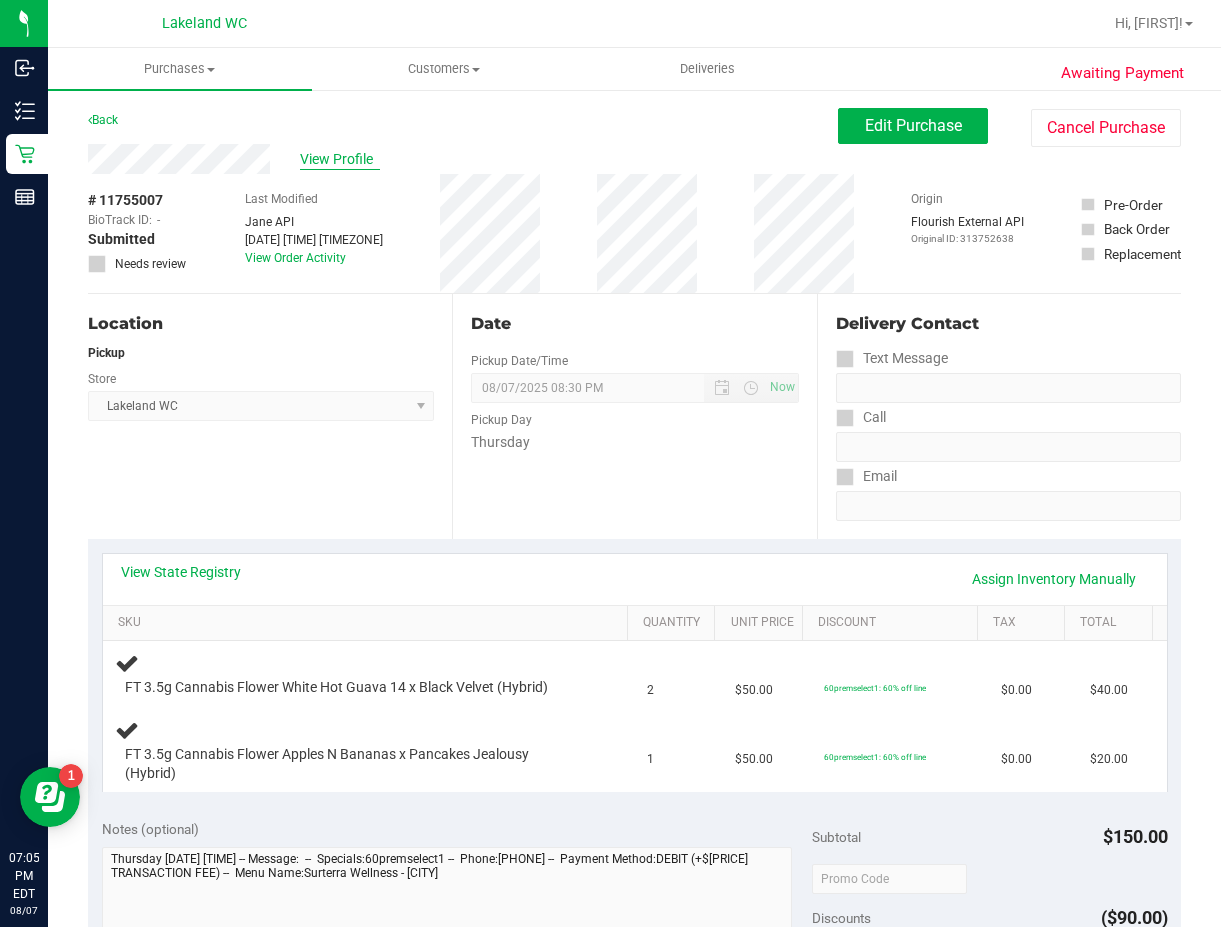 click on "View Profile" at bounding box center [340, 159] 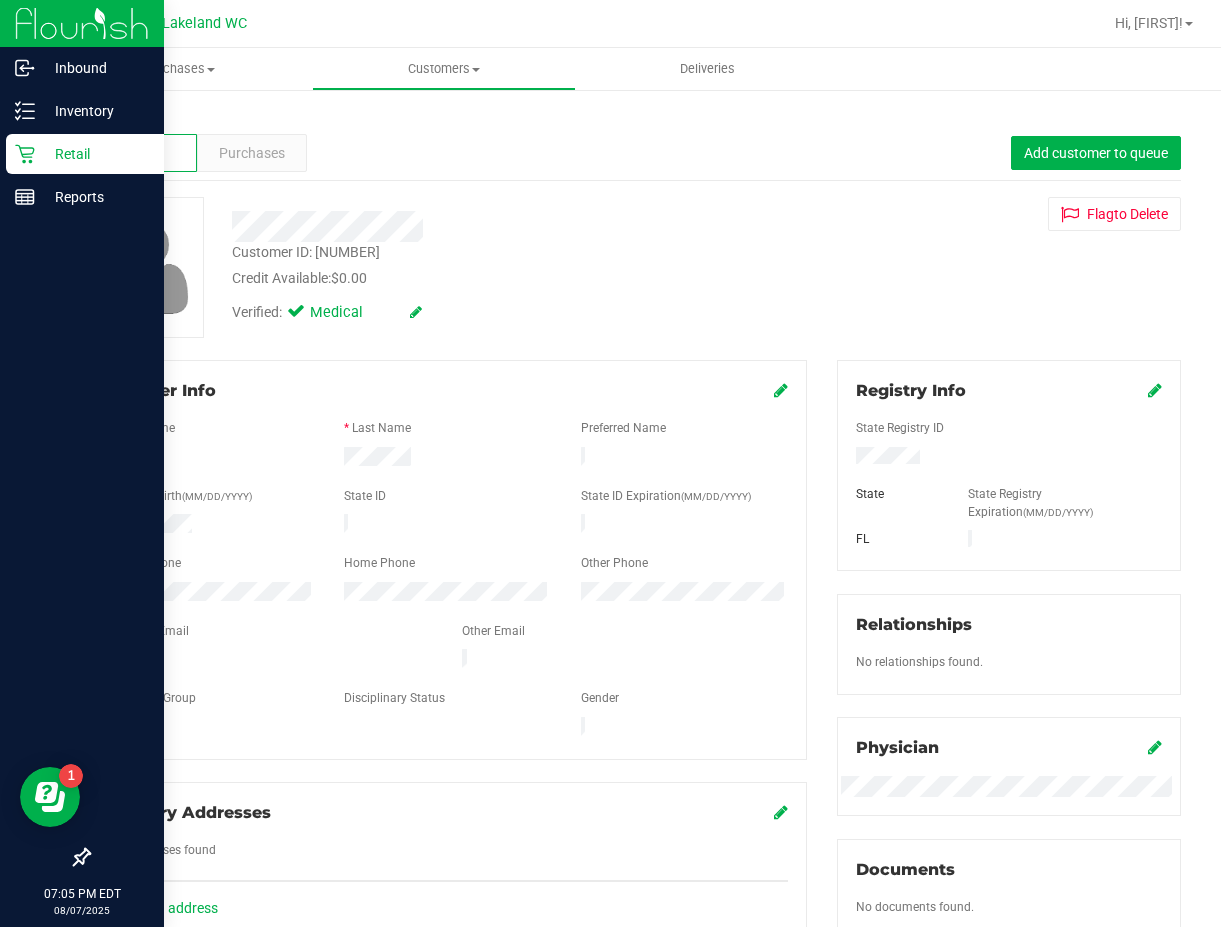 click 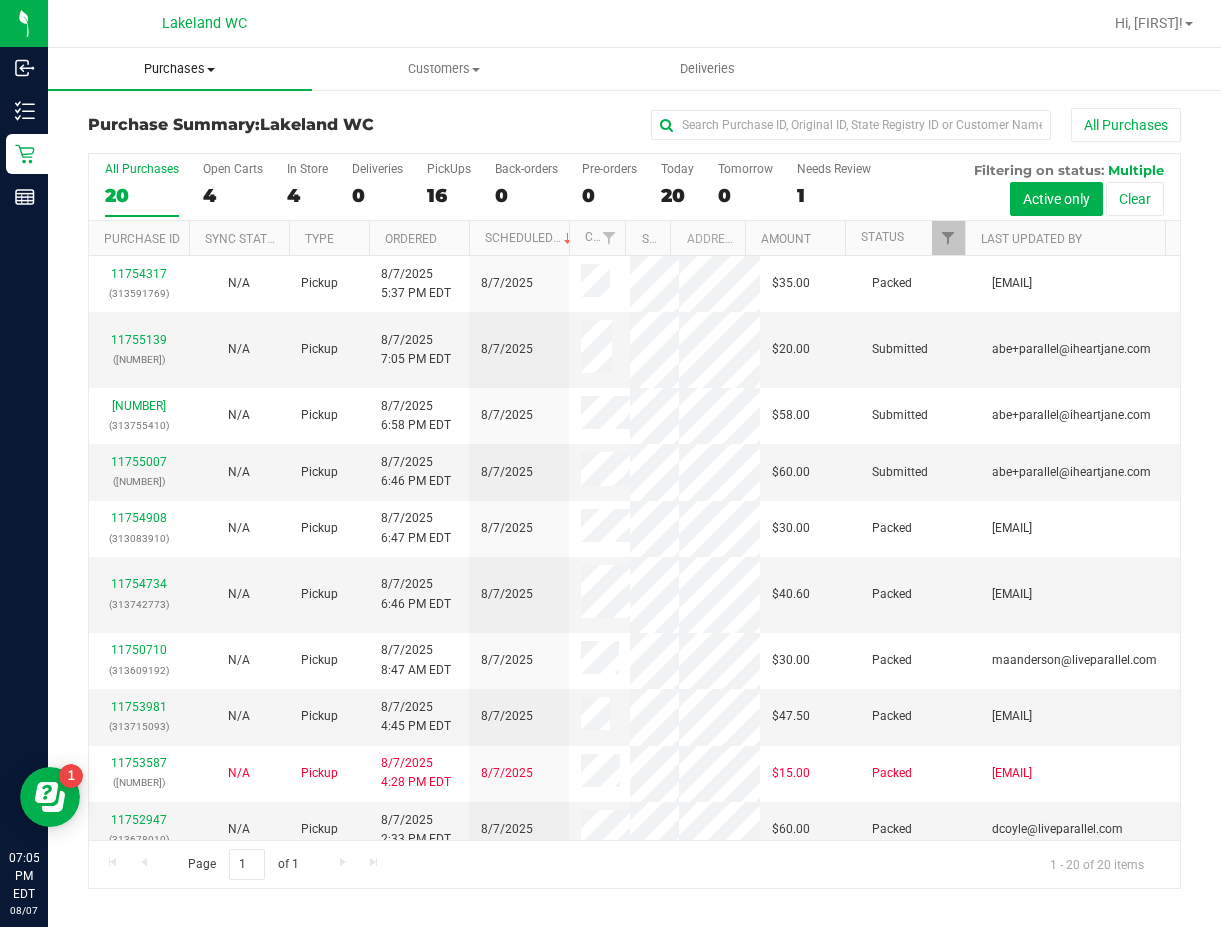 click on "Purchases" at bounding box center (180, 69) 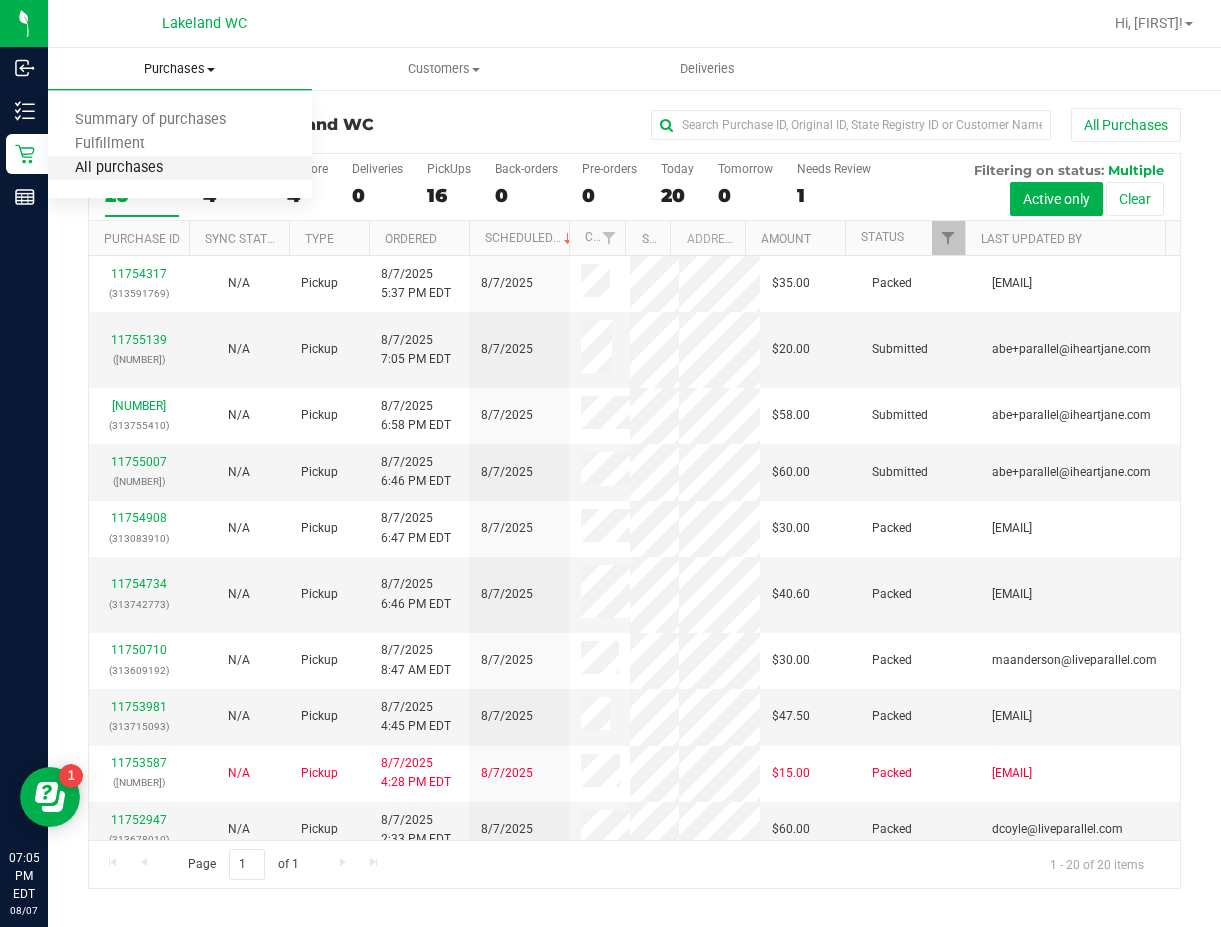 click on "All purchases" at bounding box center [119, 168] 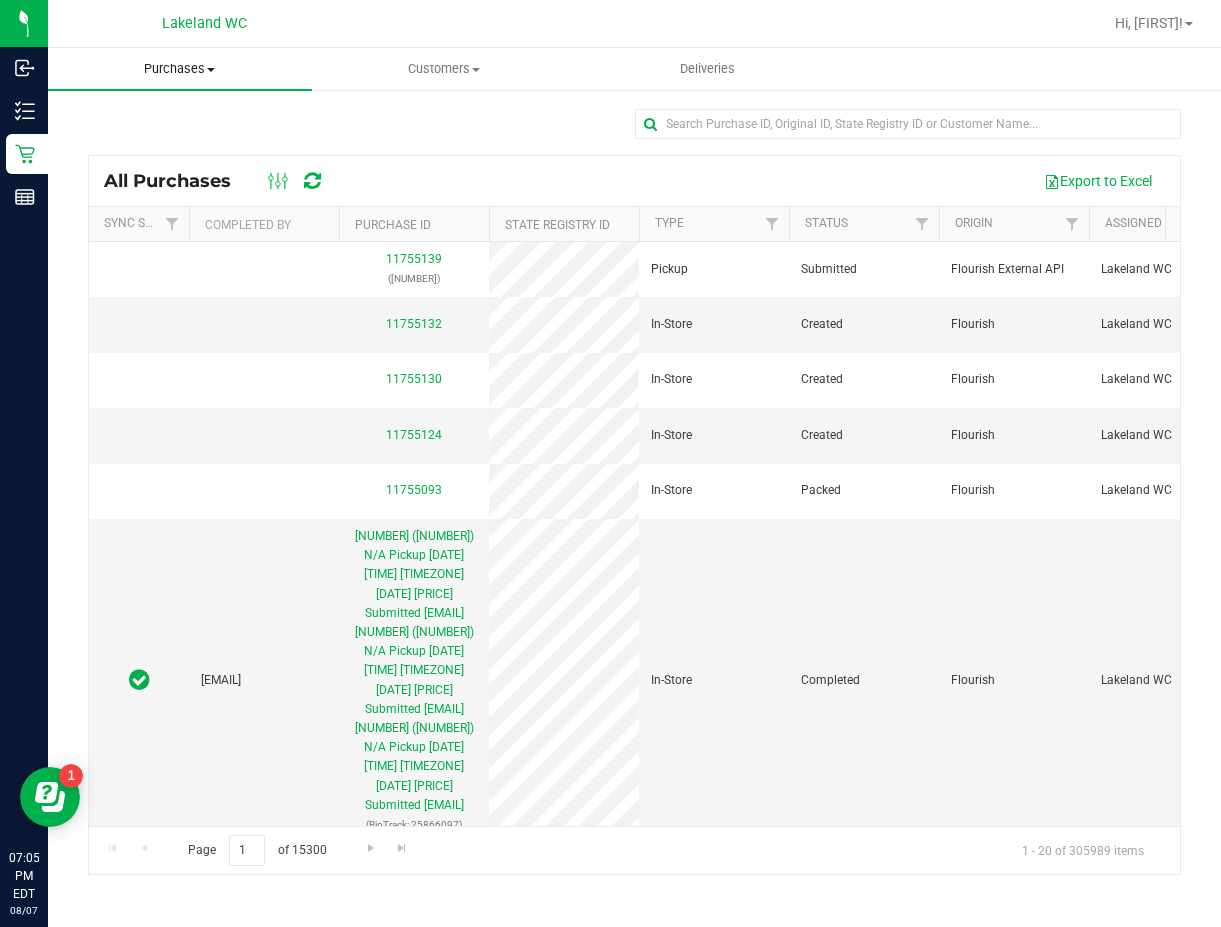 click on "Purchases" at bounding box center [180, 69] 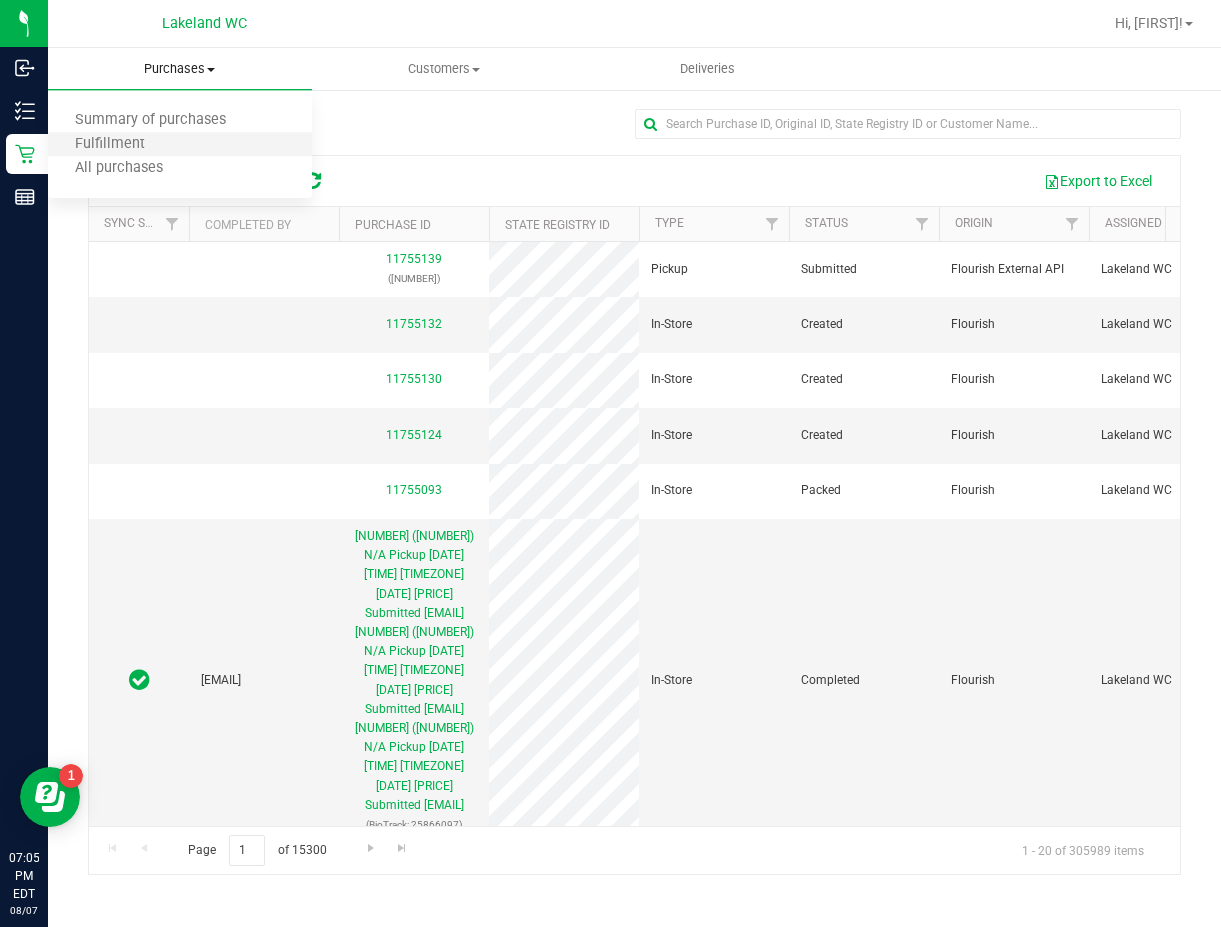click on "Fulfillment" at bounding box center (180, 145) 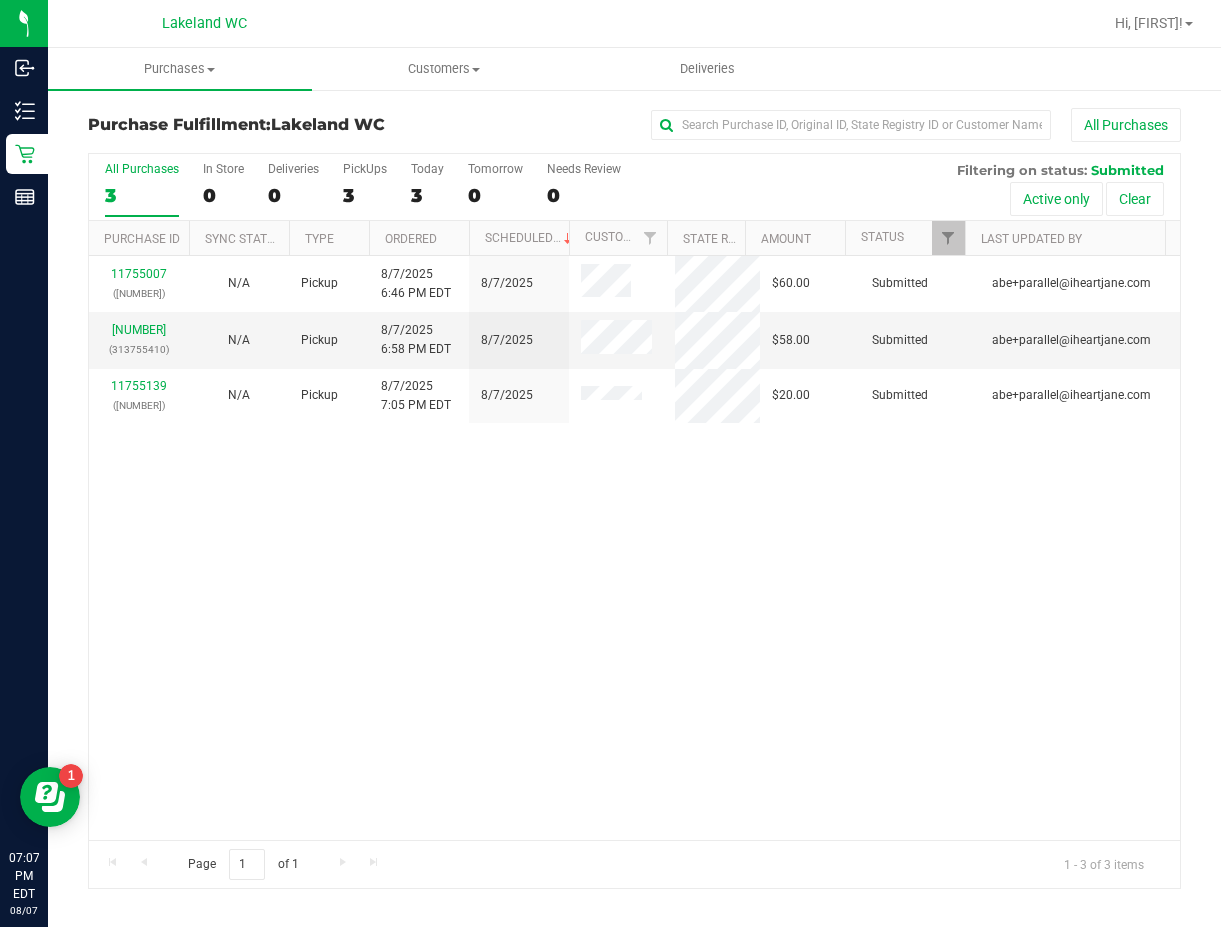 click on "[NUMBER]
([NUMBER])
N/A
Pickup [DATE] [TIME] [TIMEZONE] [DATE]
[PRICE]
Submitted [EMAIL]
[NUMBER]
([NUMBER])
N/A
Pickup [DATE] [TIME] [TIMEZONE] [DATE]
[PRICE]
Submitted [EMAIL]
[NUMBER]
([NUMBER])
N/A
Pickup [DATE] [TIME] [TIMEZONE] [DATE]
[PRICE]
Submitted [EMAIL]" at bounding box center (634, 548) 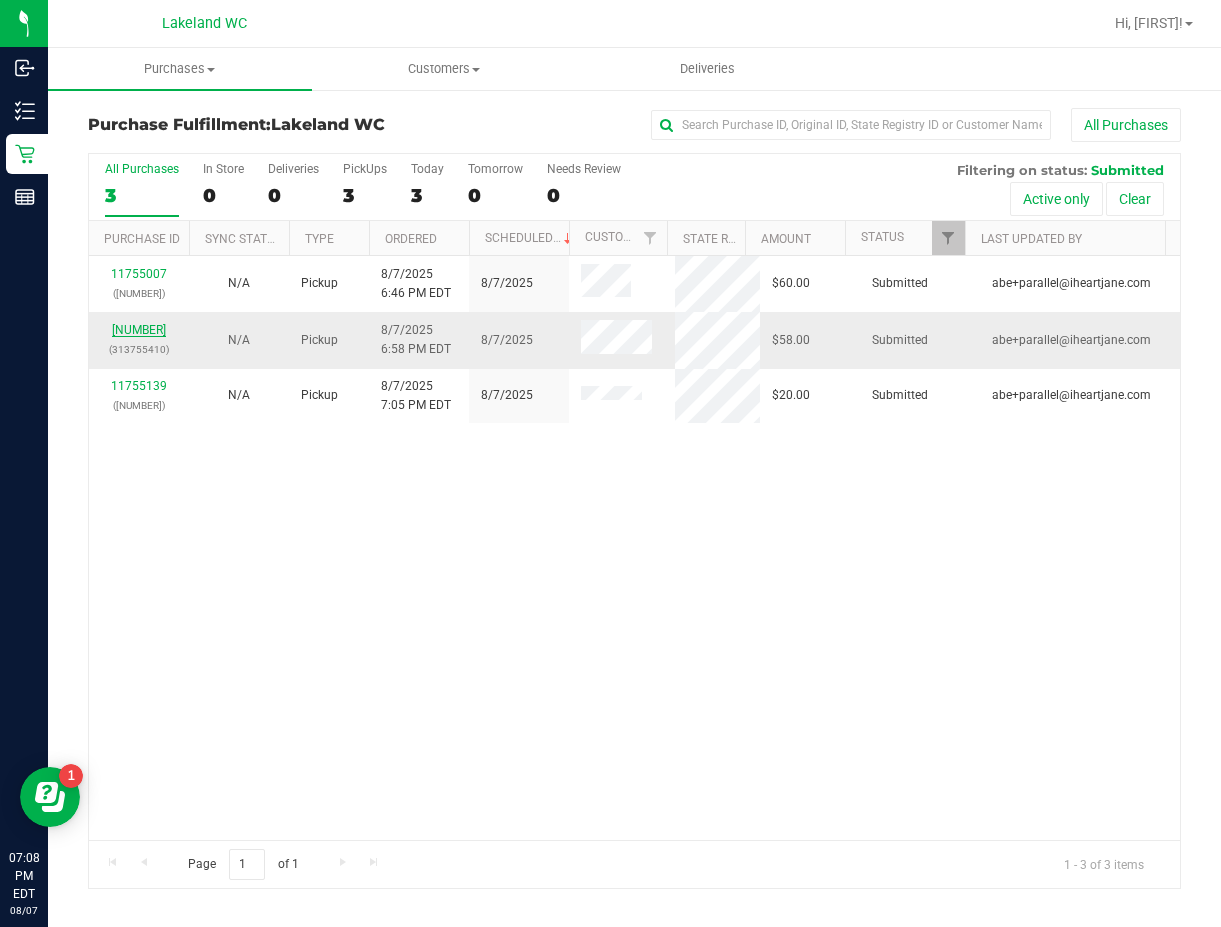 click on "[NUMBER]" at bounding box center [139, 330] 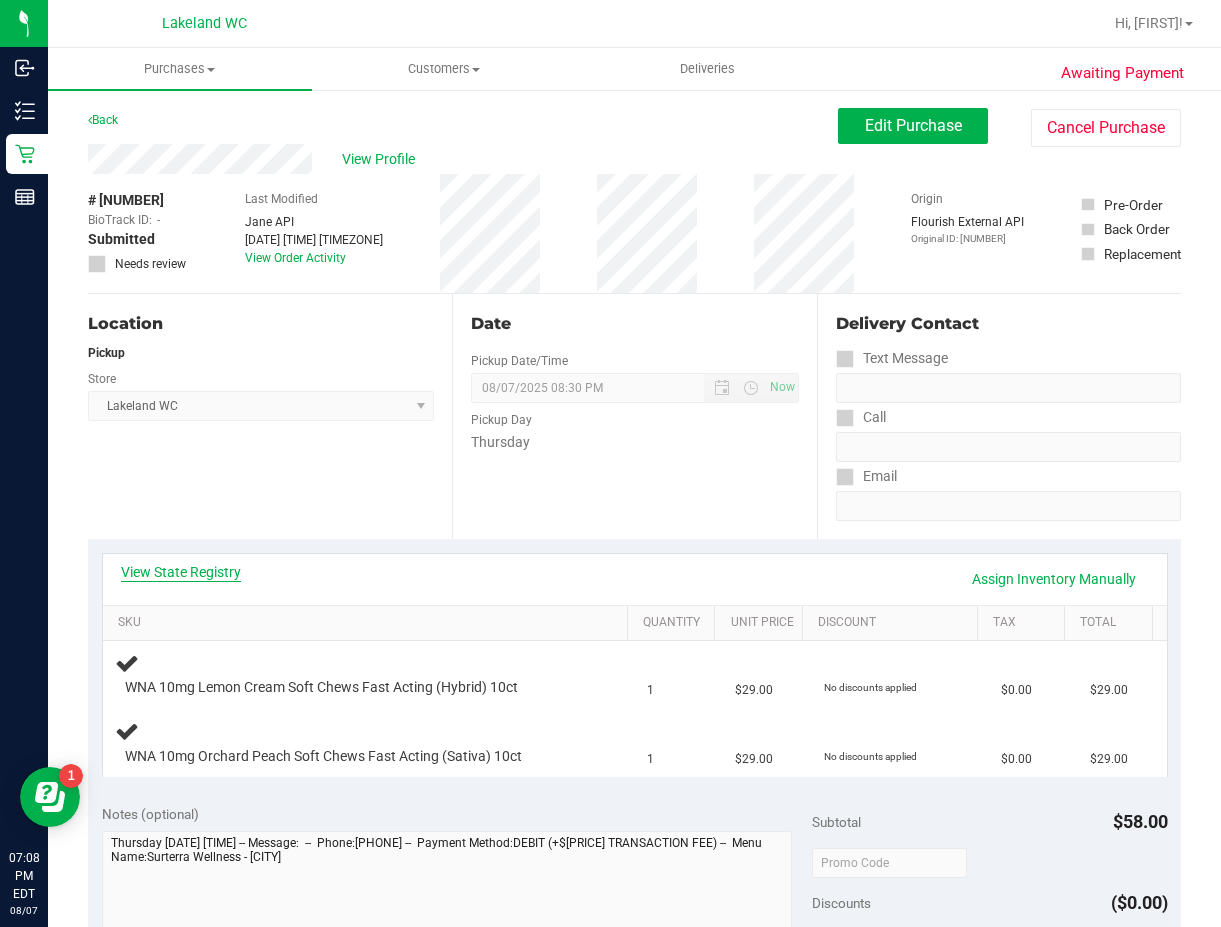 click on "View State Registry" at bounding box center [181, 572] 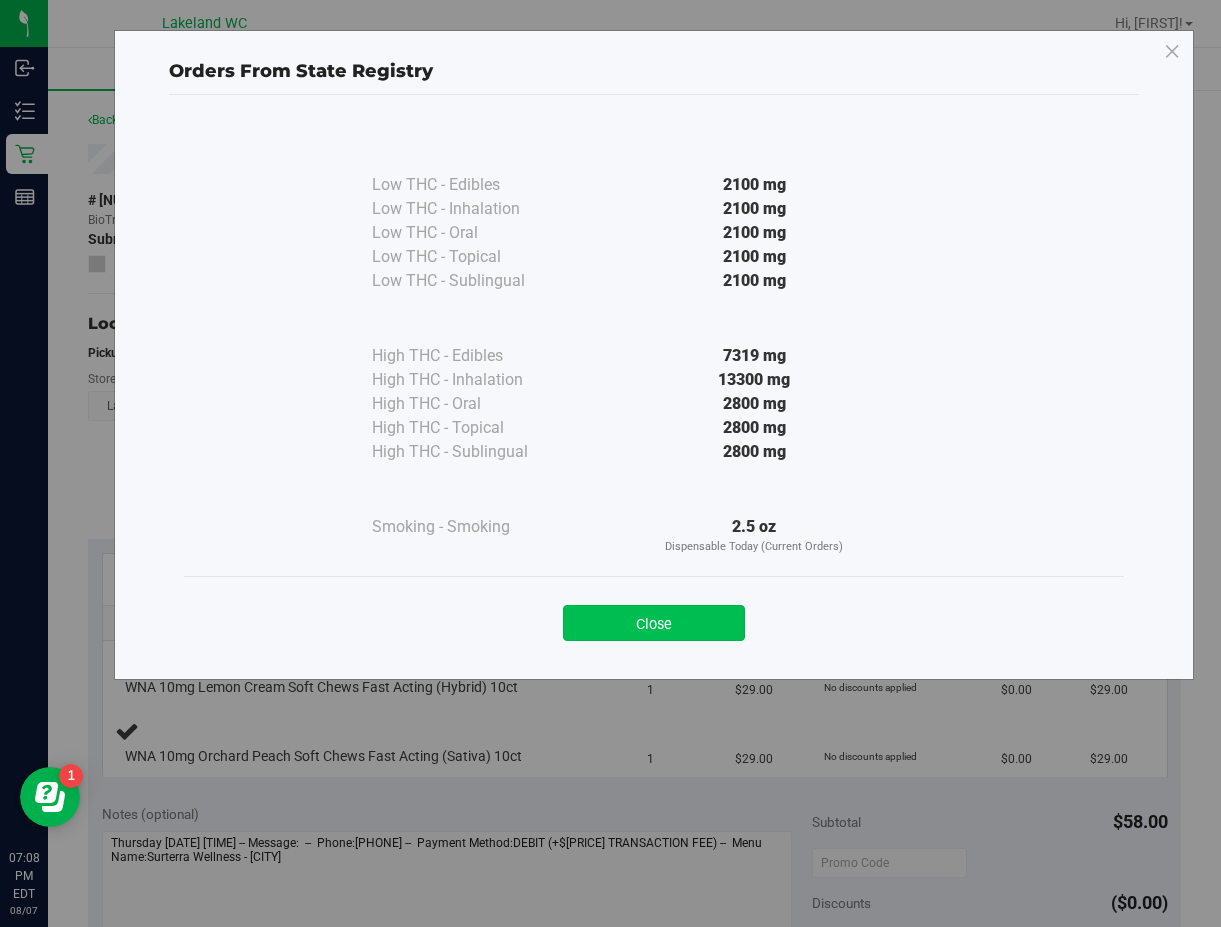 click on "Close" at bounding box center (654, 623) 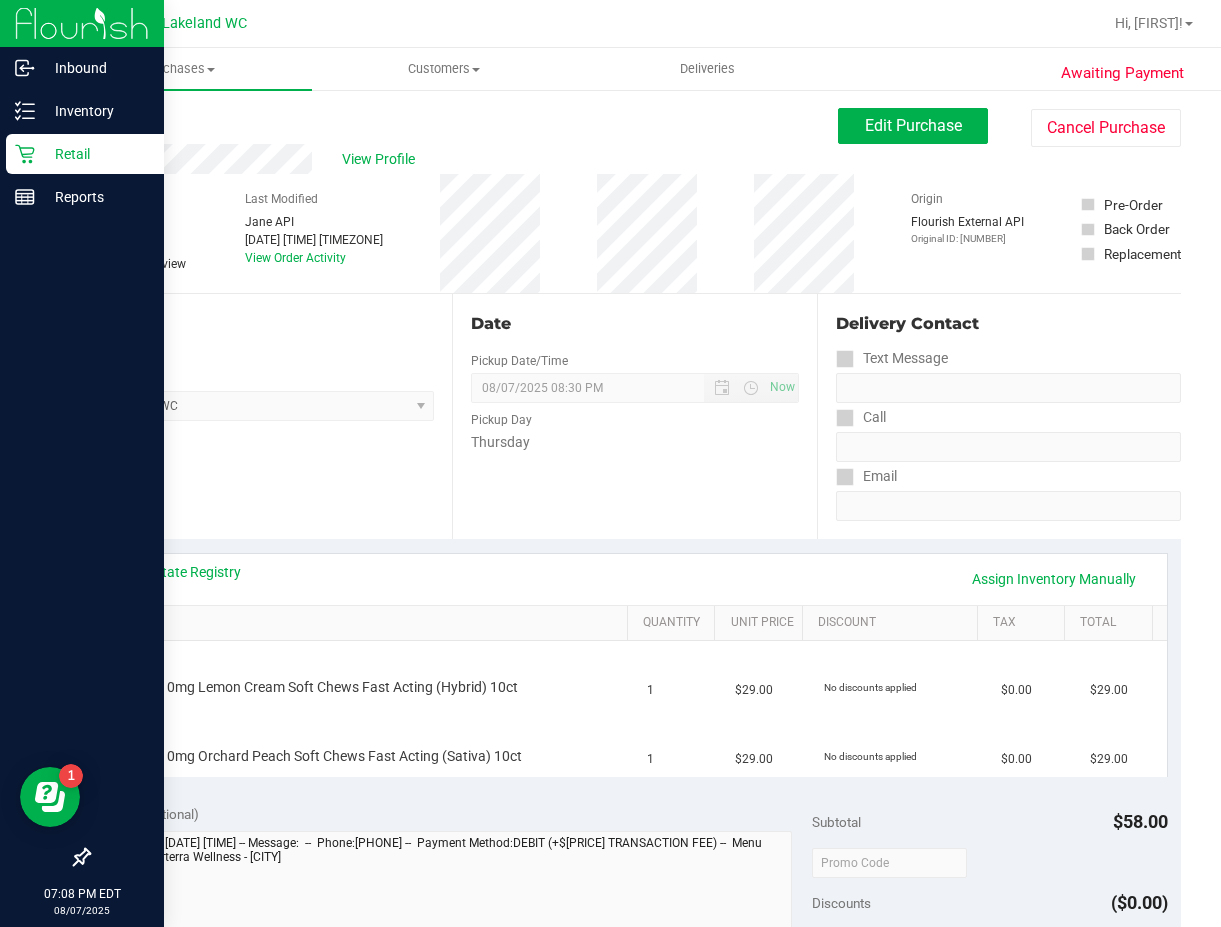 click on "Retail" at bounding box center [85, 154] 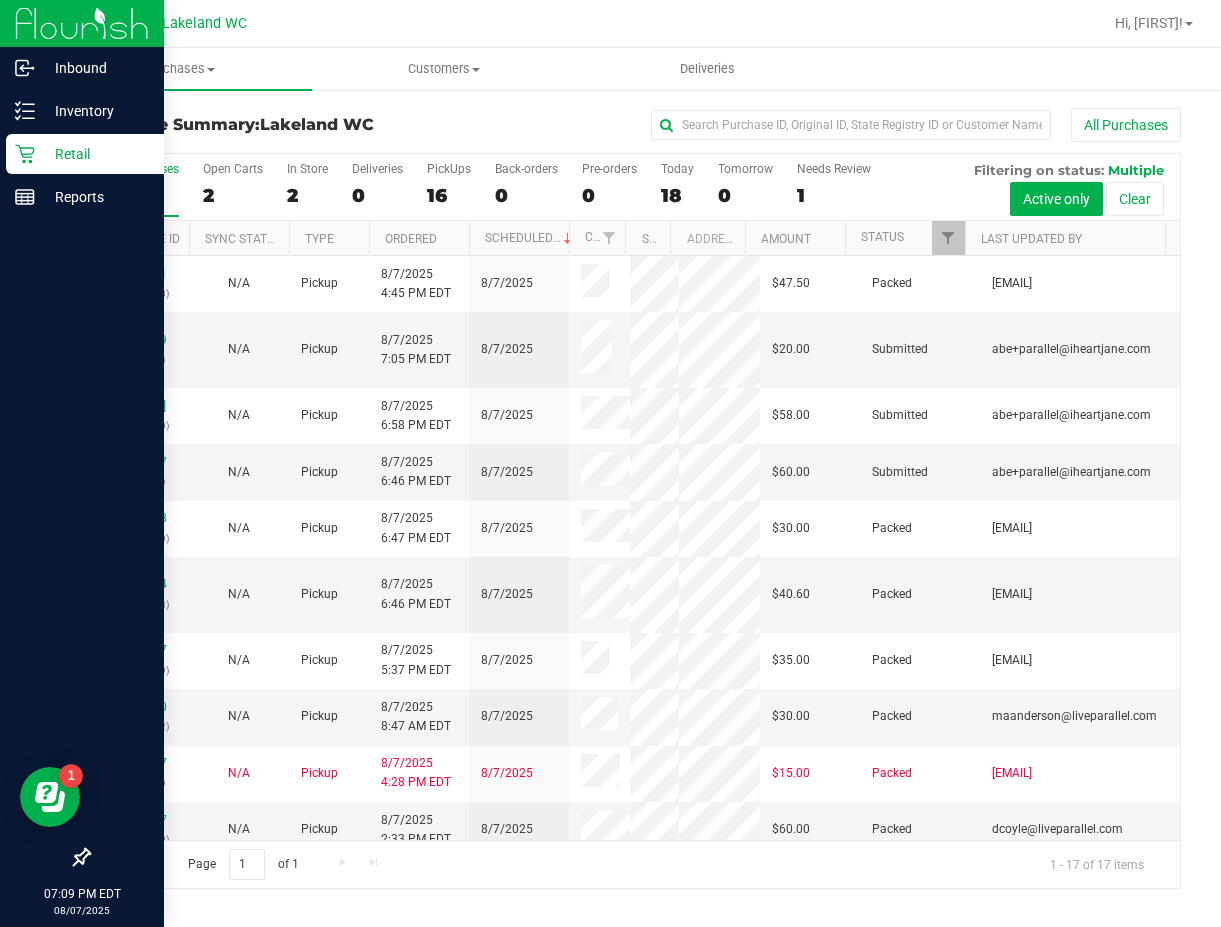 click on "Retail" at bounding box center (85, 154) 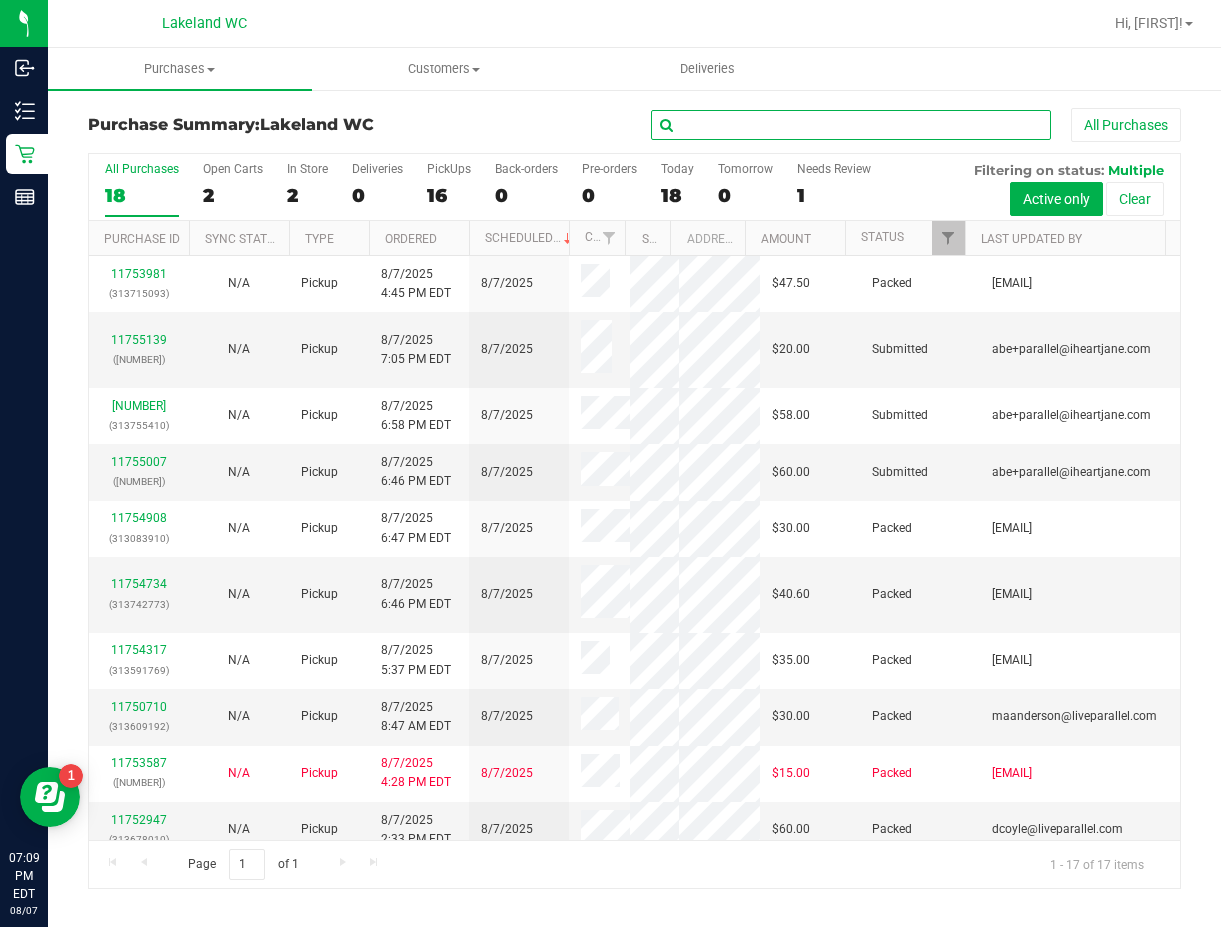 click at bounding box center (851, 125) 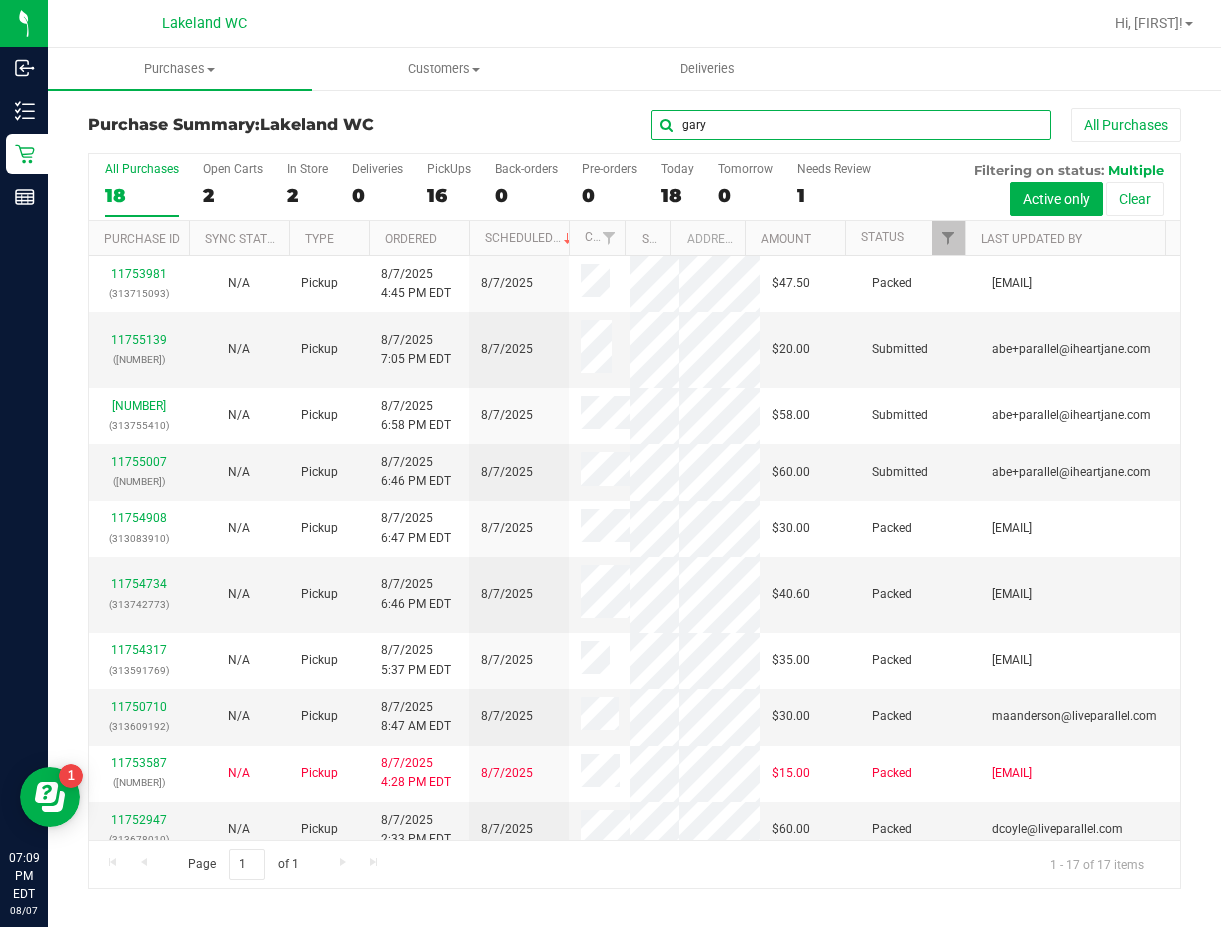 type on "gary" 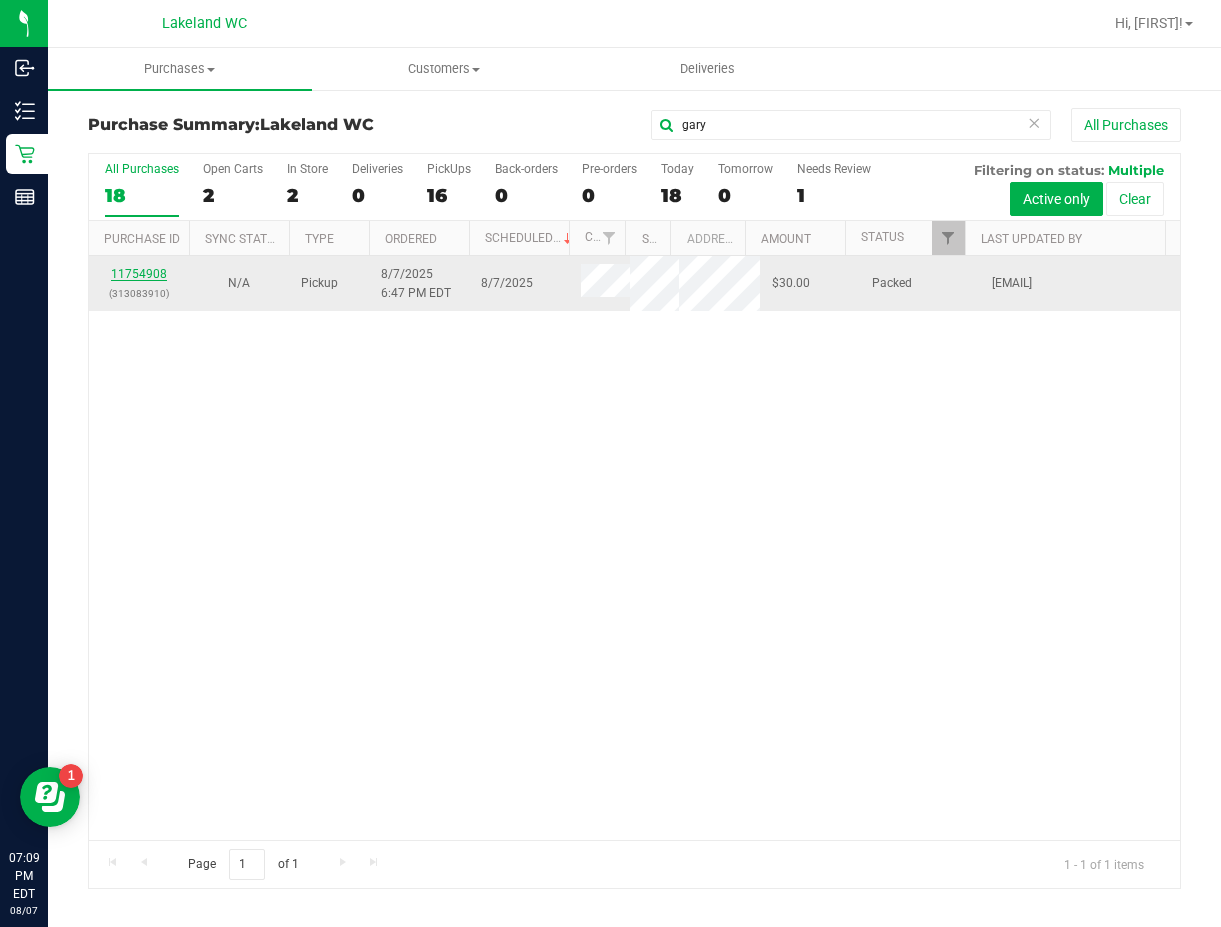 click on "11754908" at bounding box center (139, 274) 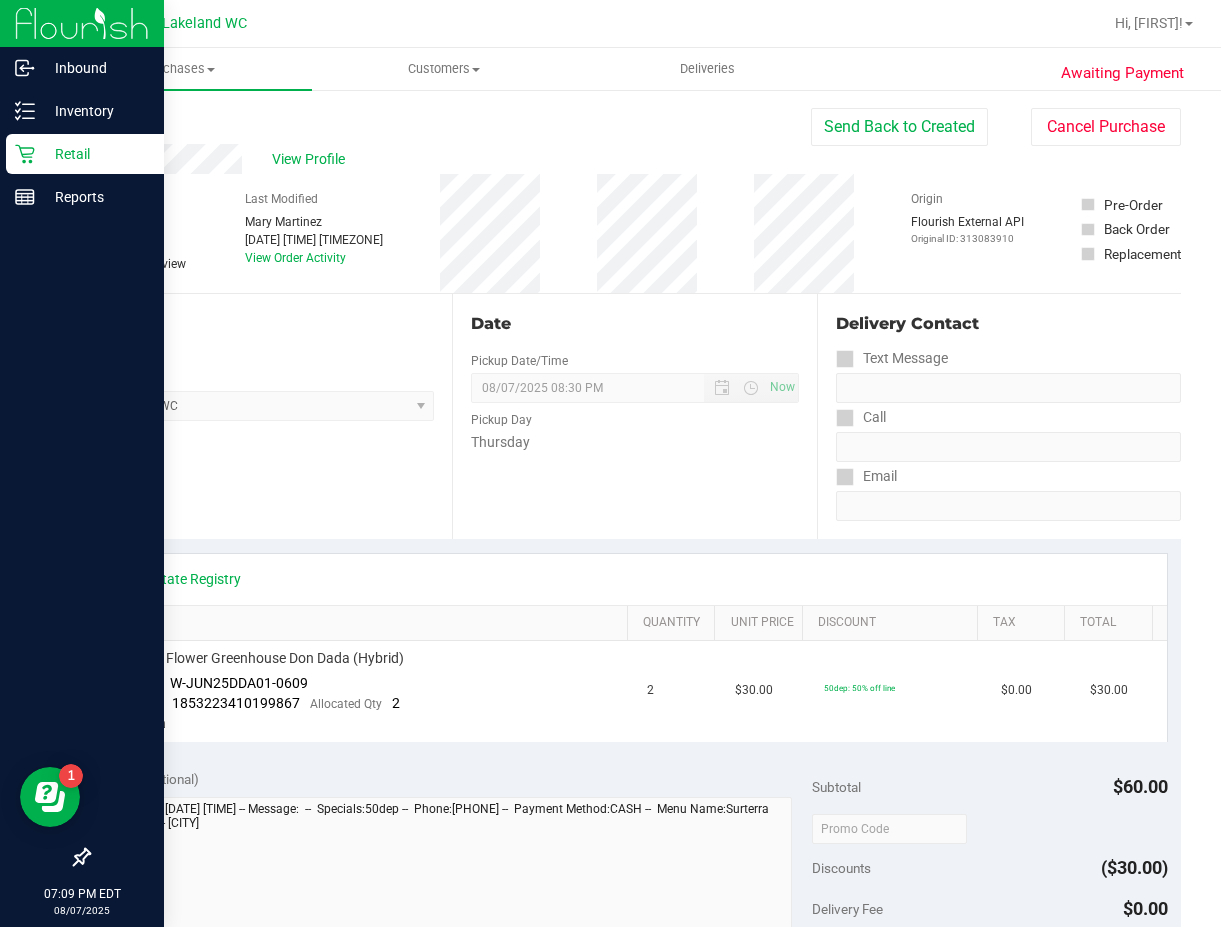 click 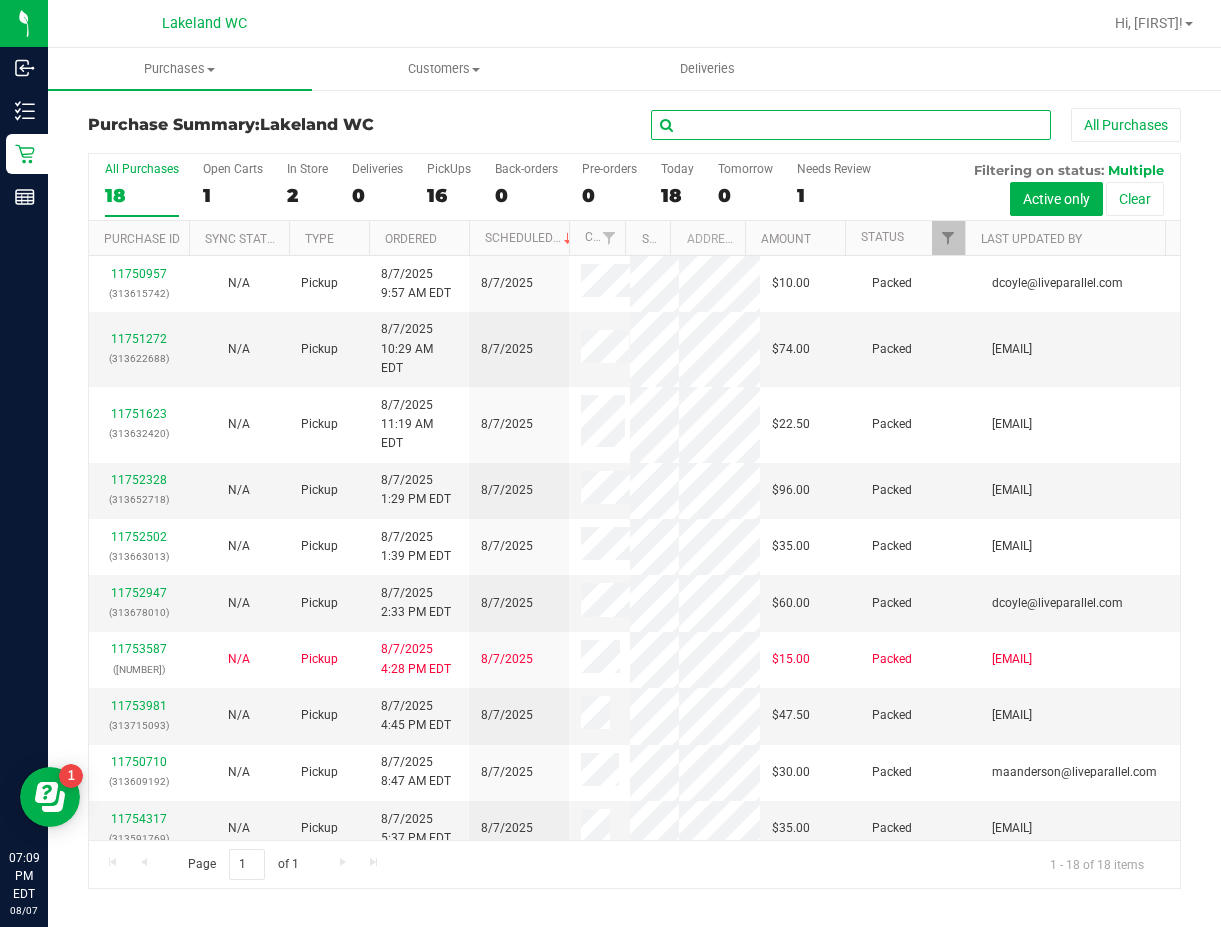 click at bounding box center [851, 125] 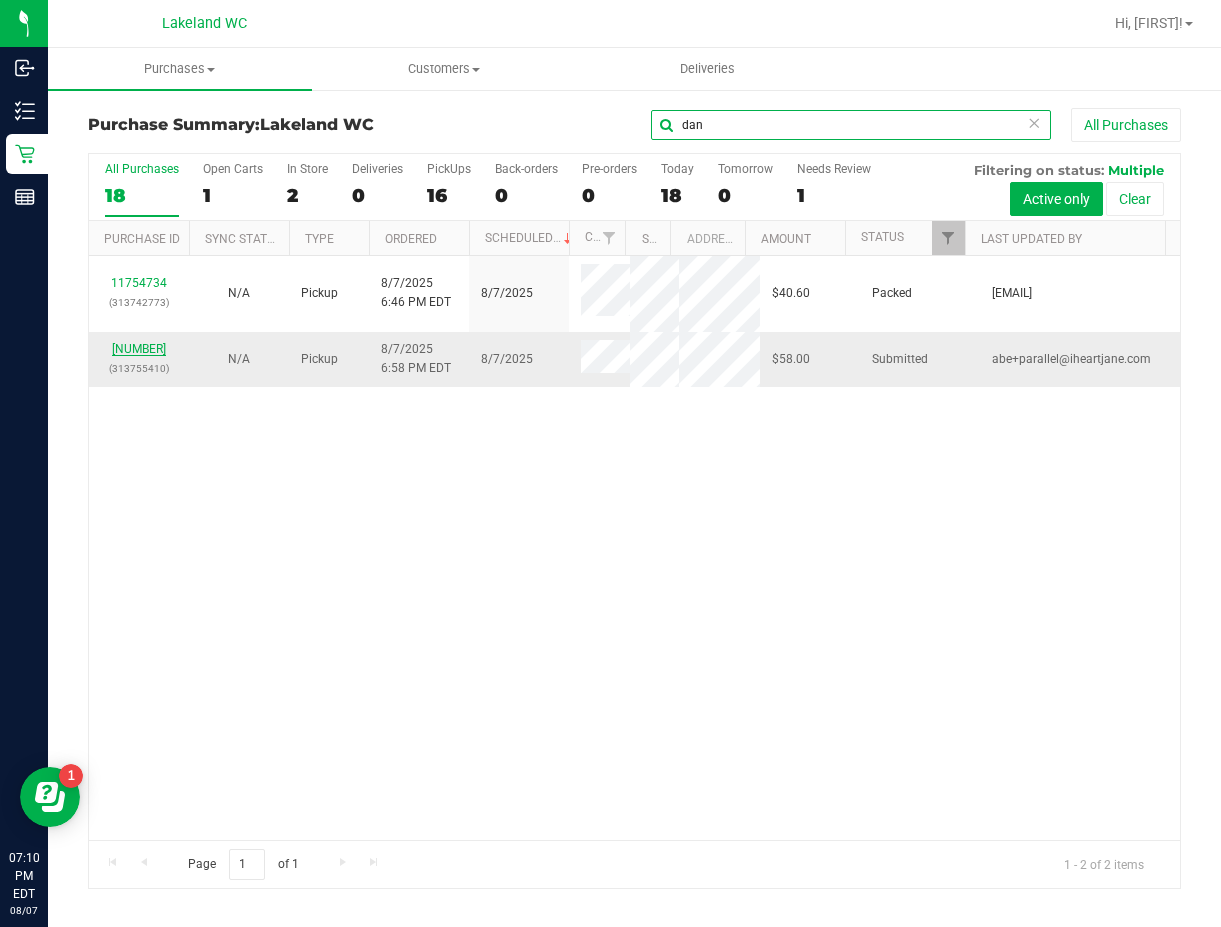 type on "dan" 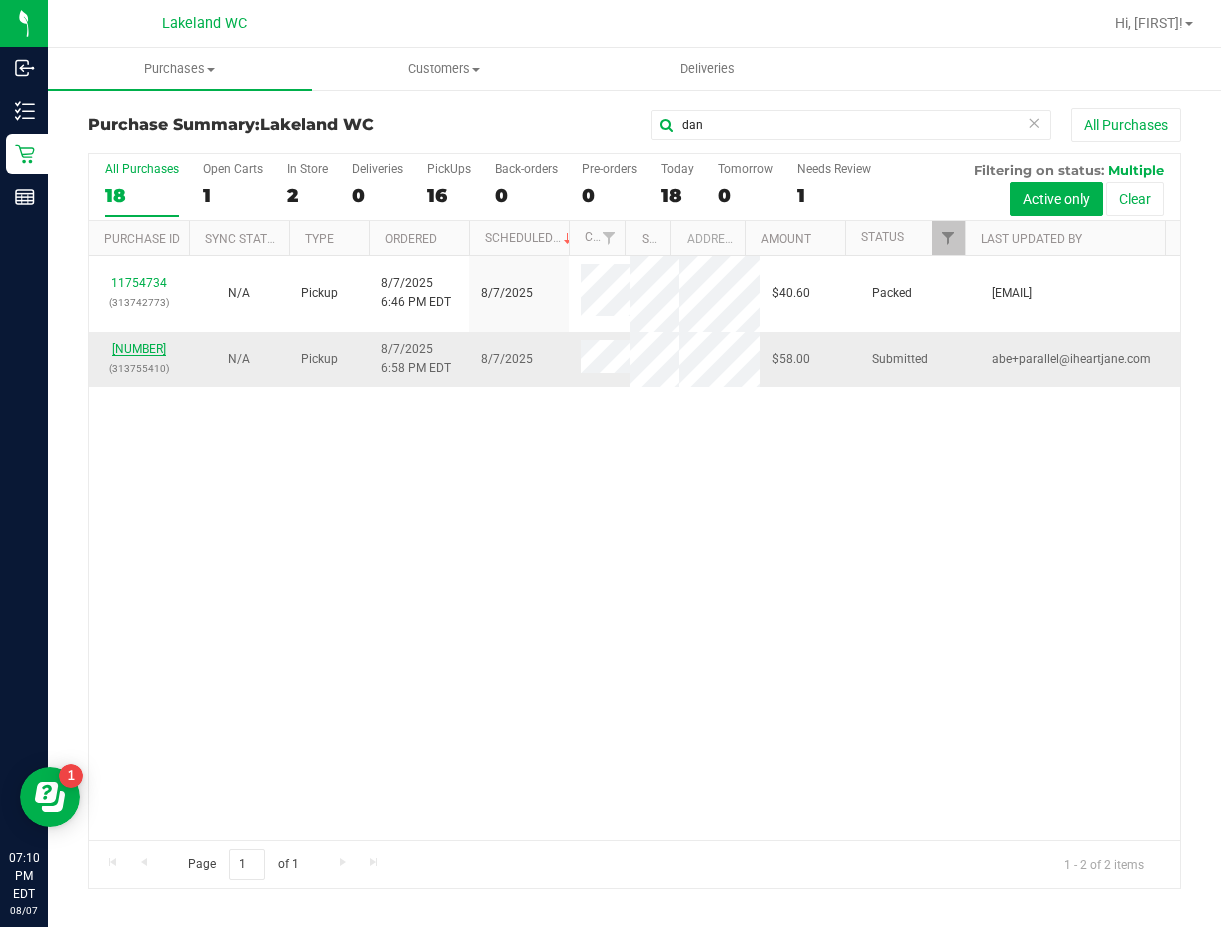 click on "[NUMBER]" at bounding box center [139, 349] 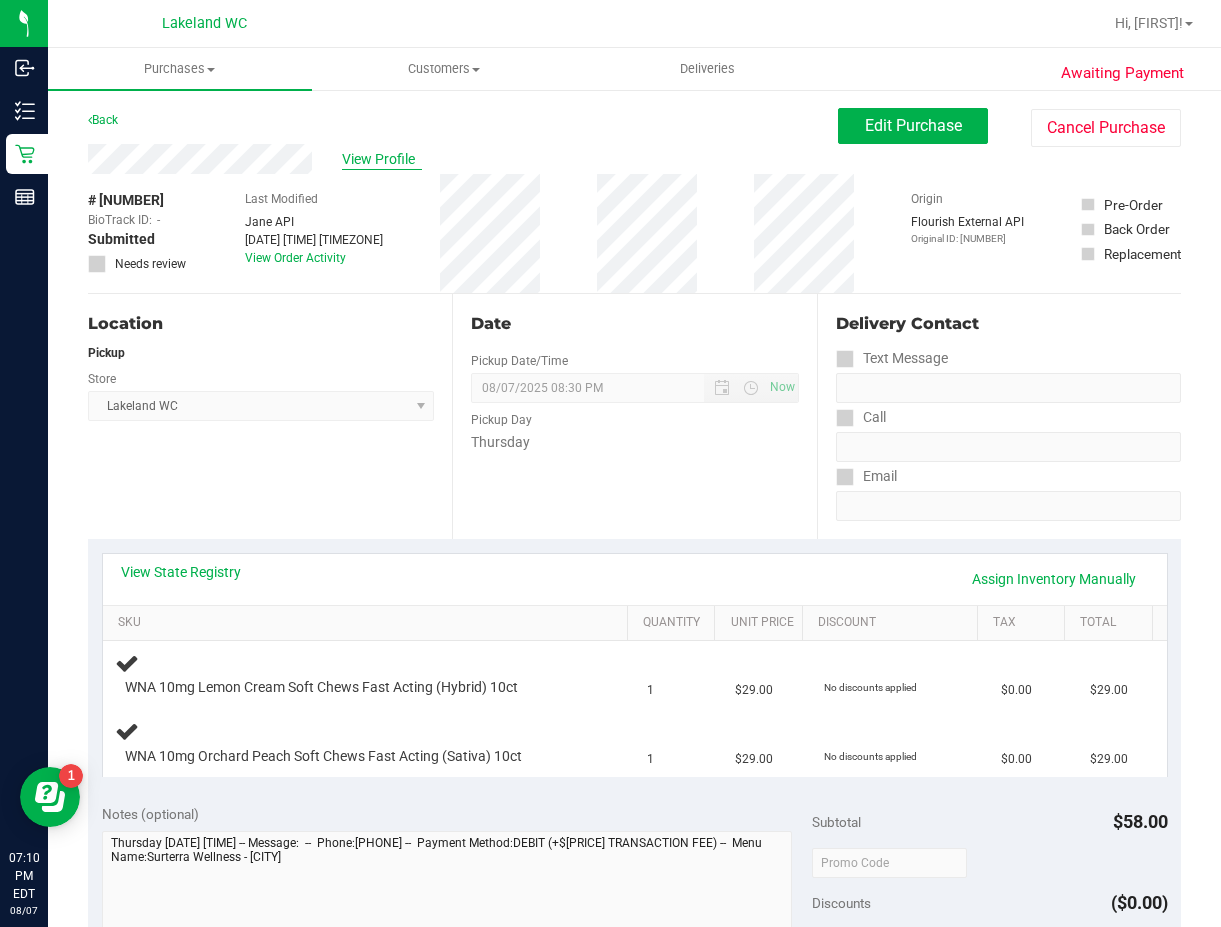 click on "View Profile" at bounding box center (382, 159) 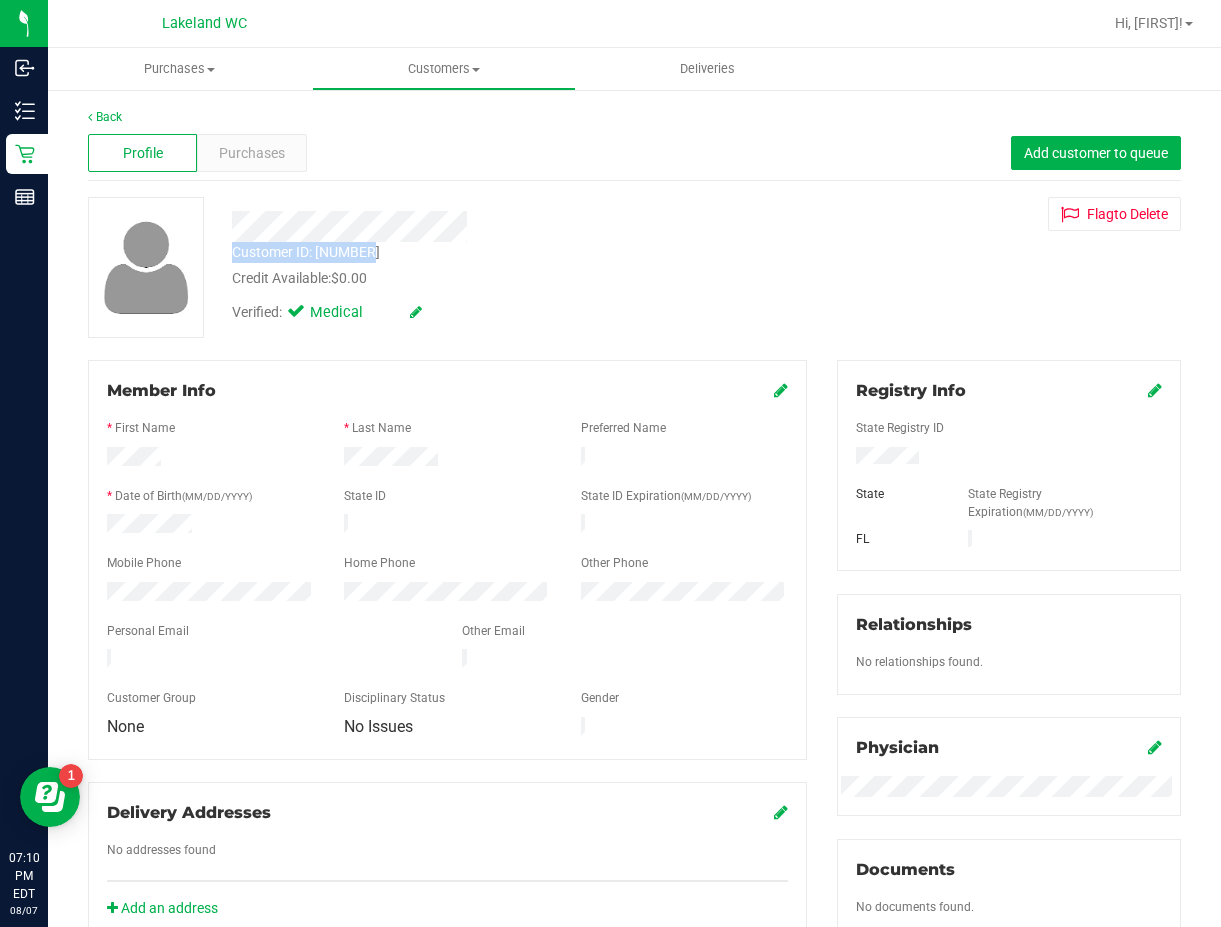 drag, startPoint x: 231, startPoint y: 216, endPoint x: 393, endPoint y: 258, distance: 167.35591 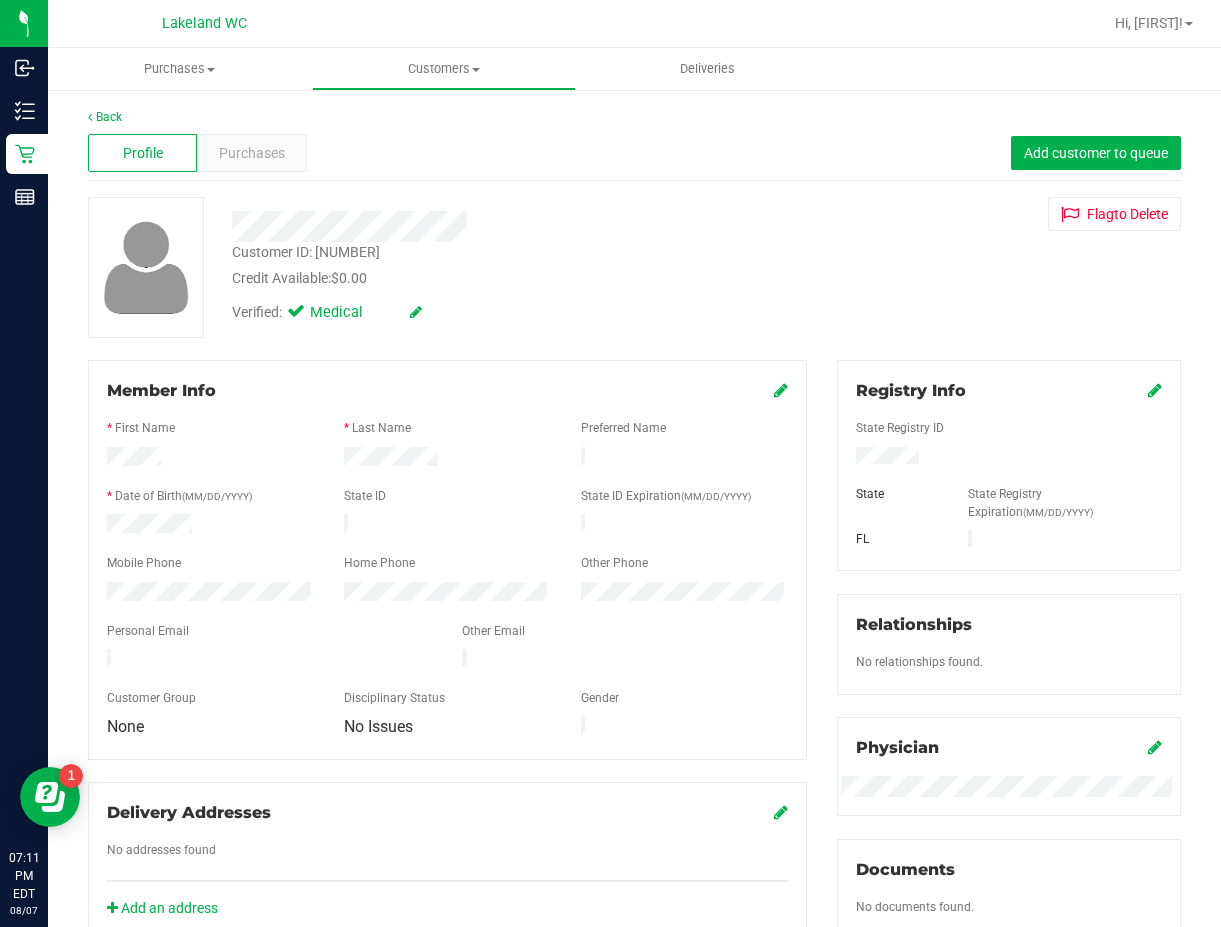 click on "Purchases
Summary of purchases
Fulfillment
All purchases
Customers
All customers
Add a new customer
All physicians" at bounding box center [658, 69] 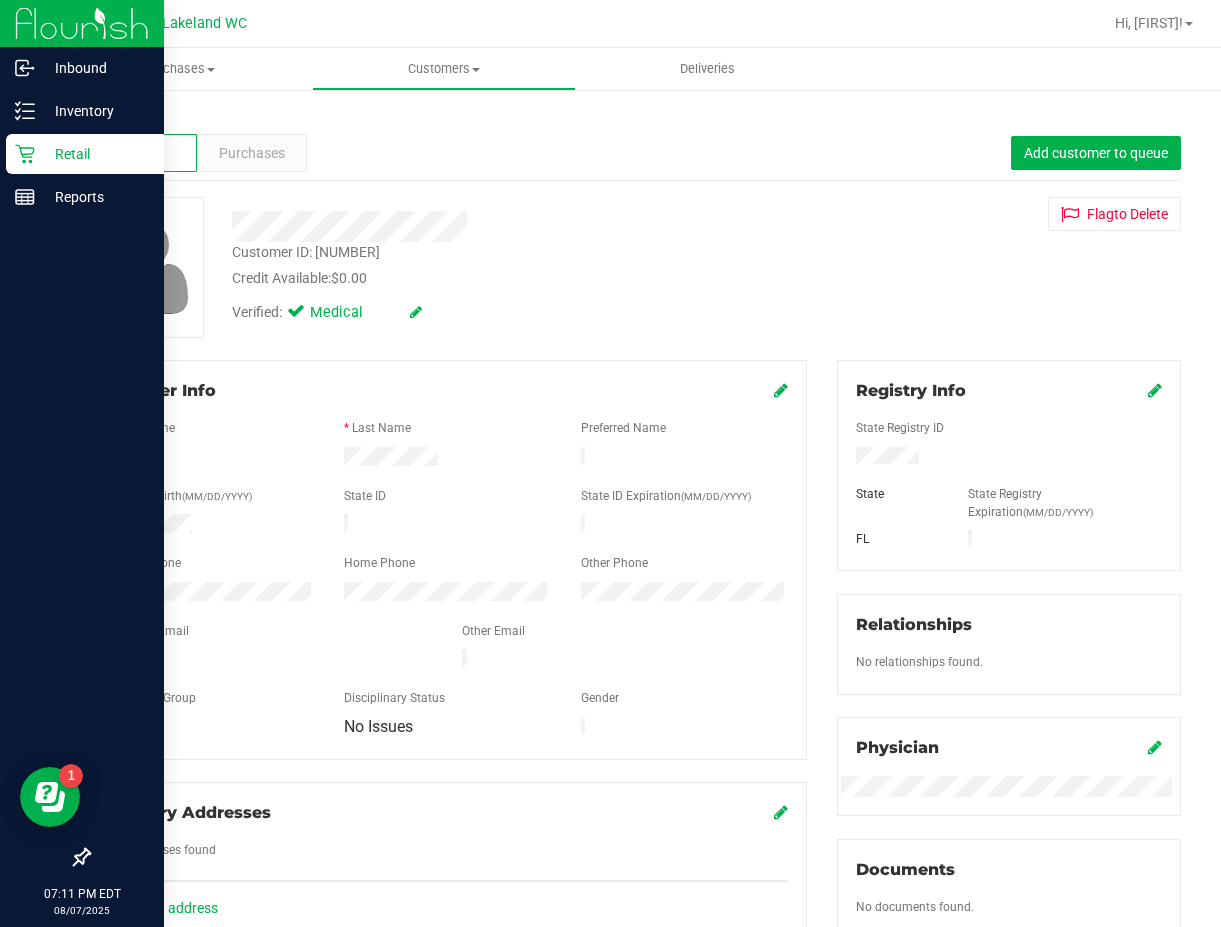 click on "Retail" at bounding box center [85, 154] 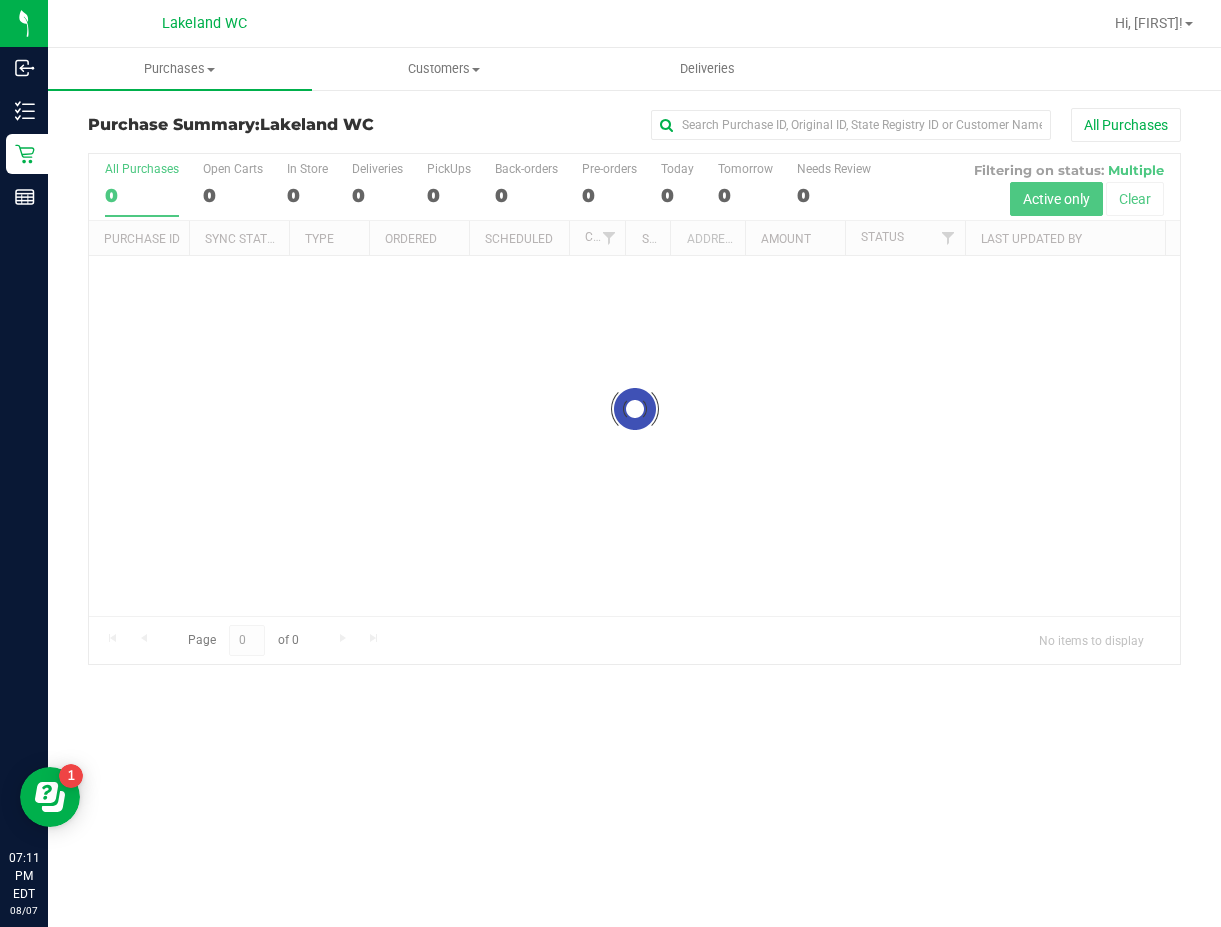click on "Purchase Summary:
Lakeland WC
All Purchases" at bounding box center (634, 130) 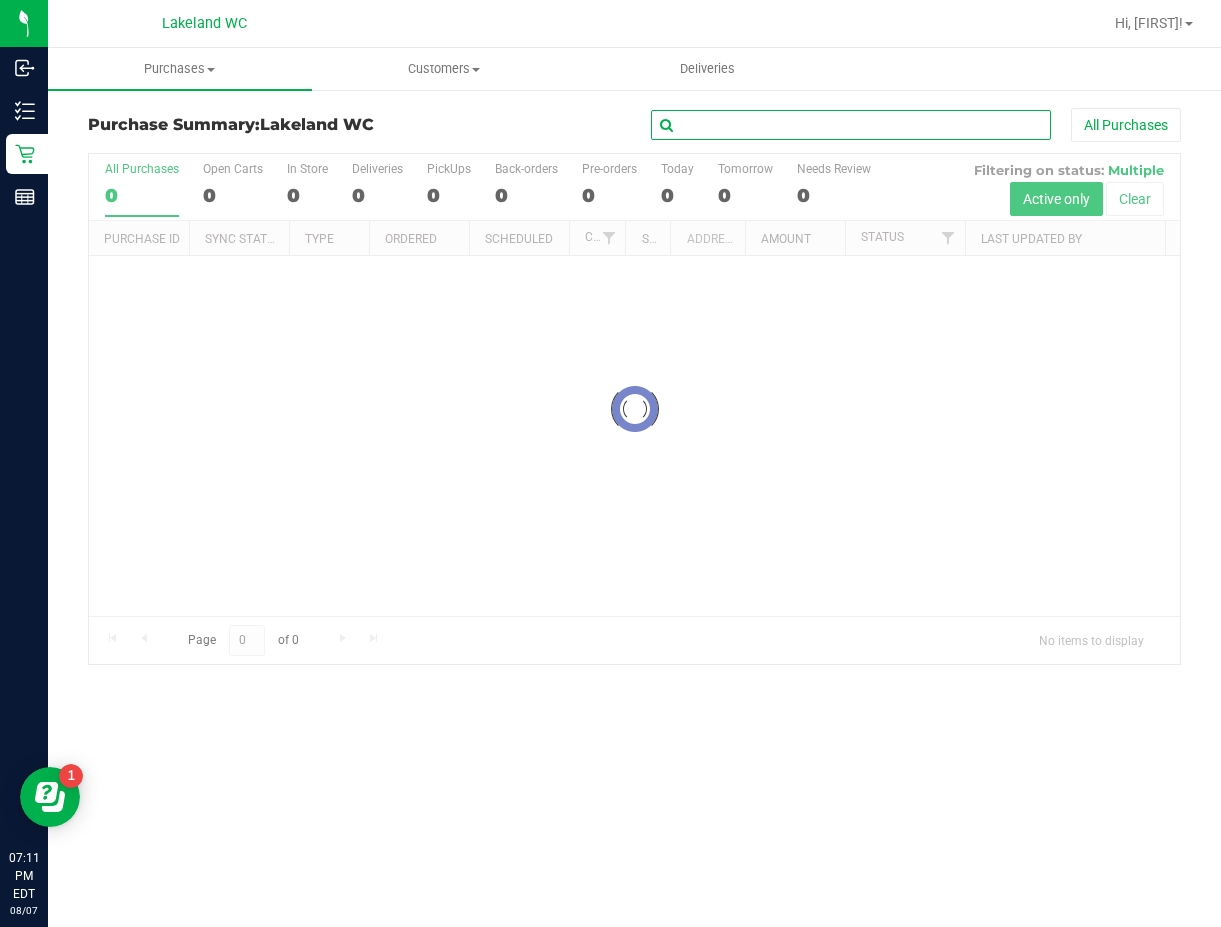 click at bounding box center (851, 125) 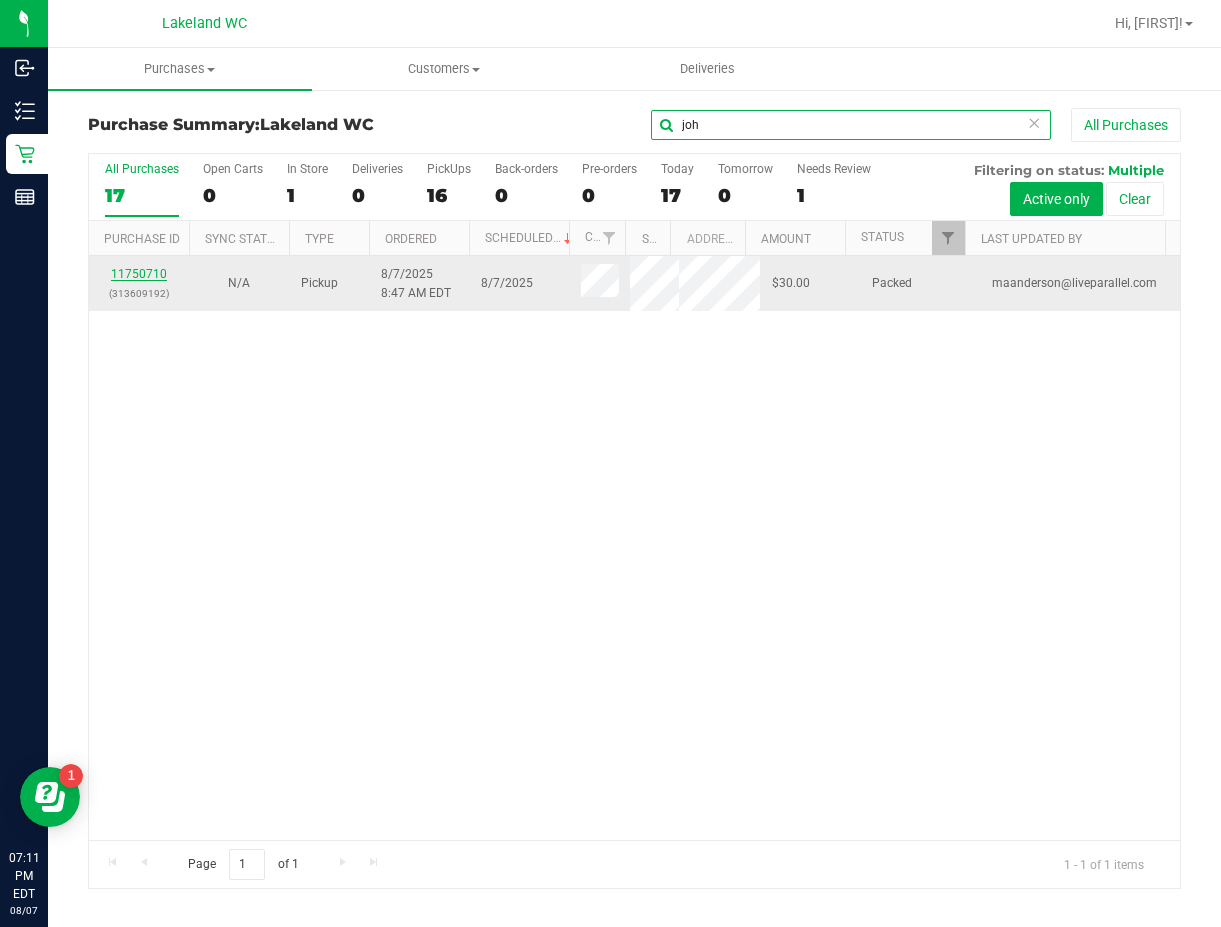 type on "joh" 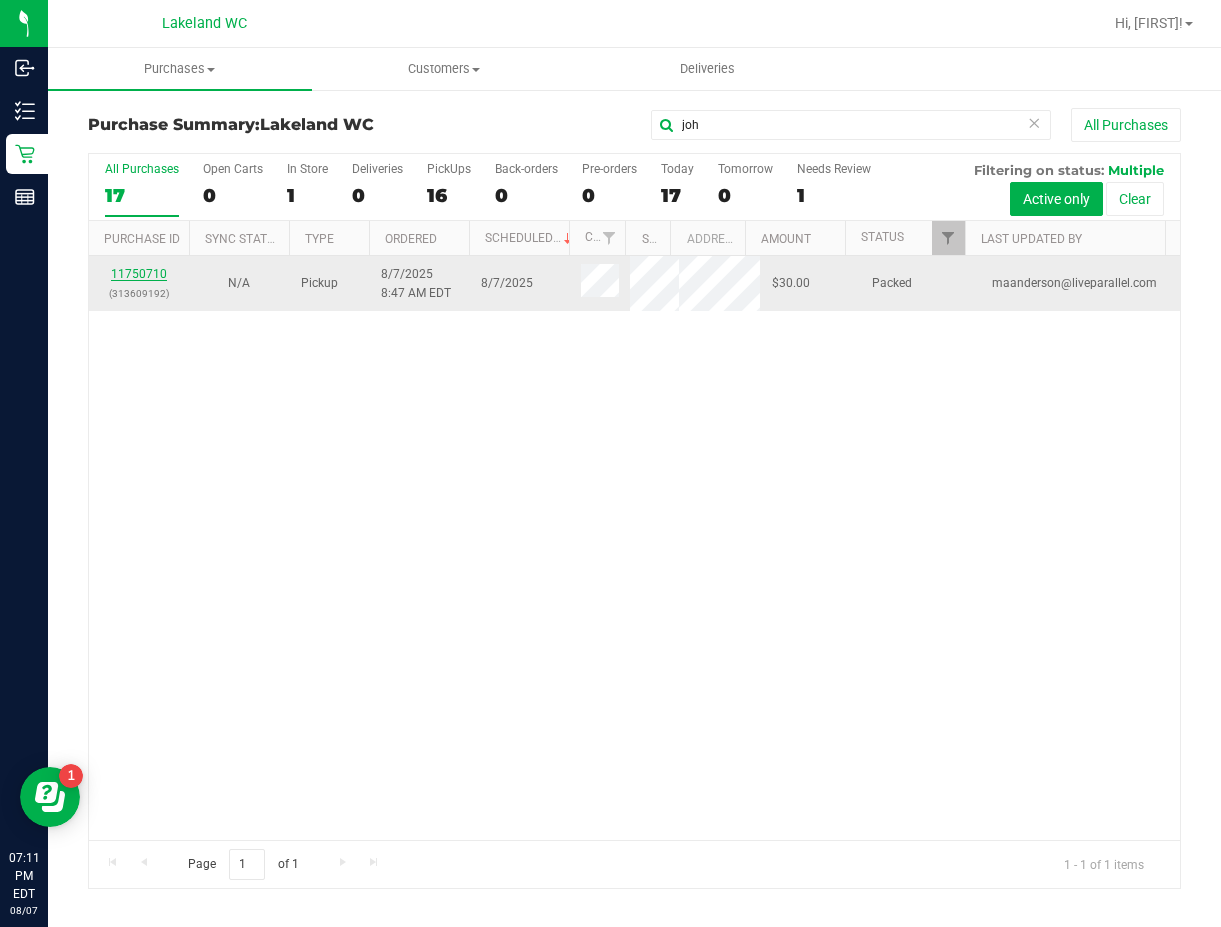 click on "11750710" at bounding box center [139, 274] 